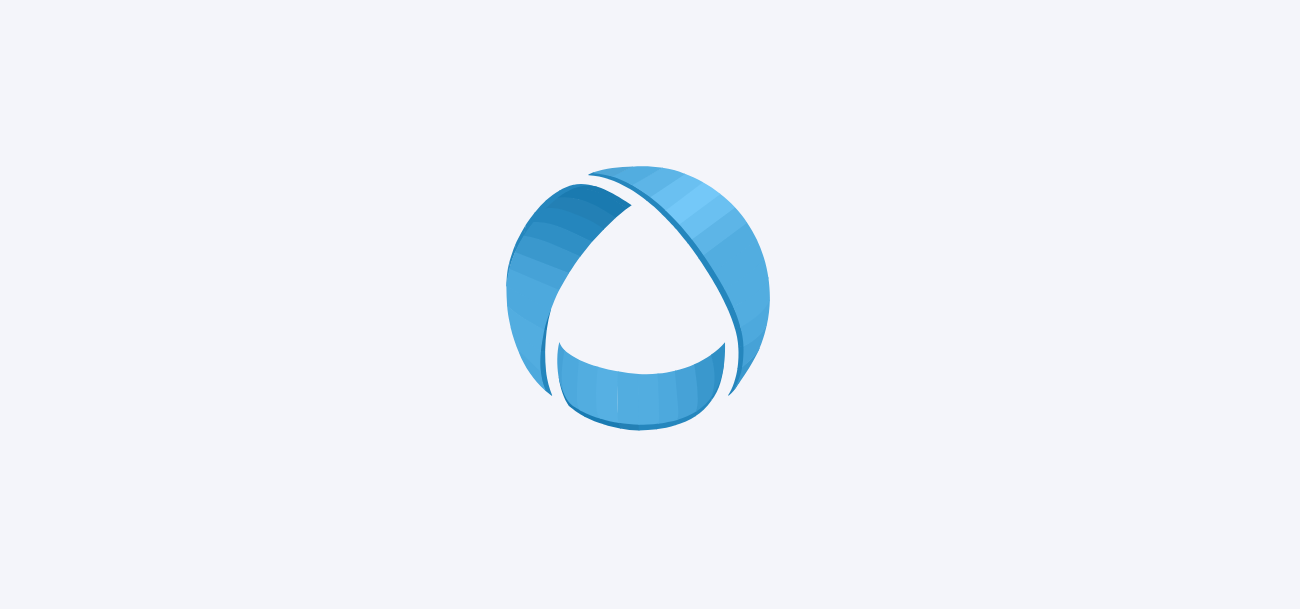 scroll, scrollTop: 0, scrollLeft: 0, axis: both 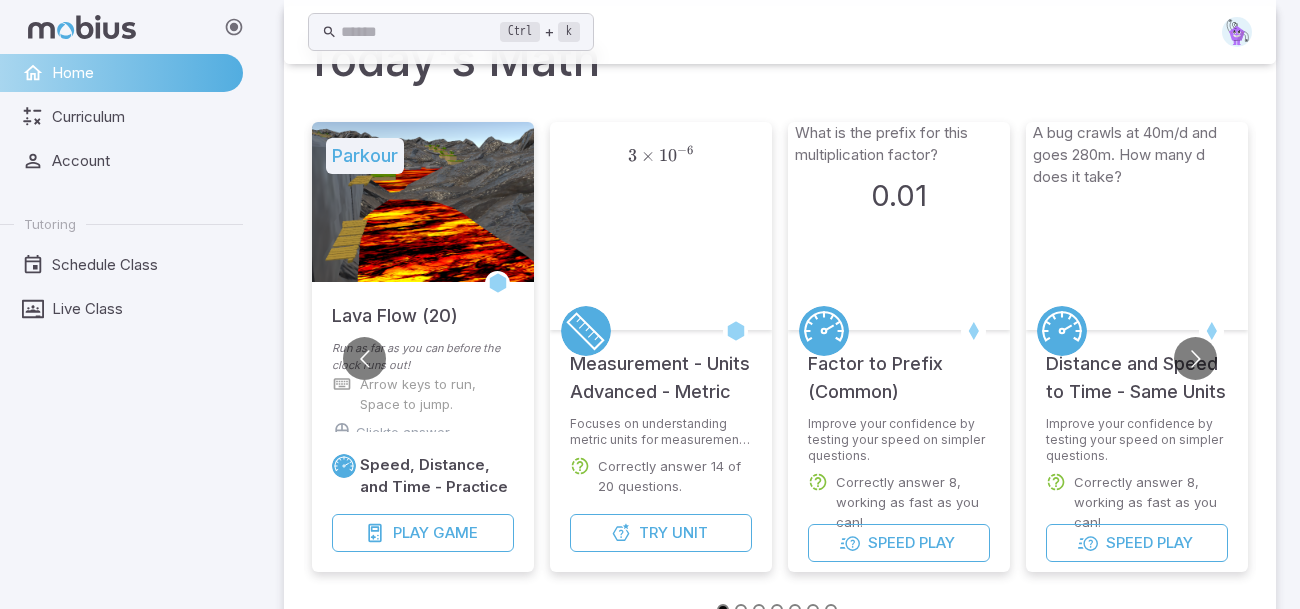 click on "Speed Play" at bounding box center (899, 553) 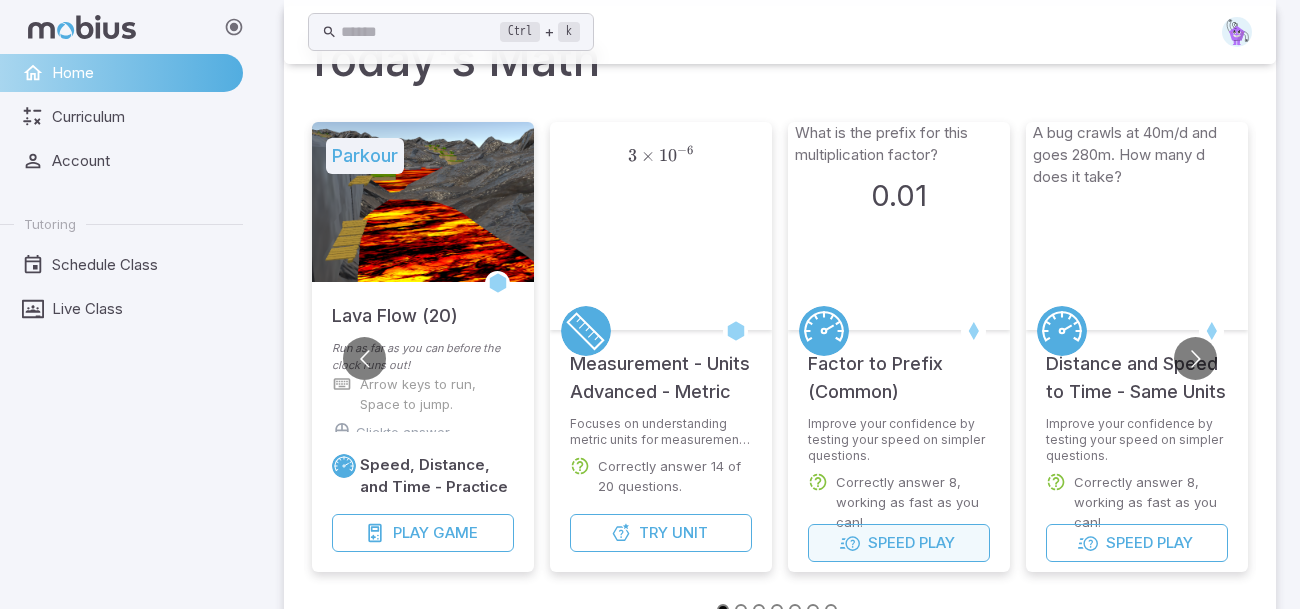 click on "Speed Play" at bounding box center (899, 543) 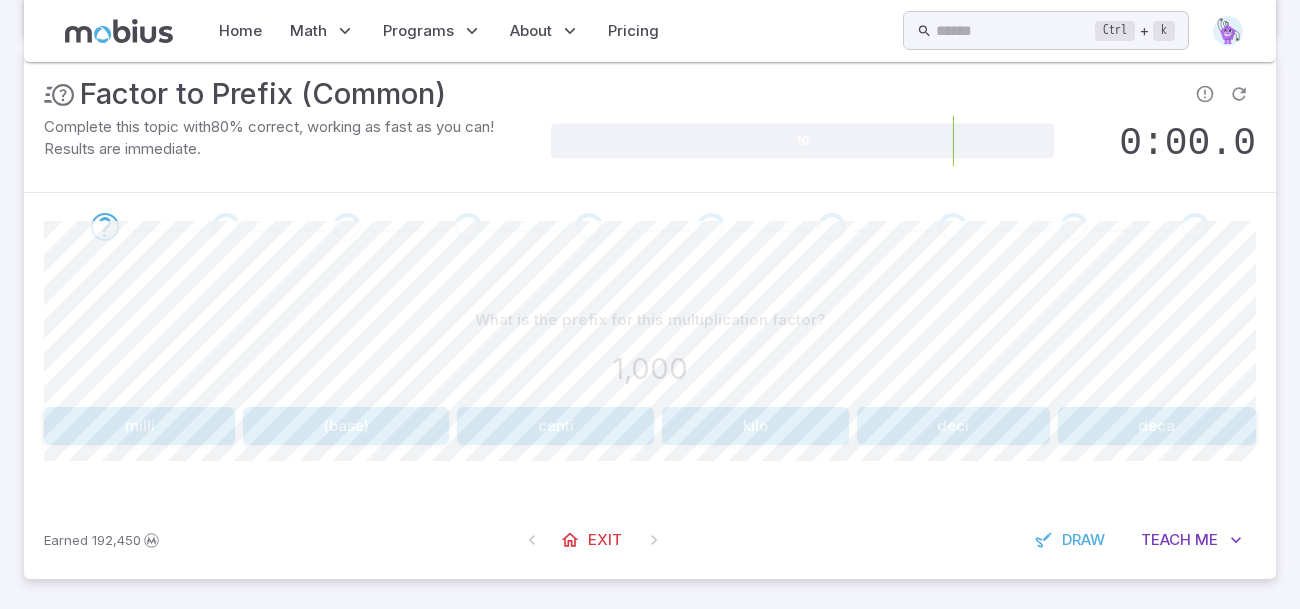 scroll, scrollTop: 250, scrollLeft: 0, axis: vertical 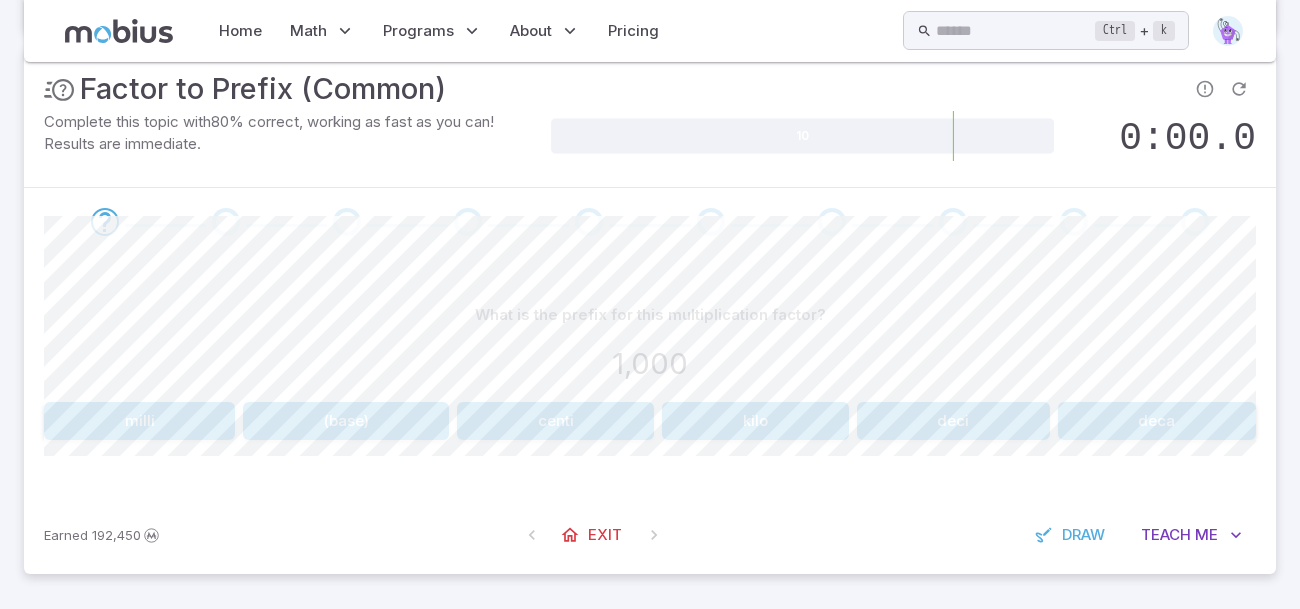 click on "kilo" at bounding box center [755, 421] 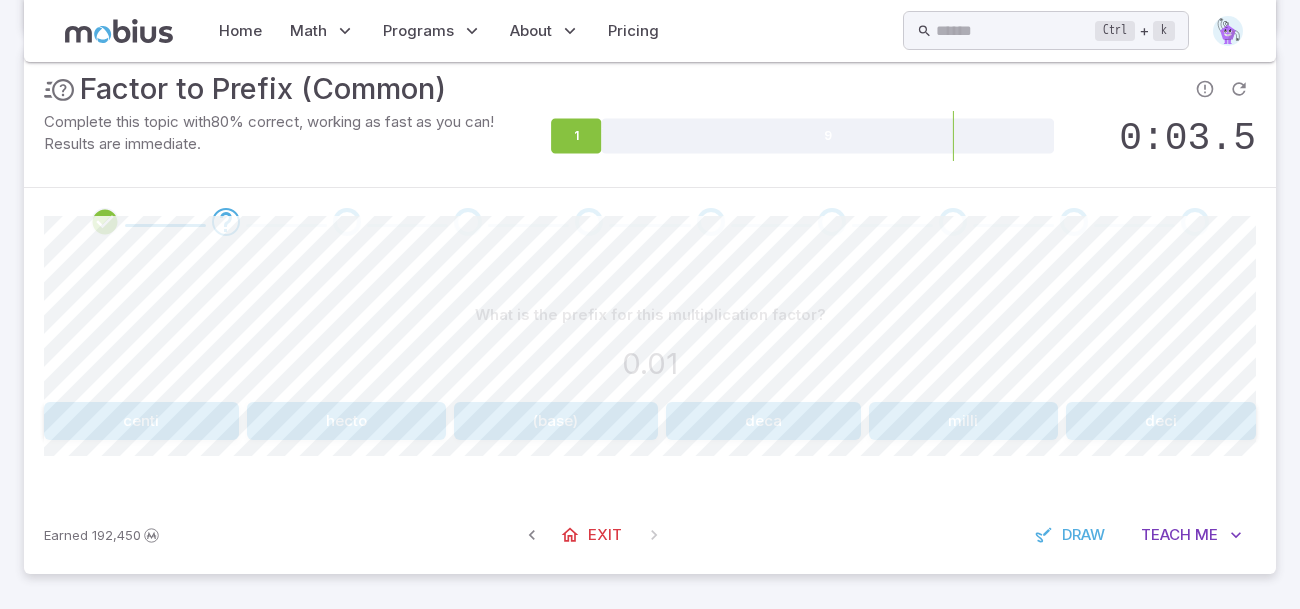 click on "centi" at bounding box center [141, 421] 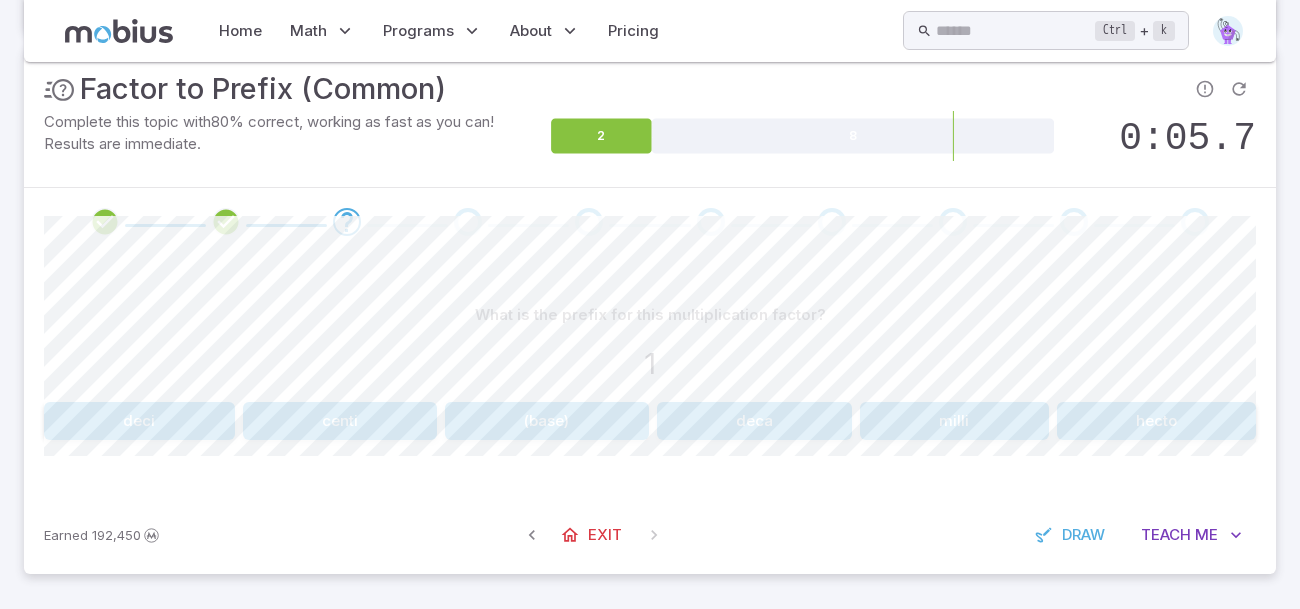 click on "(base)" at bounding box center (547, 421) 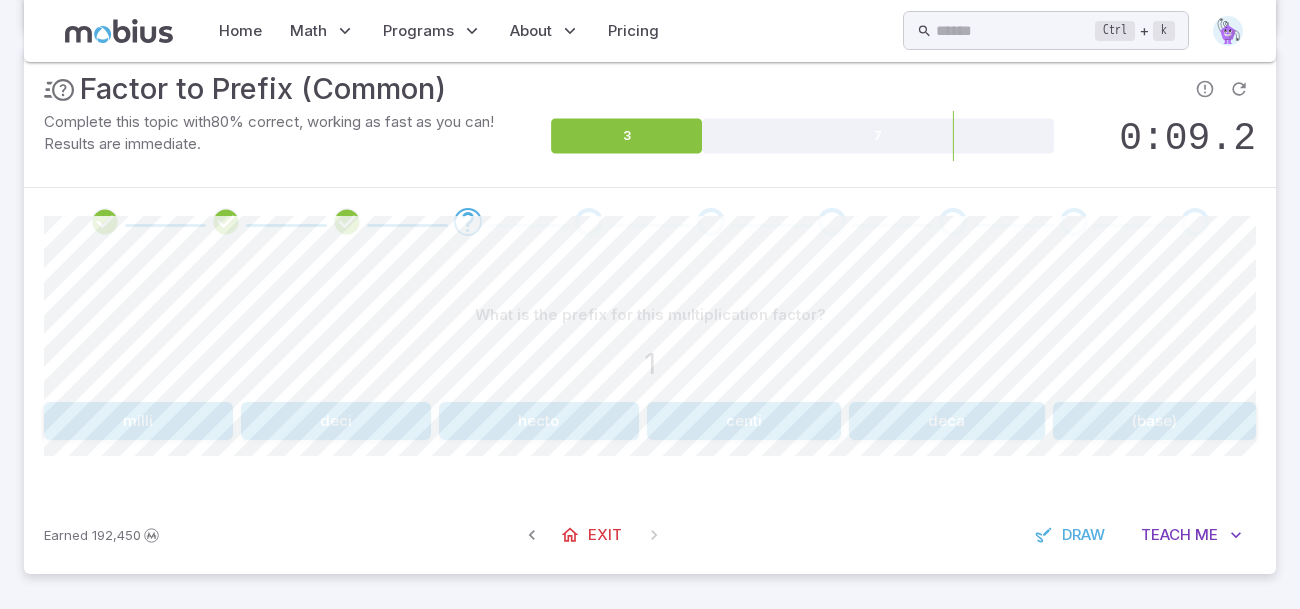 click on "(base)" at bounding box center [1155, 421] 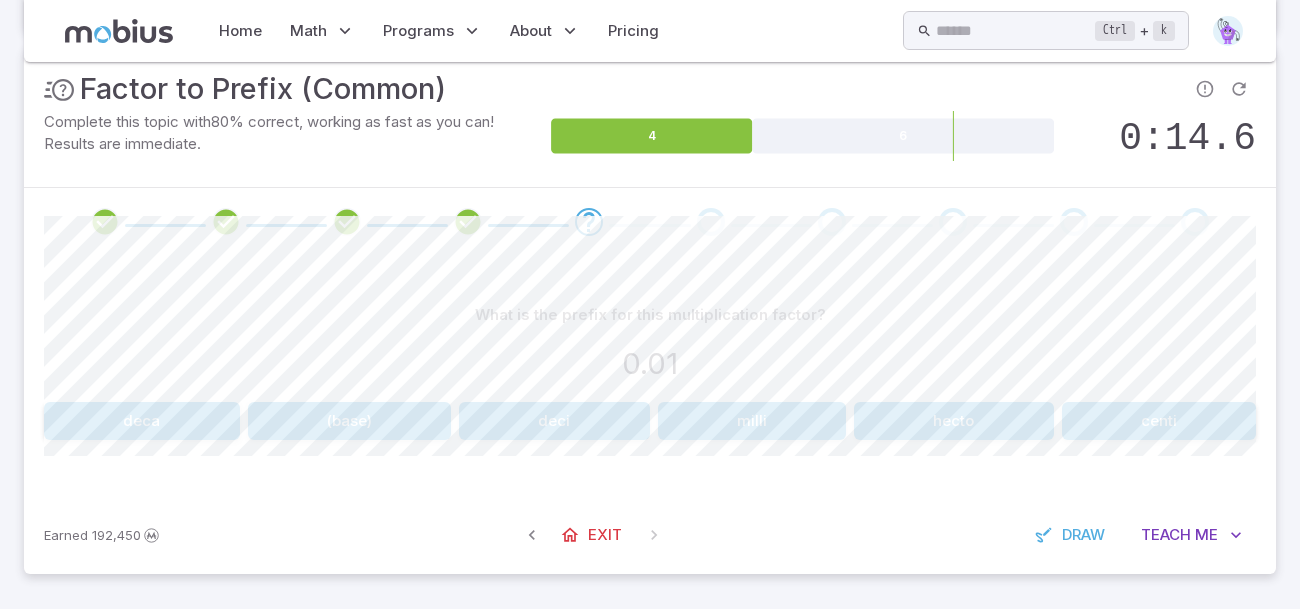 click on "centi" at bounding box center (1159, 421) 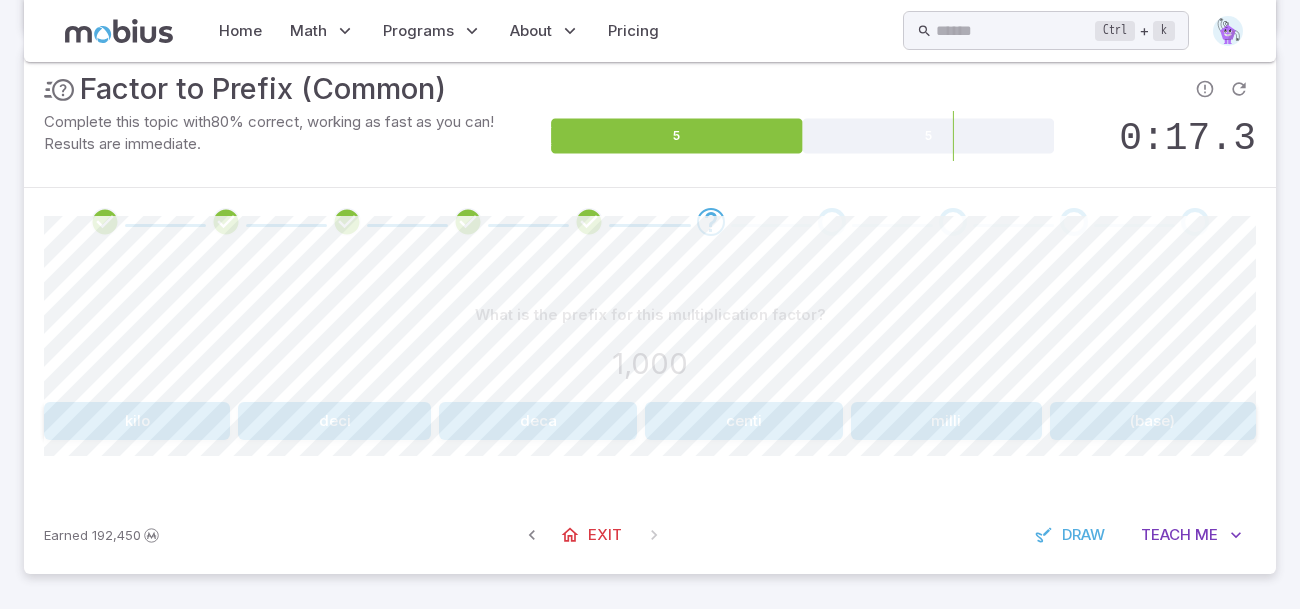 click on "kilo" at bounding box center (137, 421) 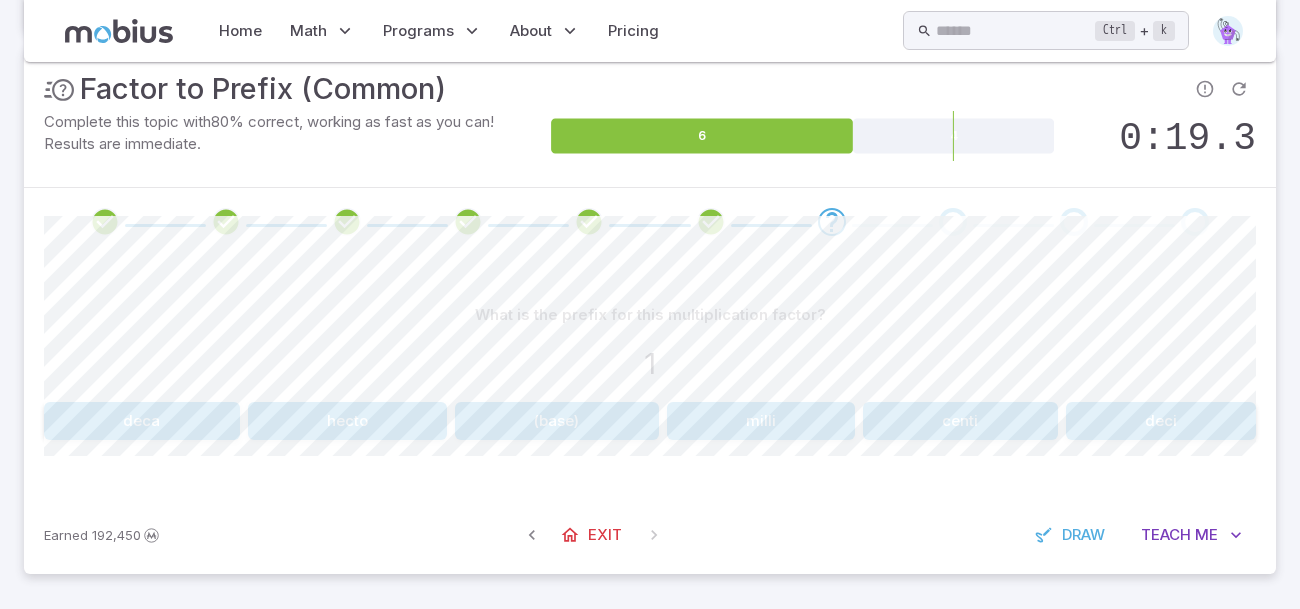 click on "(base)" at bounding box center [557, 421] 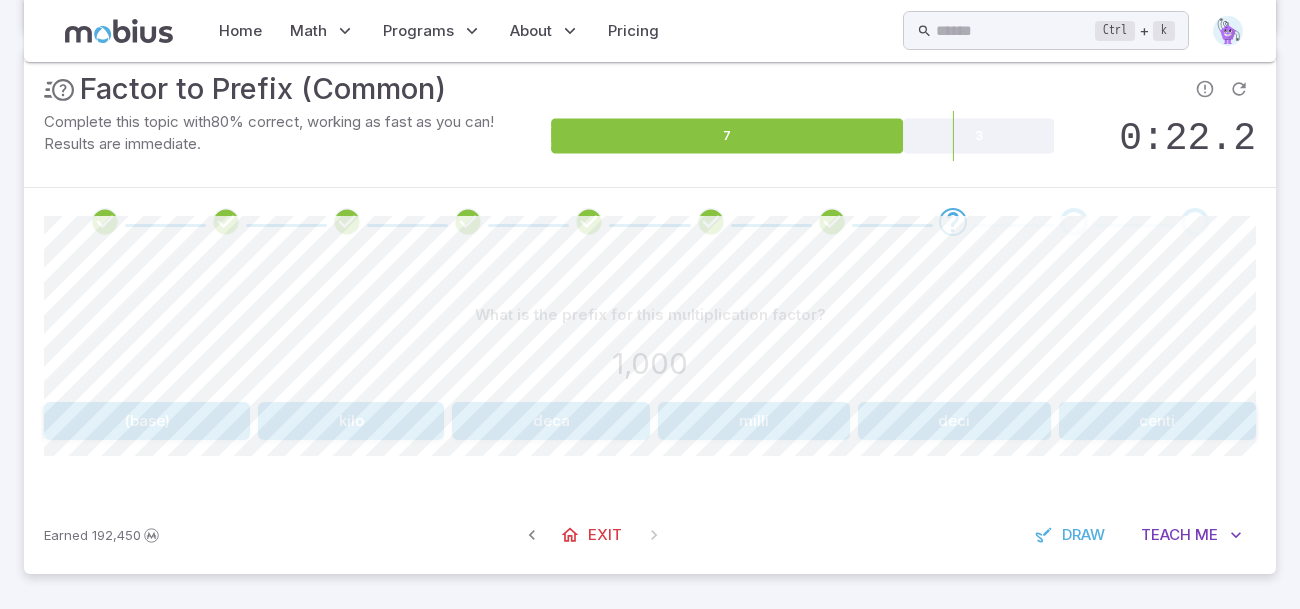 click on "kilo" at bounding box center [351, 421] 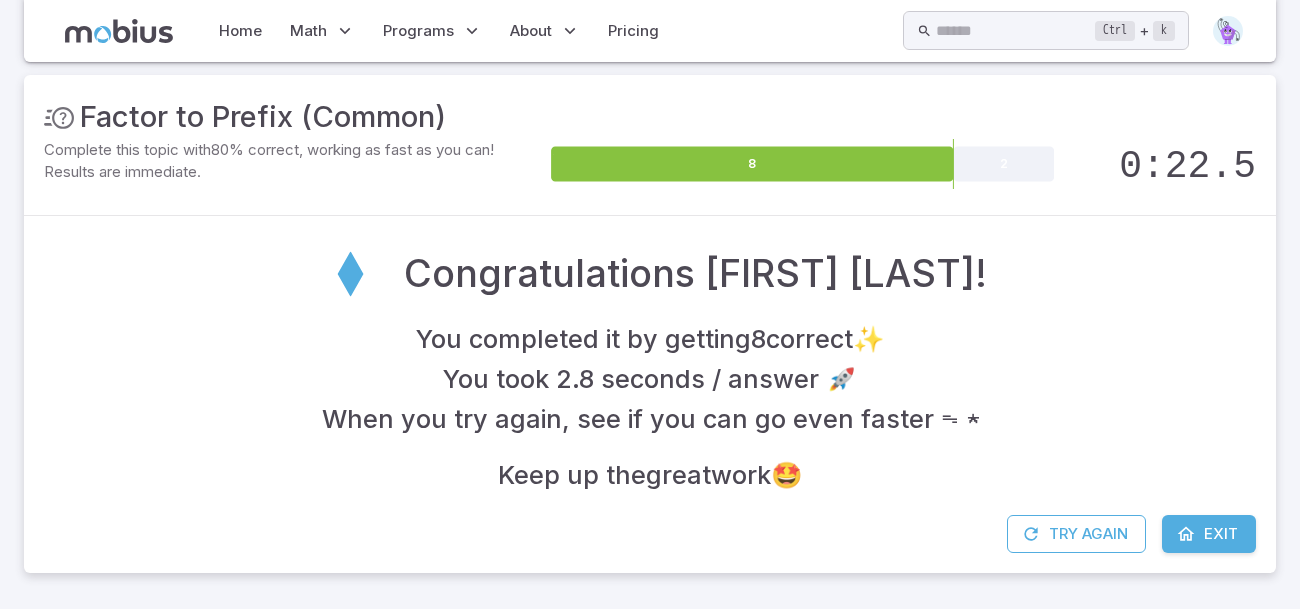 scroll, scrollTop: 221, scrollLeft: 0, axis: vertical 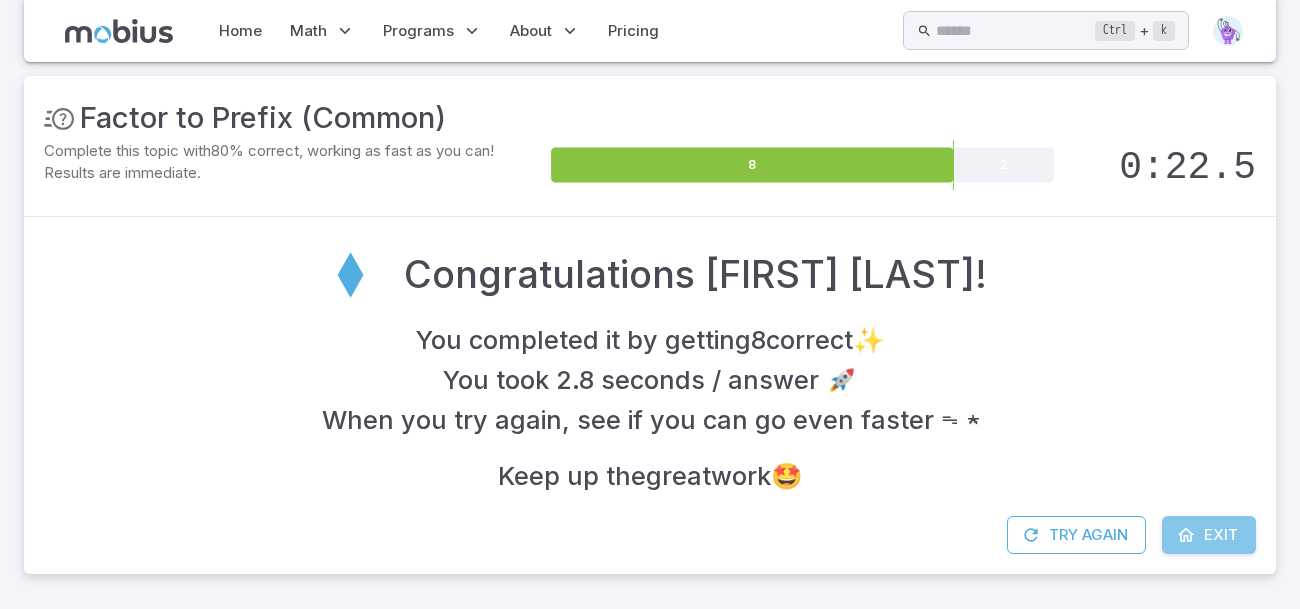 click at bounding box center [1186, 535] 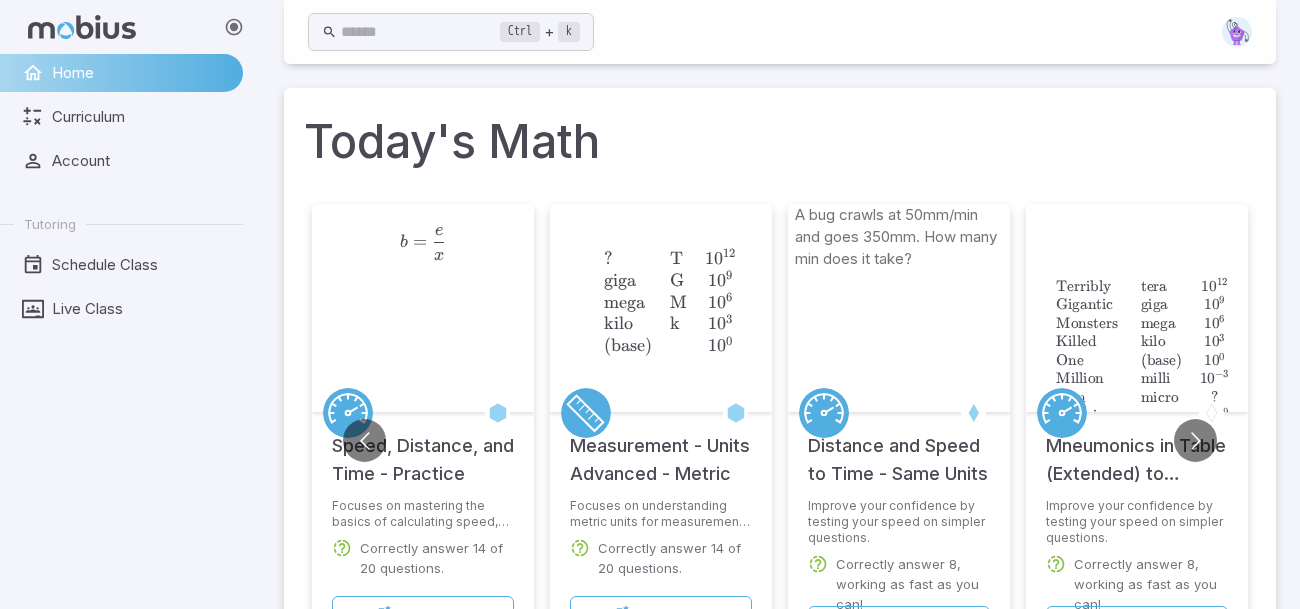 scroll, scrollTop: 145, scrollLeft: 0, axis: vertical 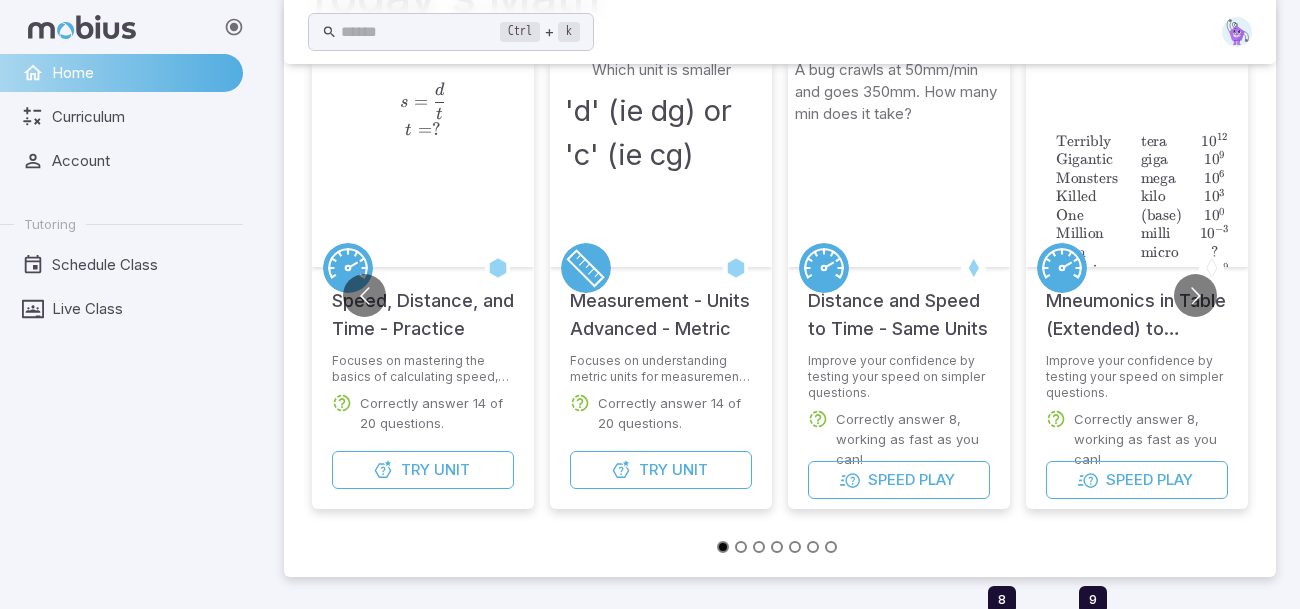 click on "A bug crawls at 50mm/min and goes 350mm.  How many min does it take? Distance and Speed to Time - Same Units Improve your confidence by testing your speed on simpler questions. Correctly answer 8, working as fast as you can! Speed Play" at bounding box center [899, 284] 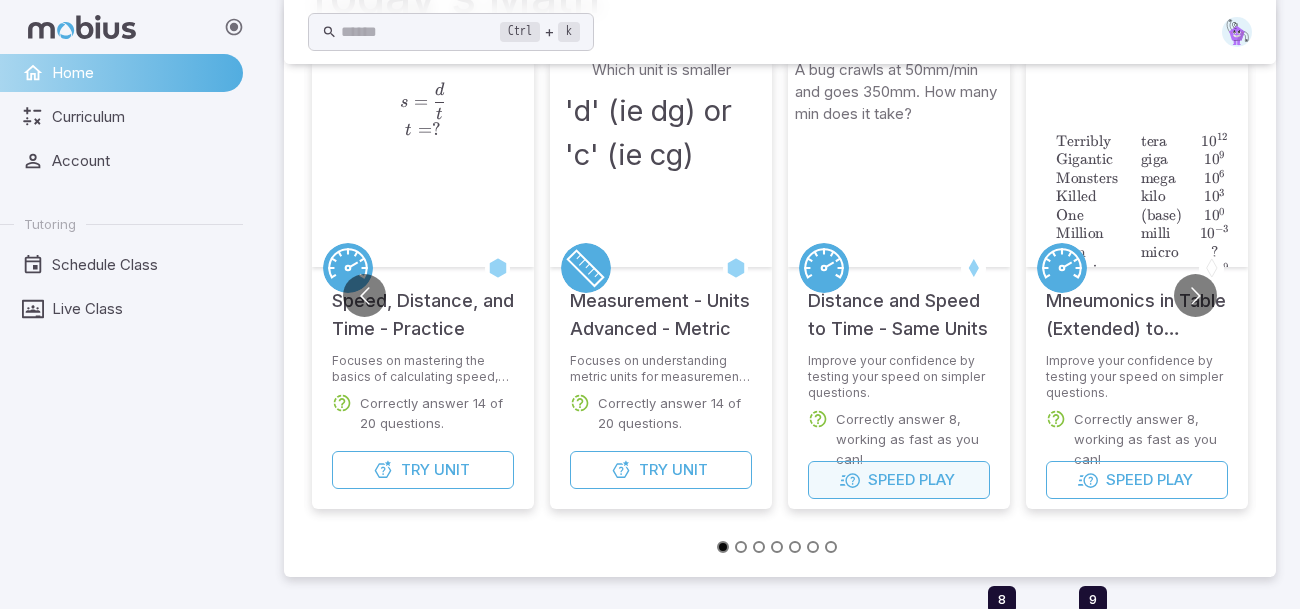scroll, scrollTop: 172, scrollLeft: 0, axis: vertical 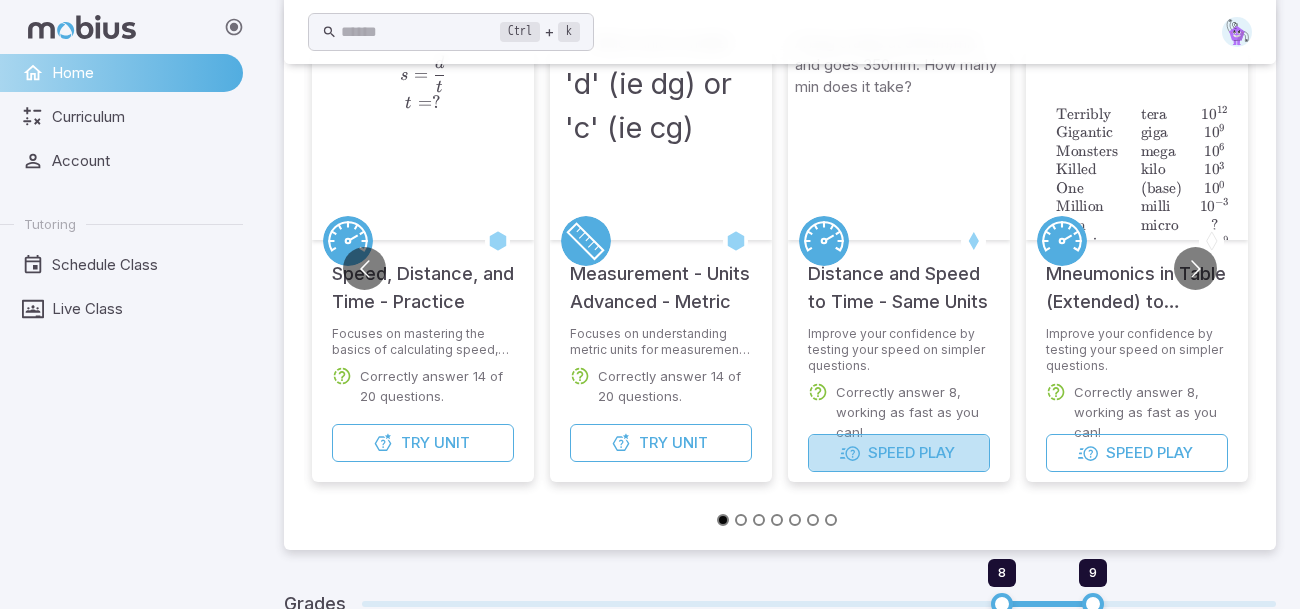 click on "Speed Play" at bounding box center [899, 453] 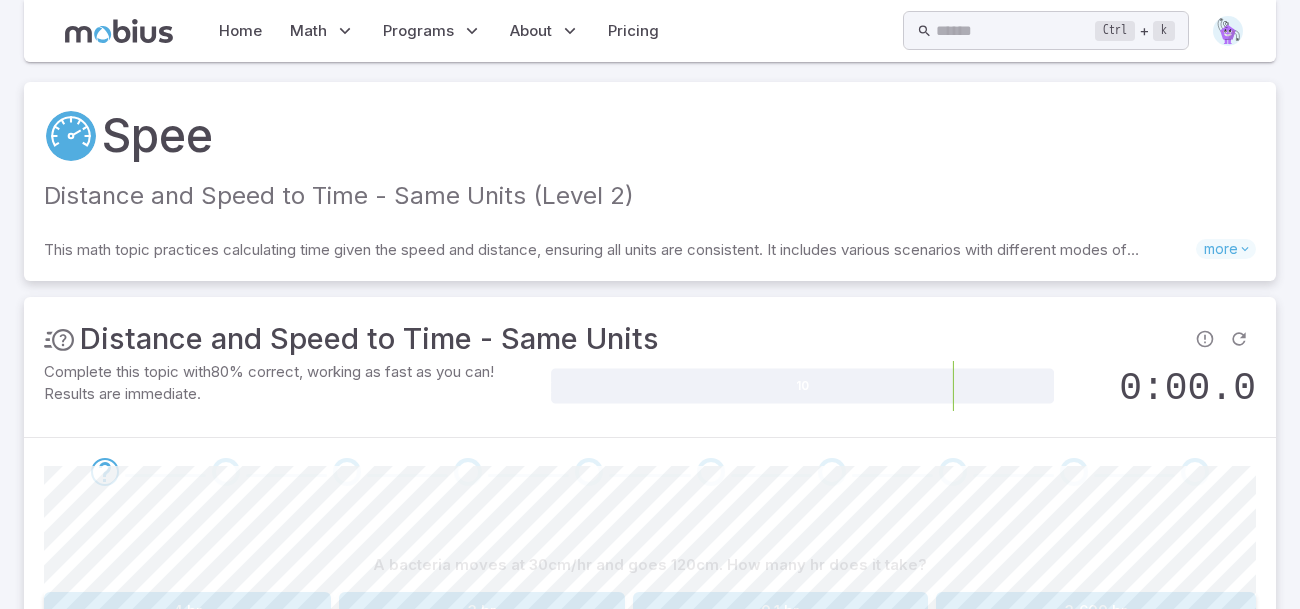 scroll, scrollTop: 190, scrollLeft: 0, axis: vertical 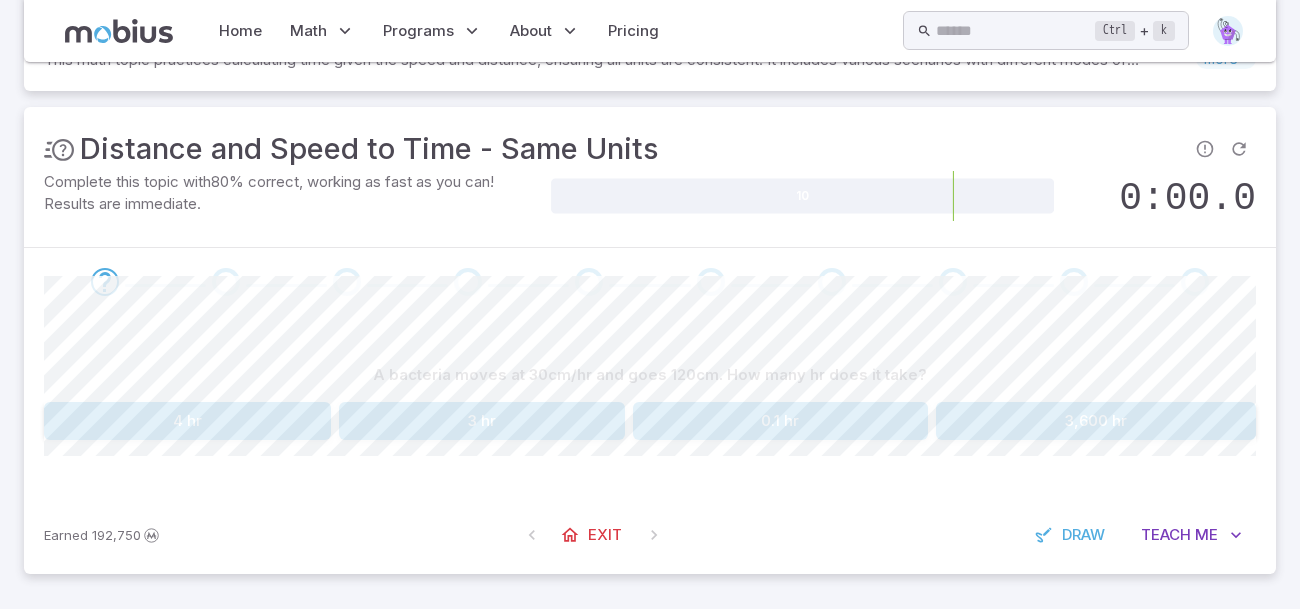 click on "4 hr" at bounding box center (187, 421) 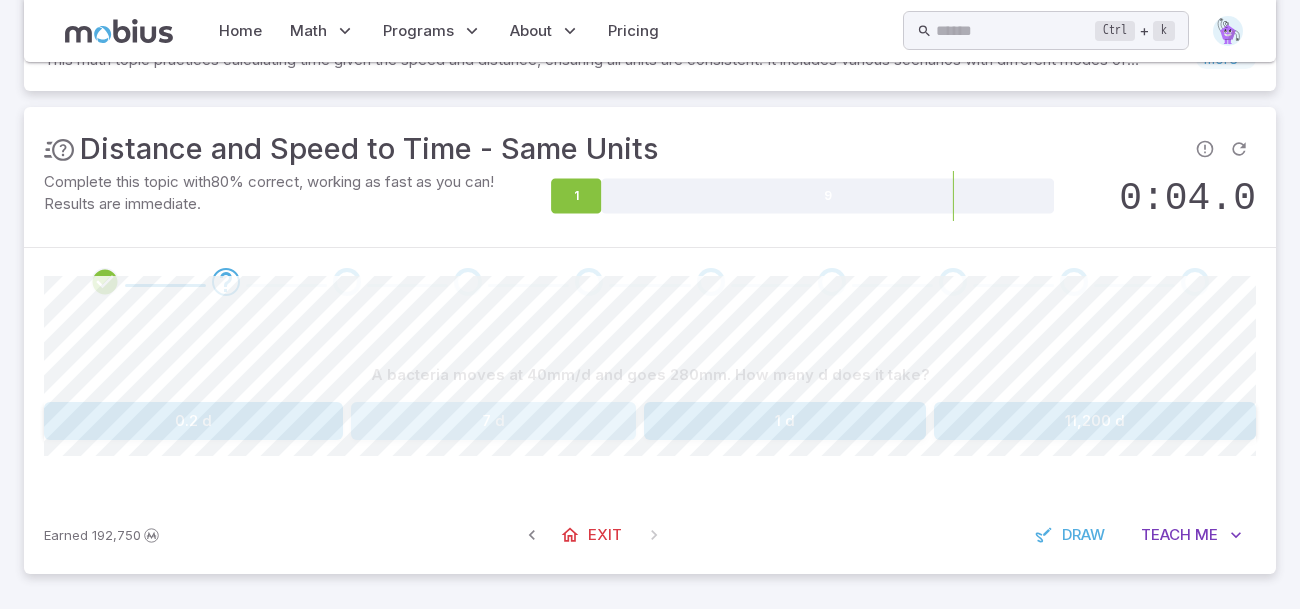 click on "7 d" at bounding box center (493, 421) 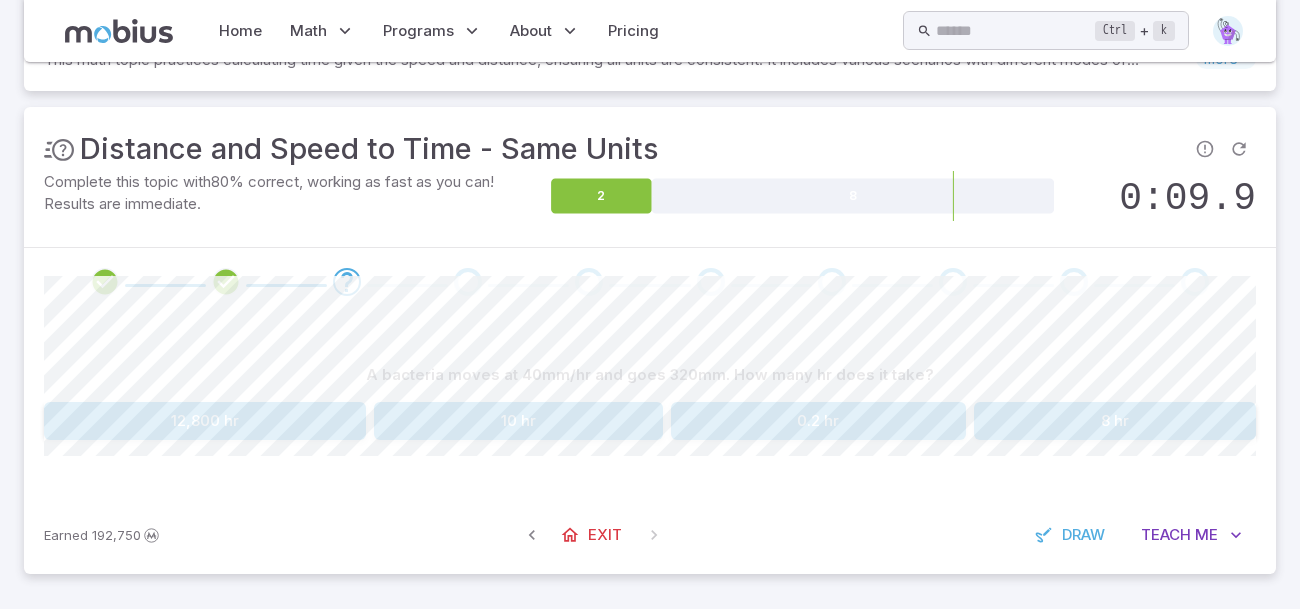 click on "8 hr" at bounding box center (1115, 421) 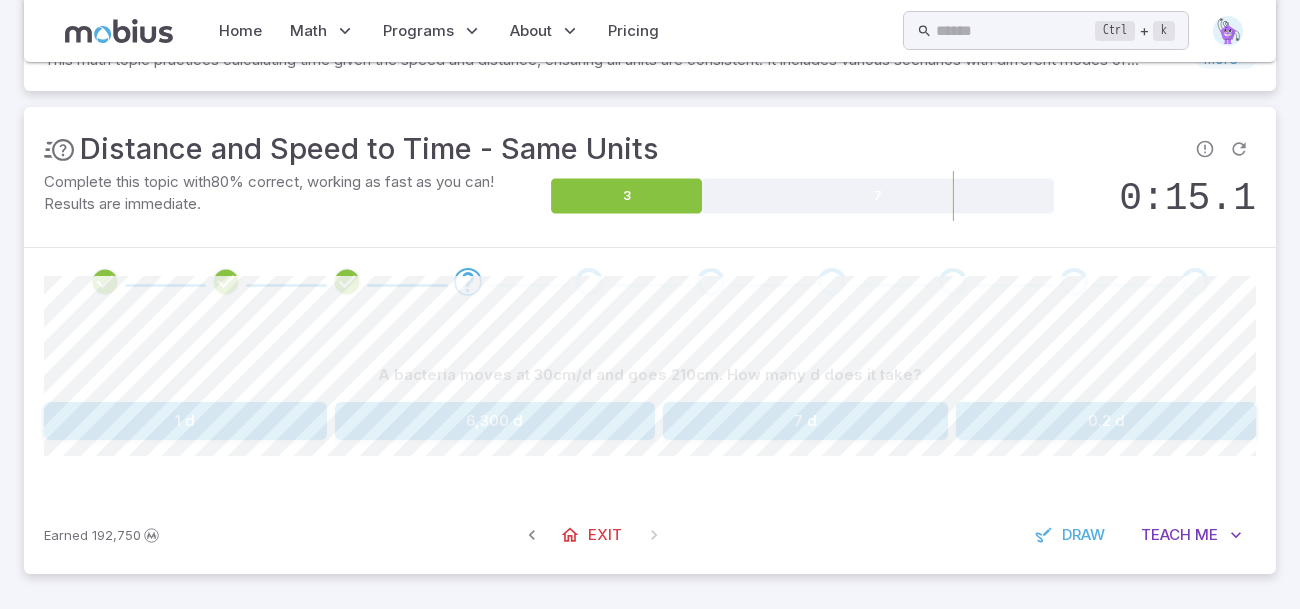 click on "7 d" at bounding box center (806, 421) 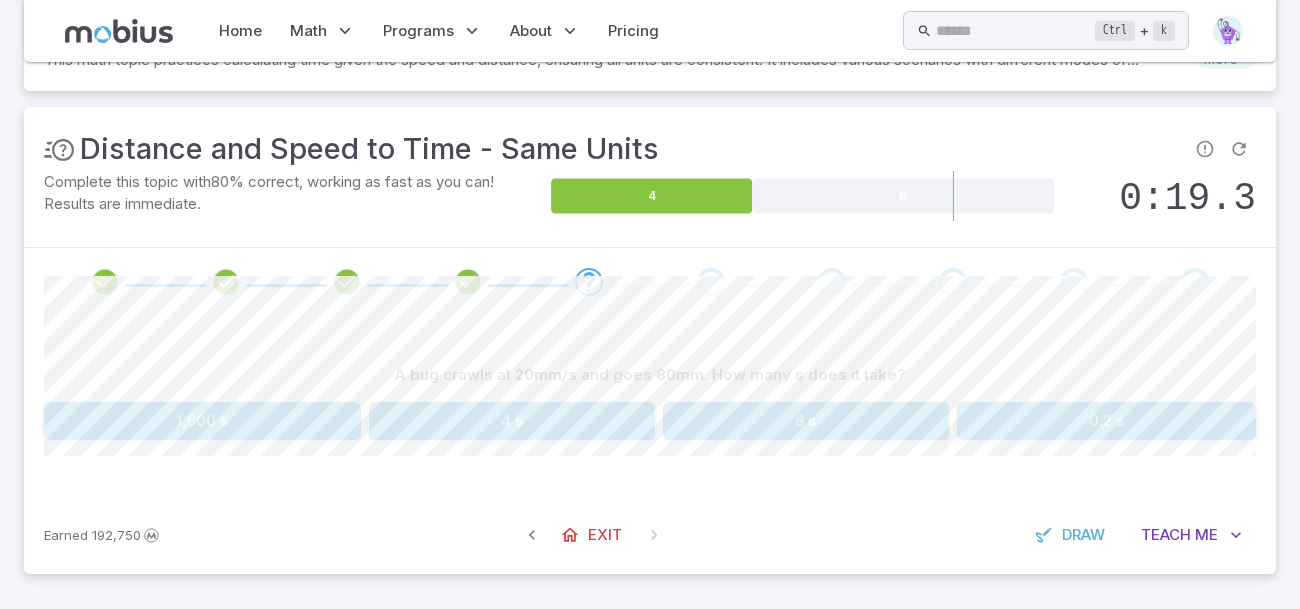 click on "4 s" at bounding box center (512, 421) 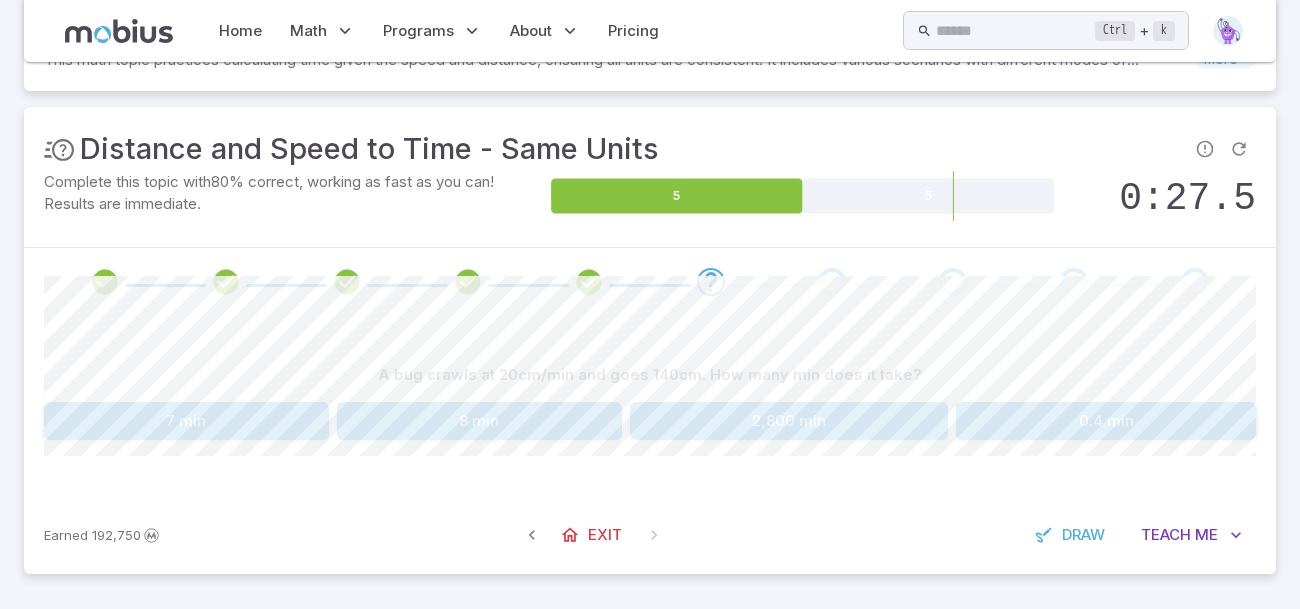 click on "7 min" at bounding box center [186, 421] 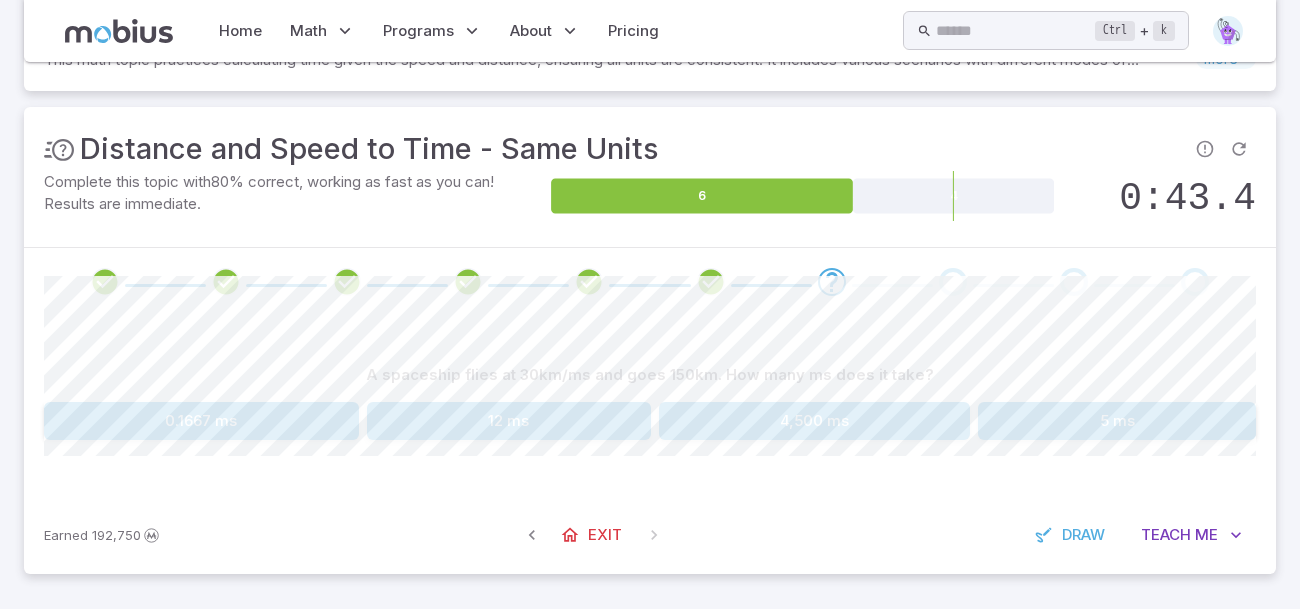 click on "5 ms" at bounding box center [1117, 421] 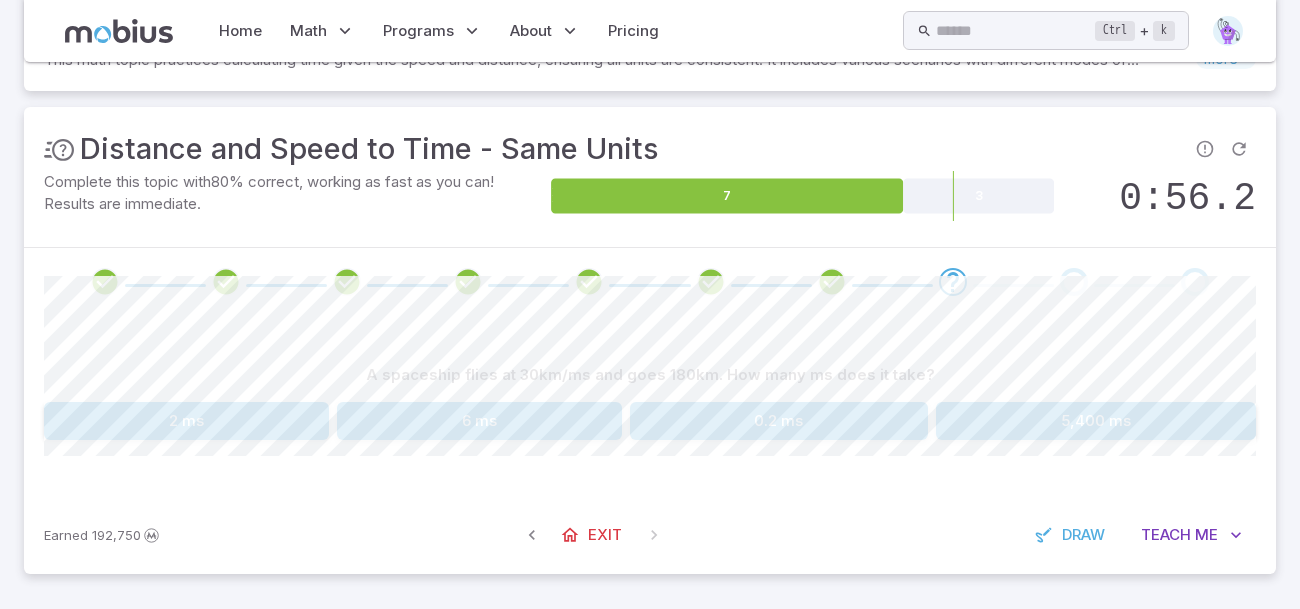 click on "6 ms" at bounding box center [479, 421] 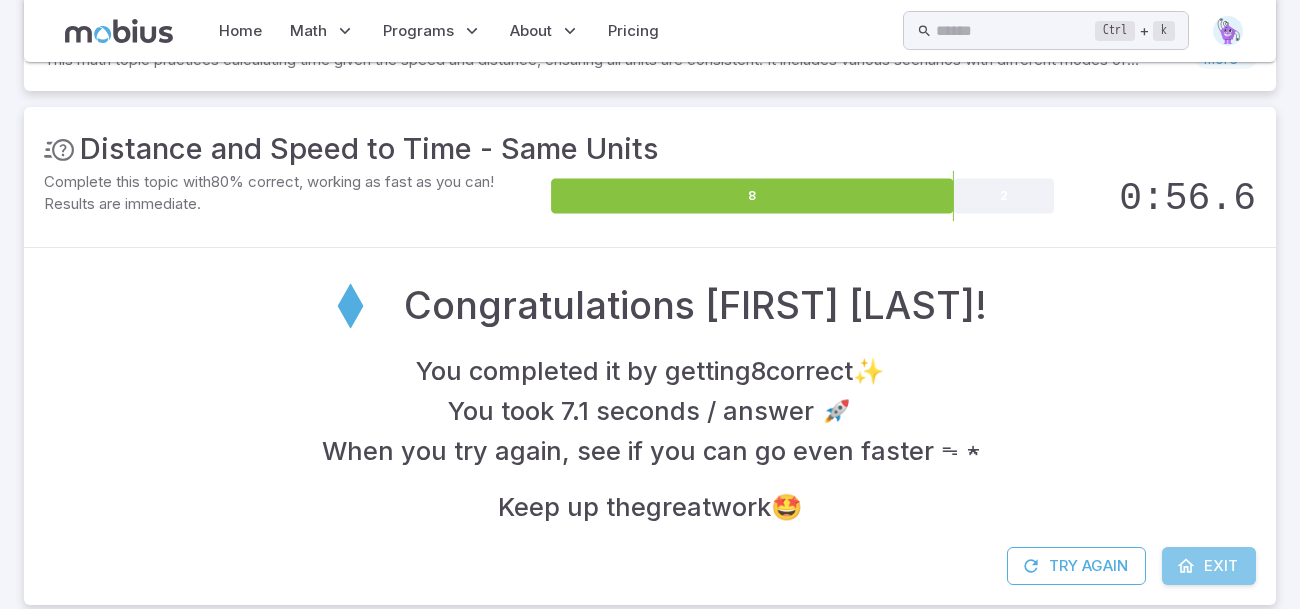 click at bounding box center (1186, 566) 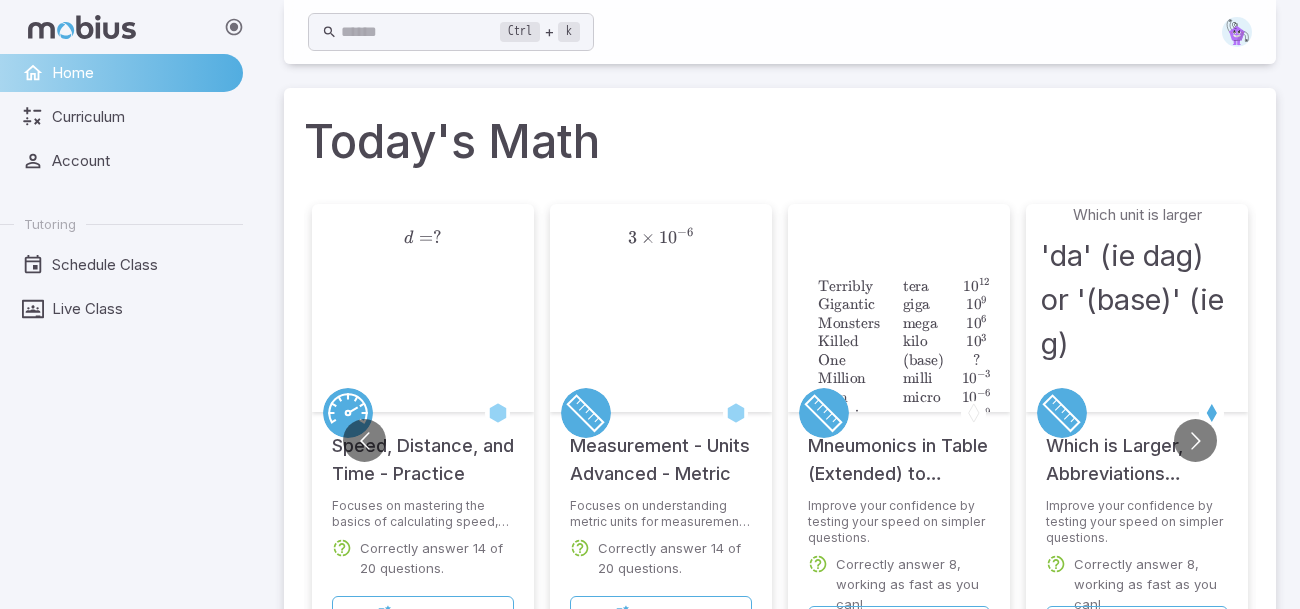 scroll, scrollTop: 102, scrollLeft: 0, axis: vertical 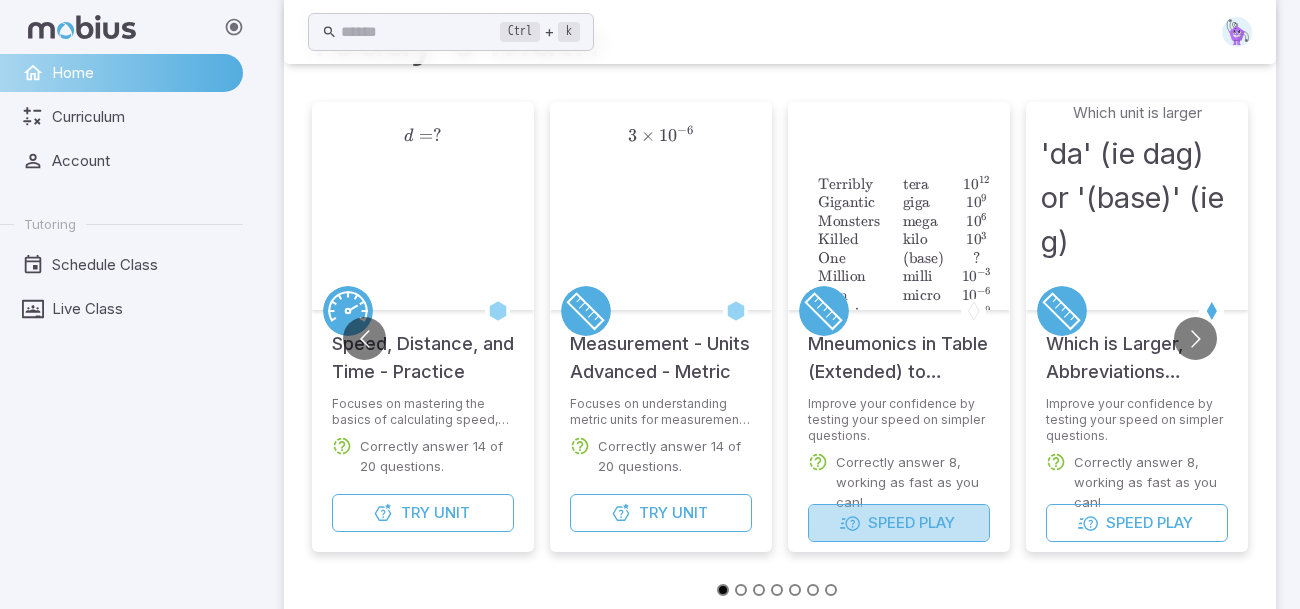 click on "Play" at bounding box center [937, 523] 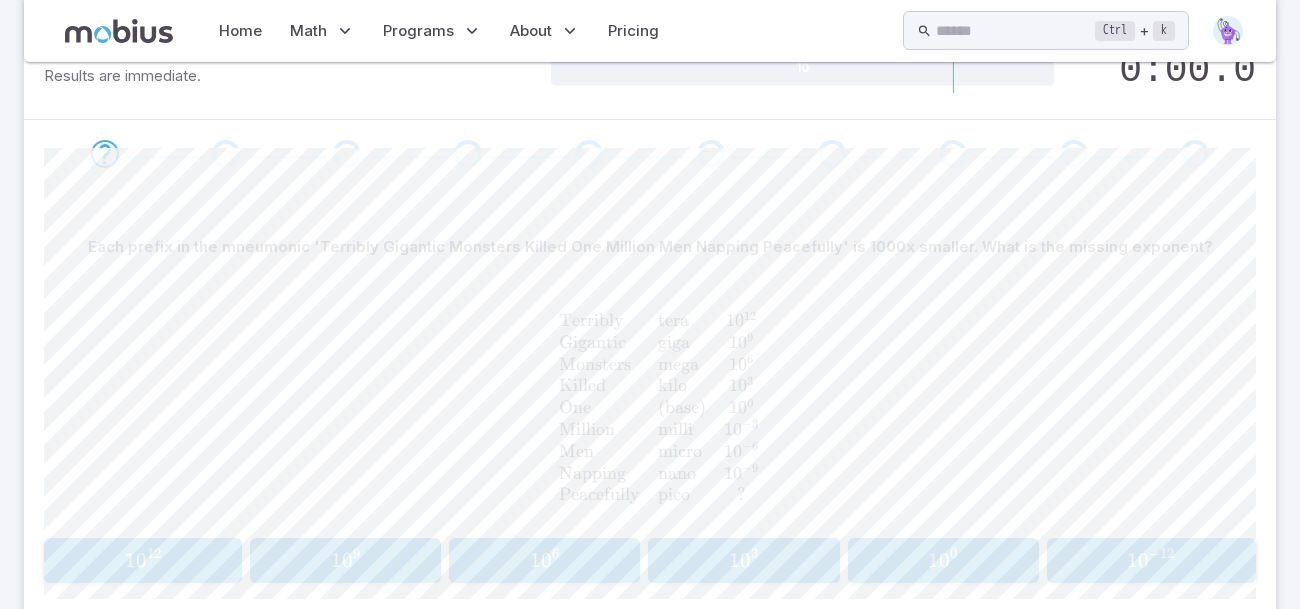 scroll, scrollTop: 325, scrollLeft: 0, axis: vertical 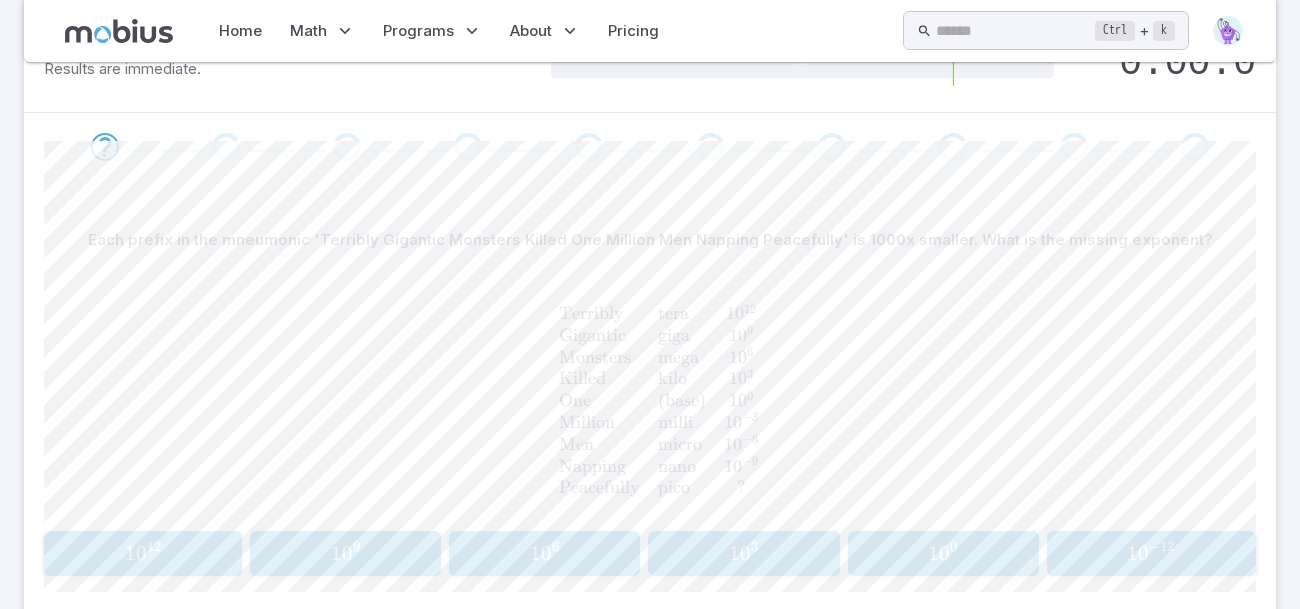 click on "1 0 − 12" at bounding box center [1151, 553] 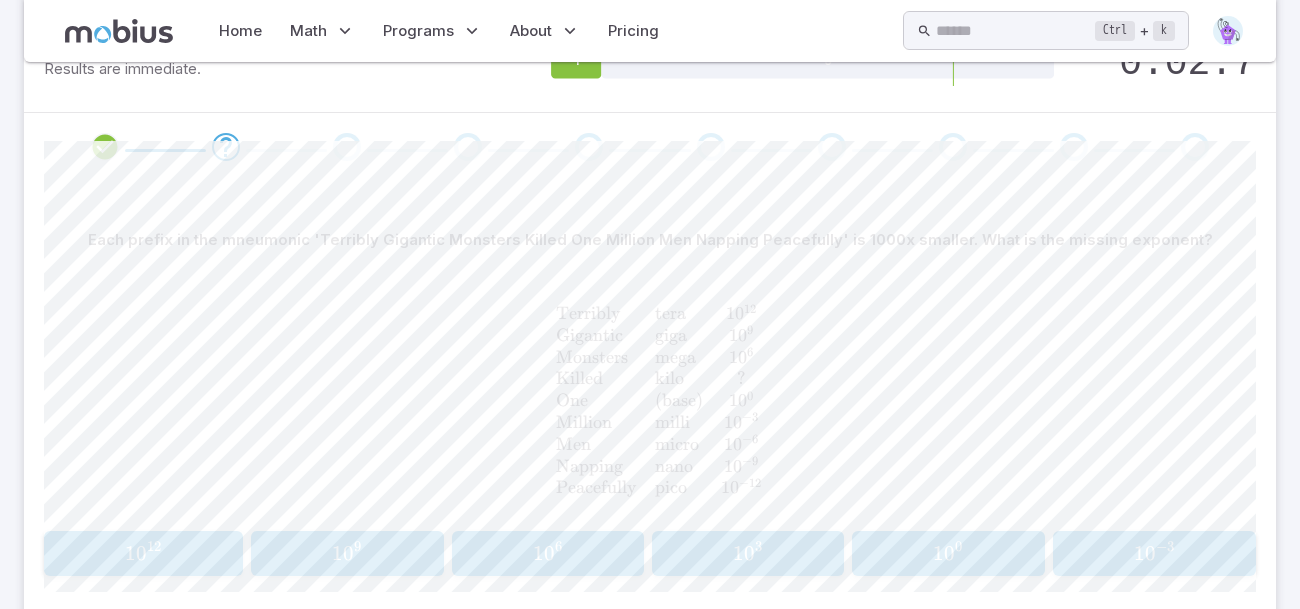 click on "1 0 [NUMBER]" at bounding box center (748, 553) 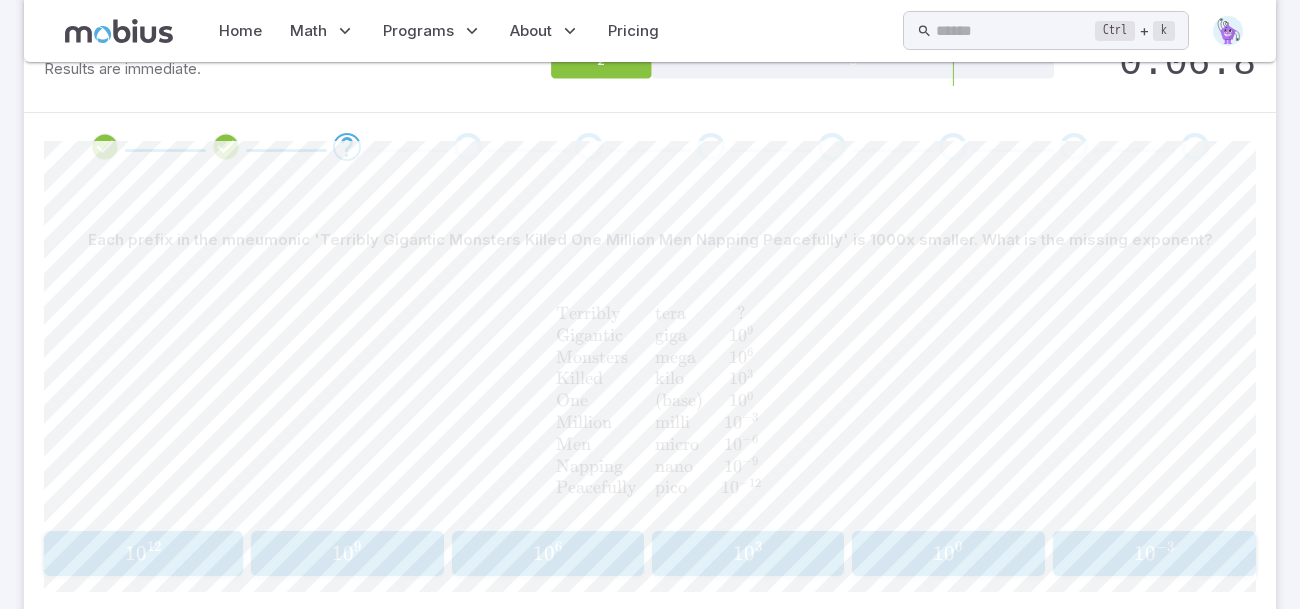 click on "1 0 12" at bounding box center [143, 553] 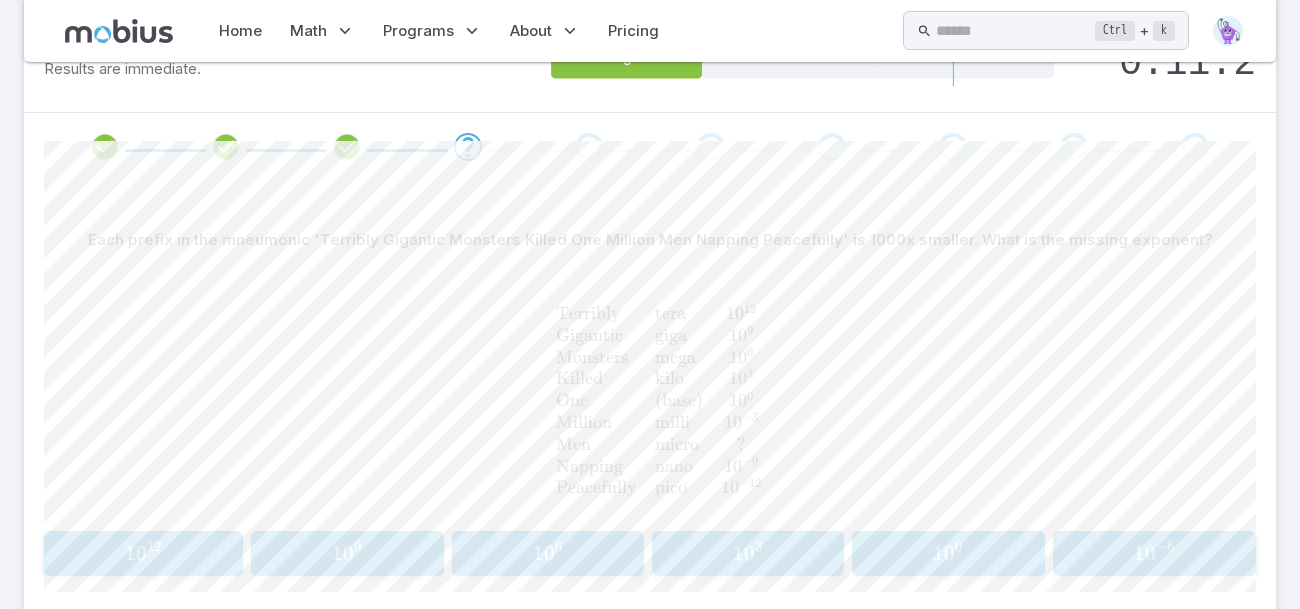 click on "1 0 - [NUMBER] [NUMBER] 1 0 - [NUMBER]" at bounding box center (1154, 553) 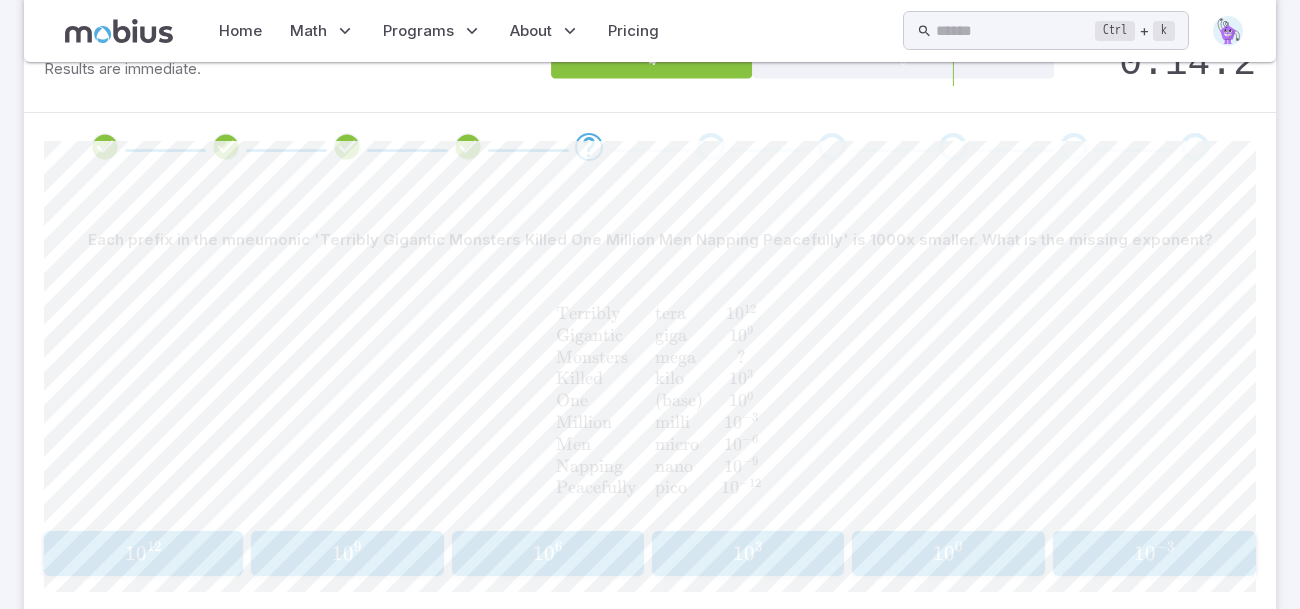 click on "1 0 6" at bounding box center (548, 553) 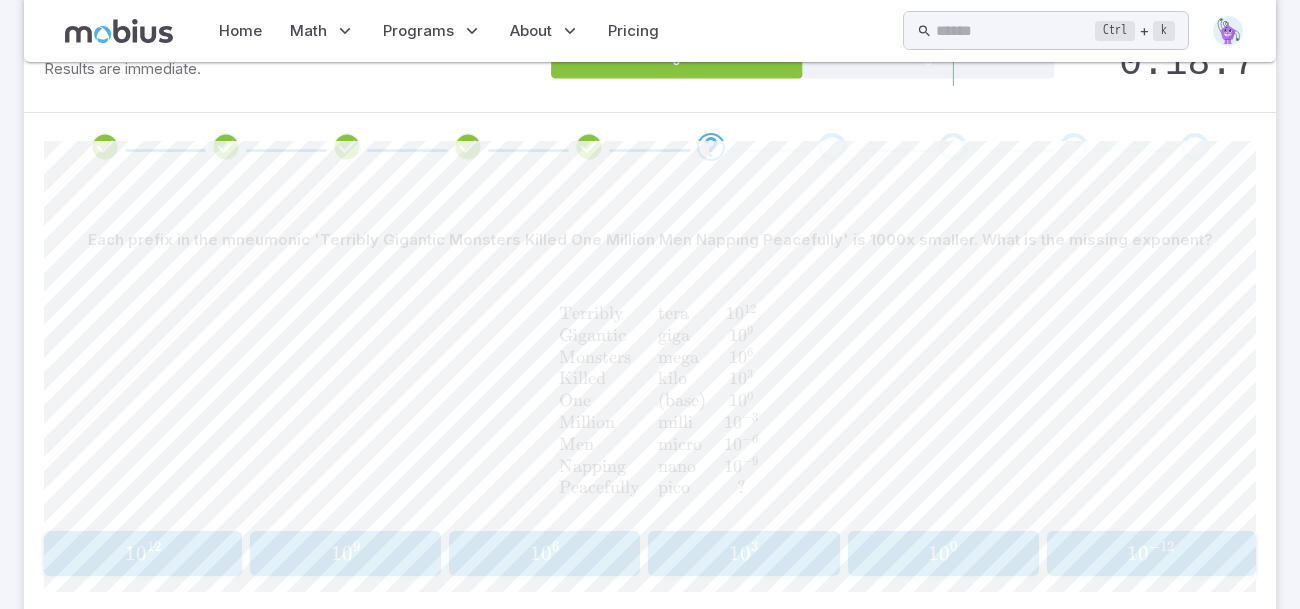 click on "[NUMBER] [NUMBER] [NUMBER]" at bounding box center (1151, 553) 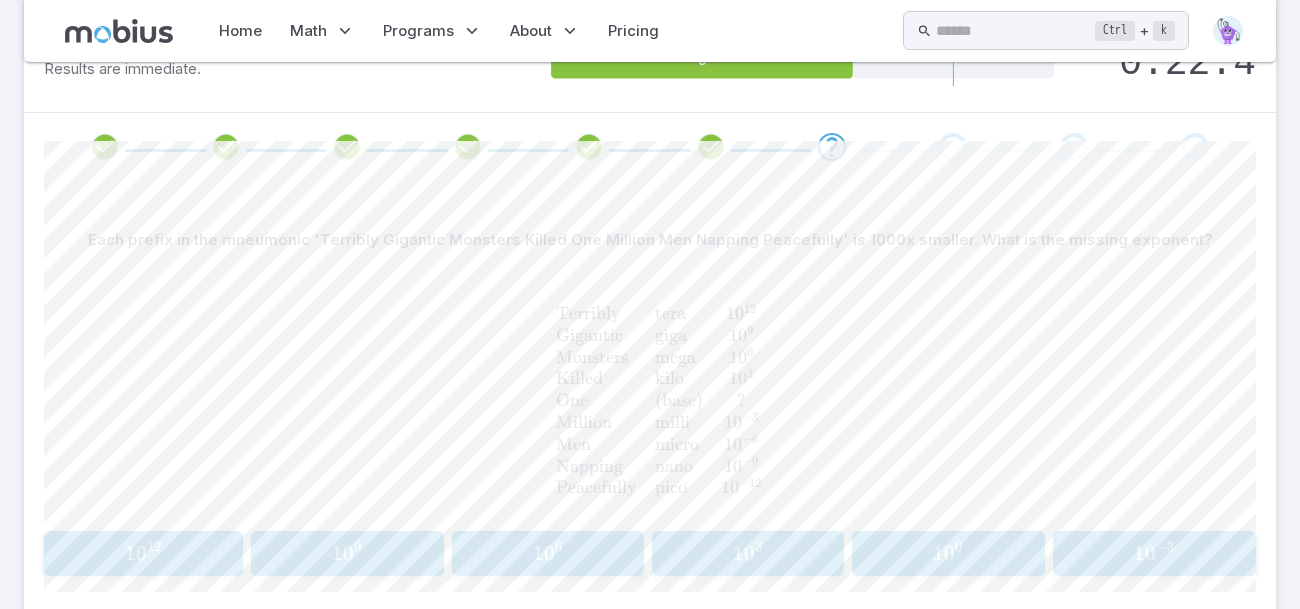 click on "1 0 0" at bounding box center [949, 553] 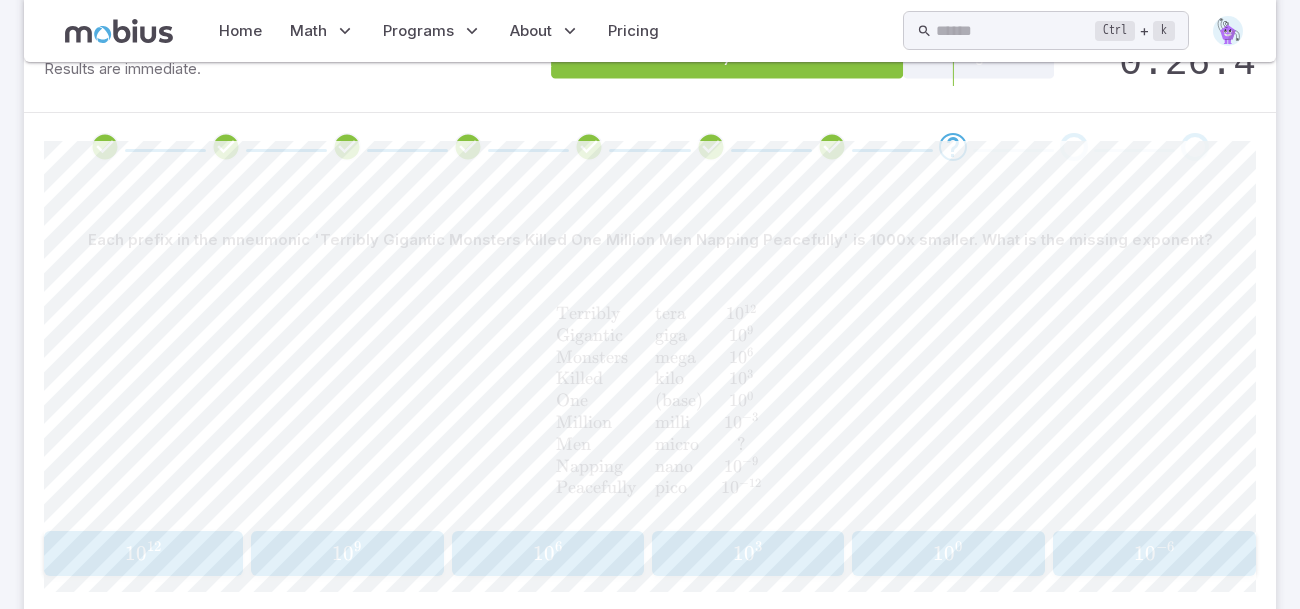 click on "1 0 − 6" at bounding box center (1154, 553) 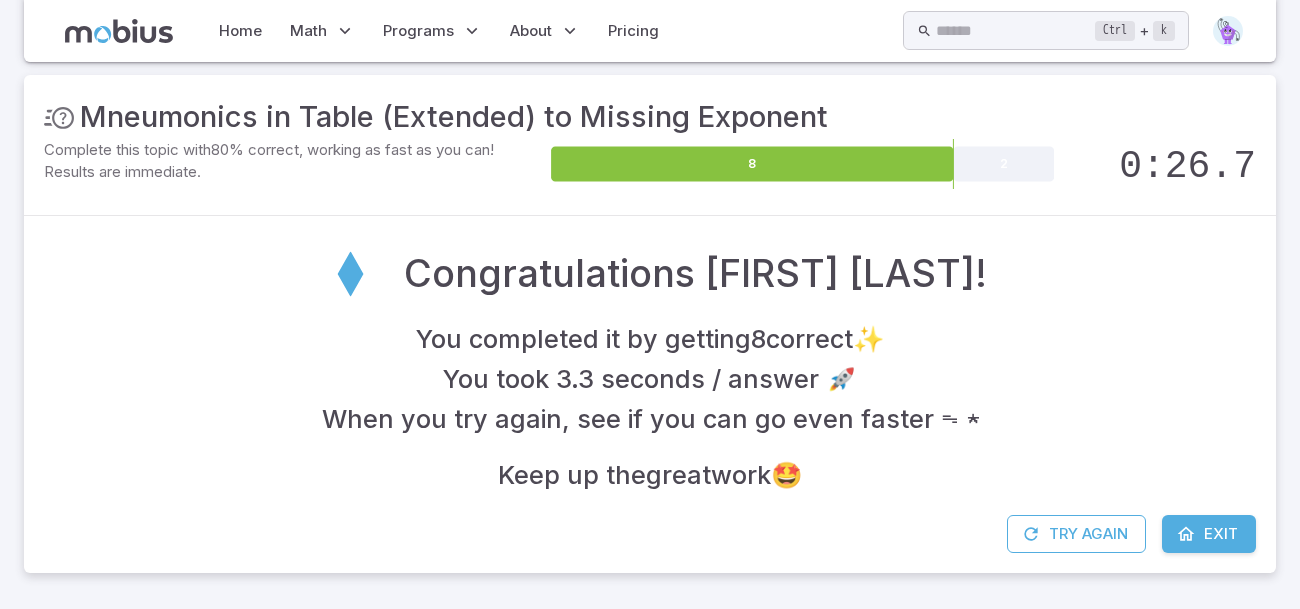 scroll, scrollTop: 221, scrollLeft: 0, axis: vertical 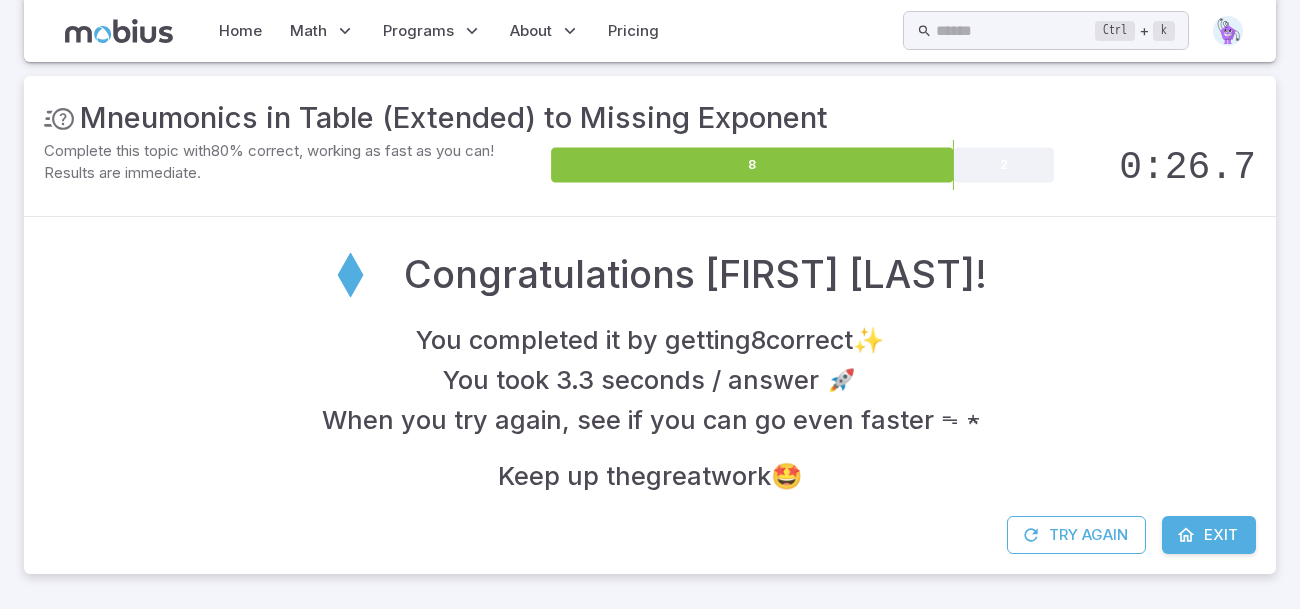 click on "Exit" at bounding box center [1209, 535] 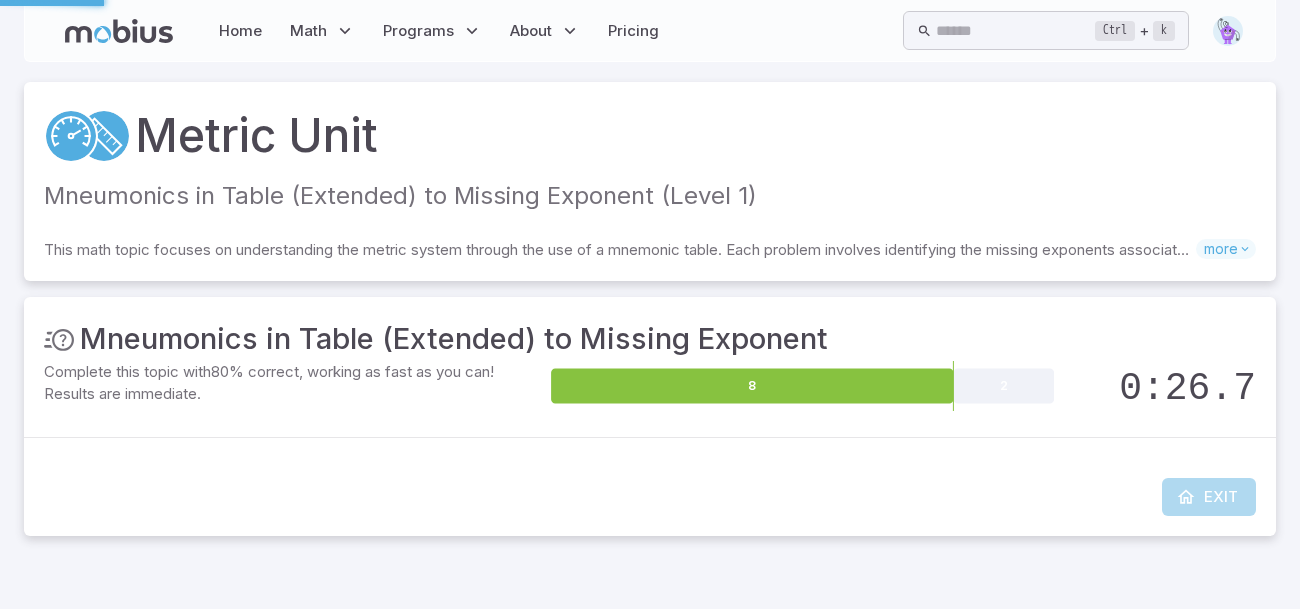 scroll, scrollTop: 0, scrollLeft: 0, axis: both 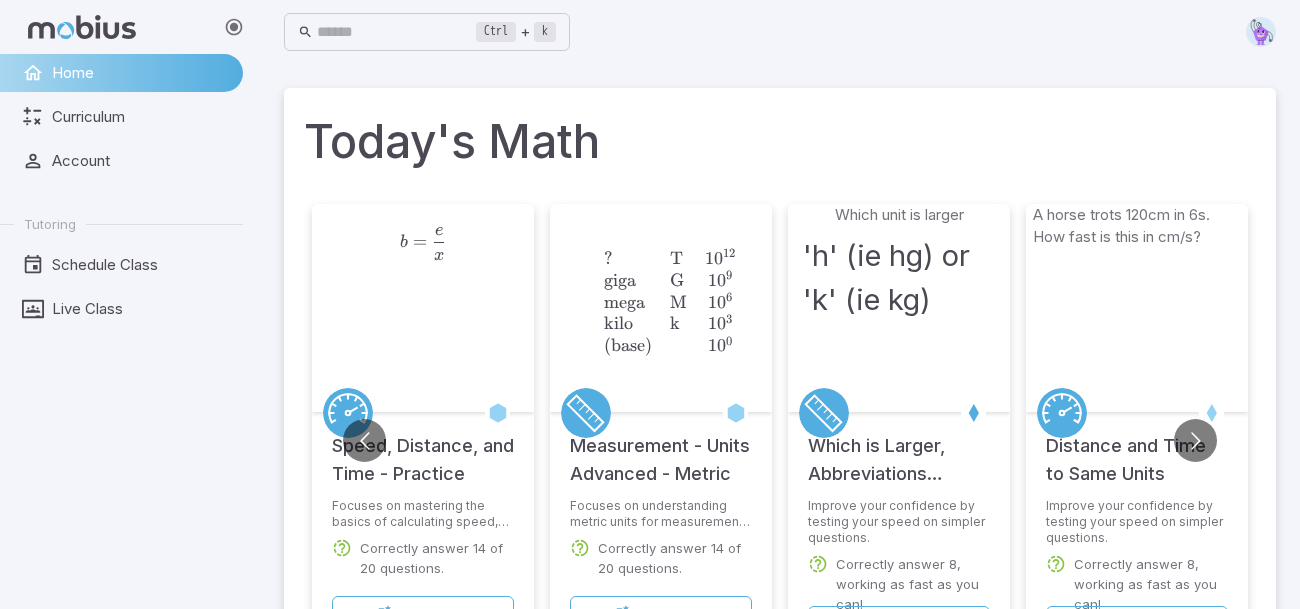 click on "Distance and Time to Same Units" at bounding box center (1137, 460) 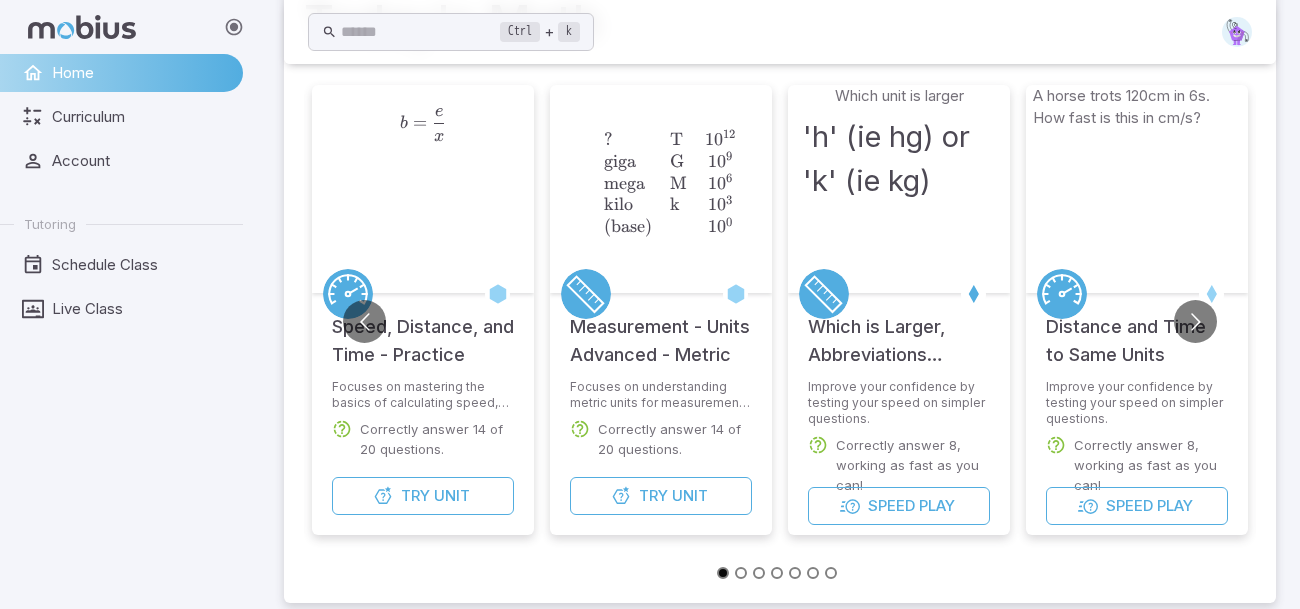 scroll, scrollTop: 132, scrollLeft: 0, axis: vertical 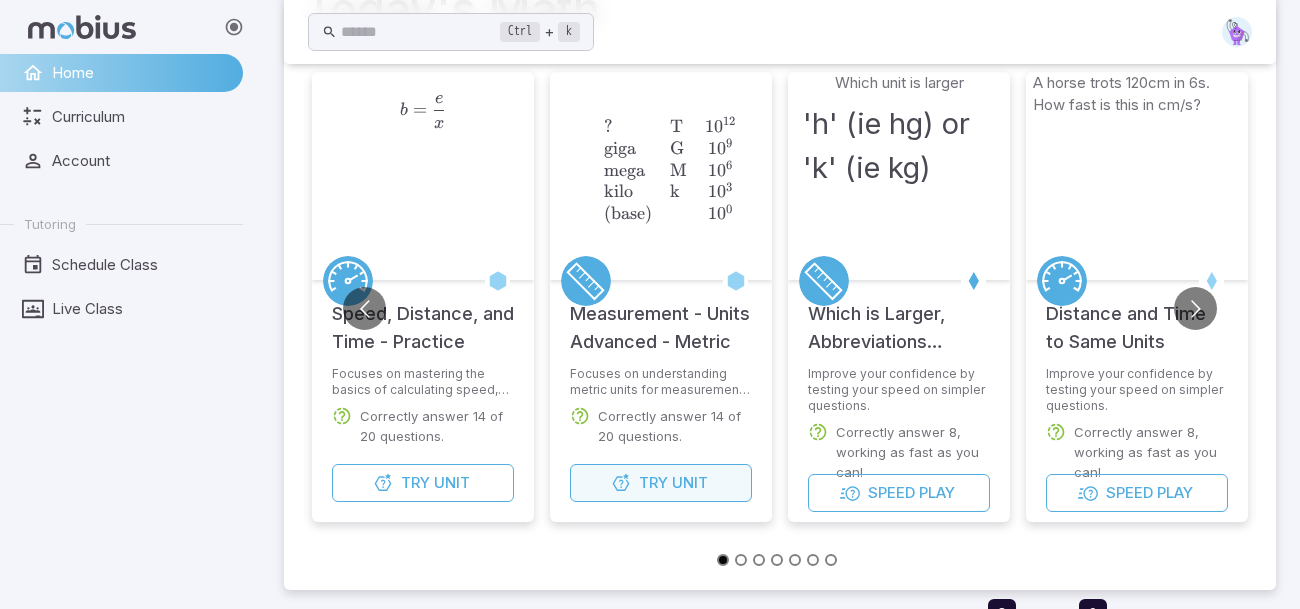 click on "Unit" at bounding box center (690, 483) 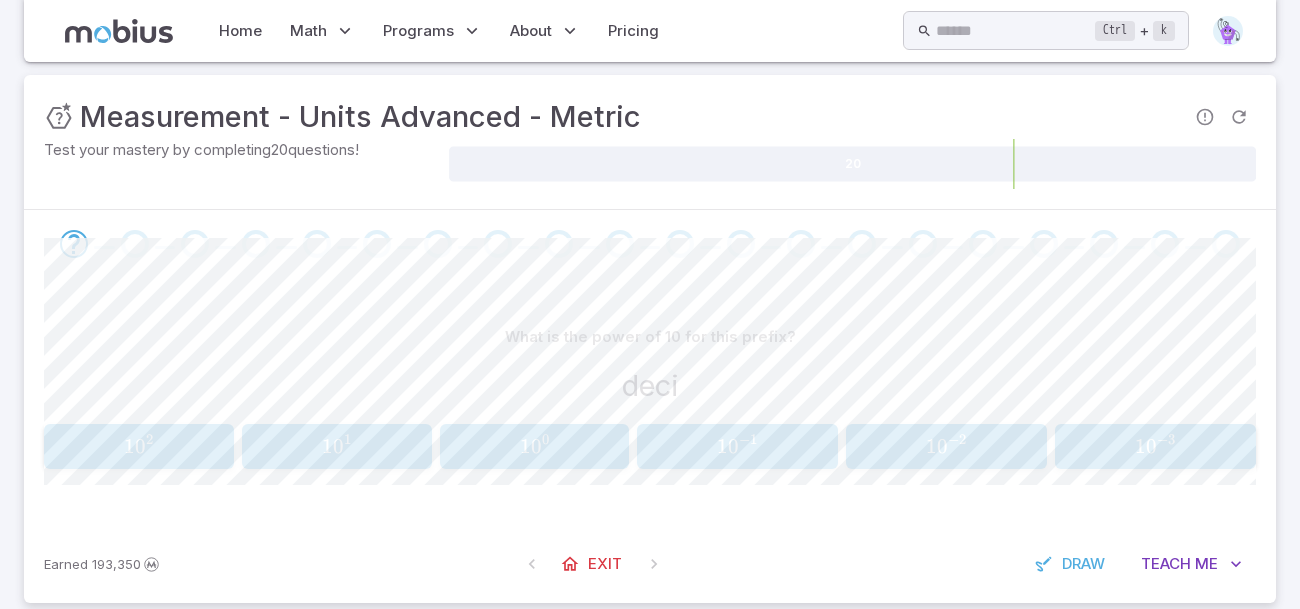 scroll, scrollTop: 264, scrollLeft: 0, axis: vertical 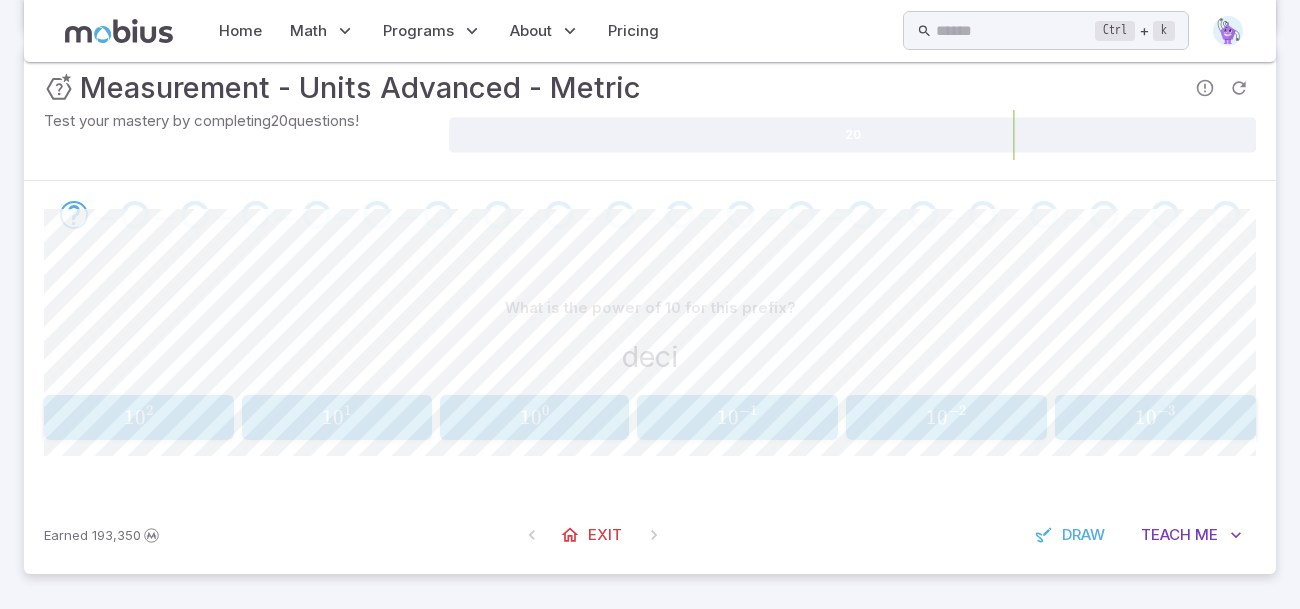click on "1 0 − 1" at bounding box center (738, 417) 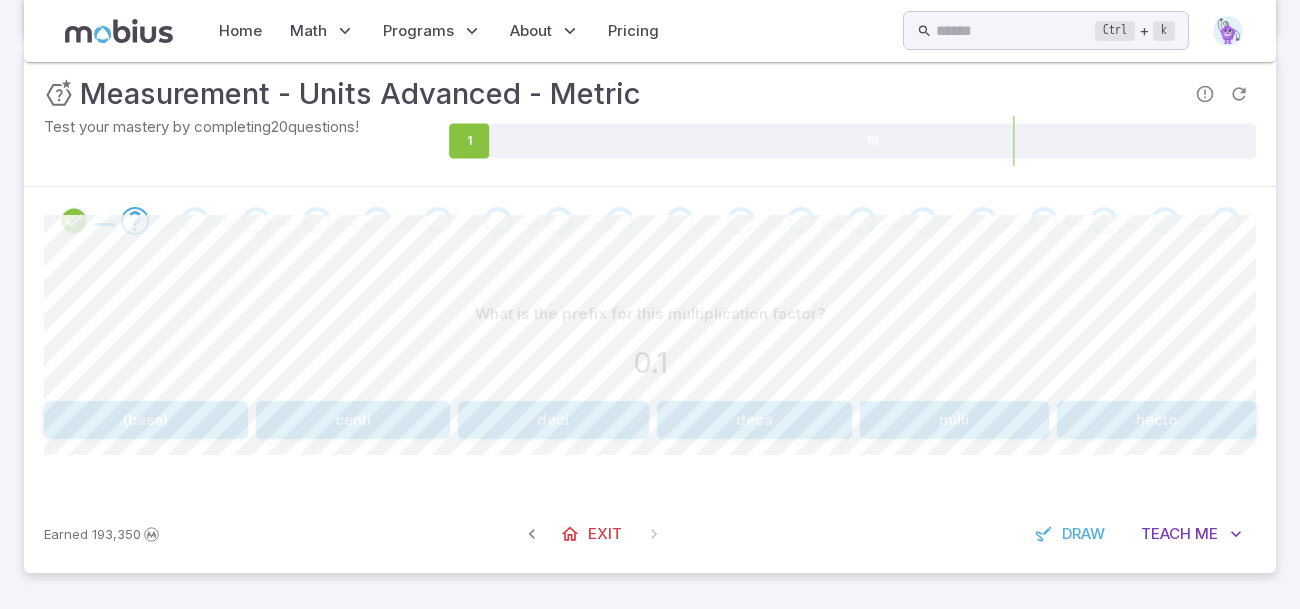 scroll, scrollTop: 256, scrollLeft: 0, axis: vertical 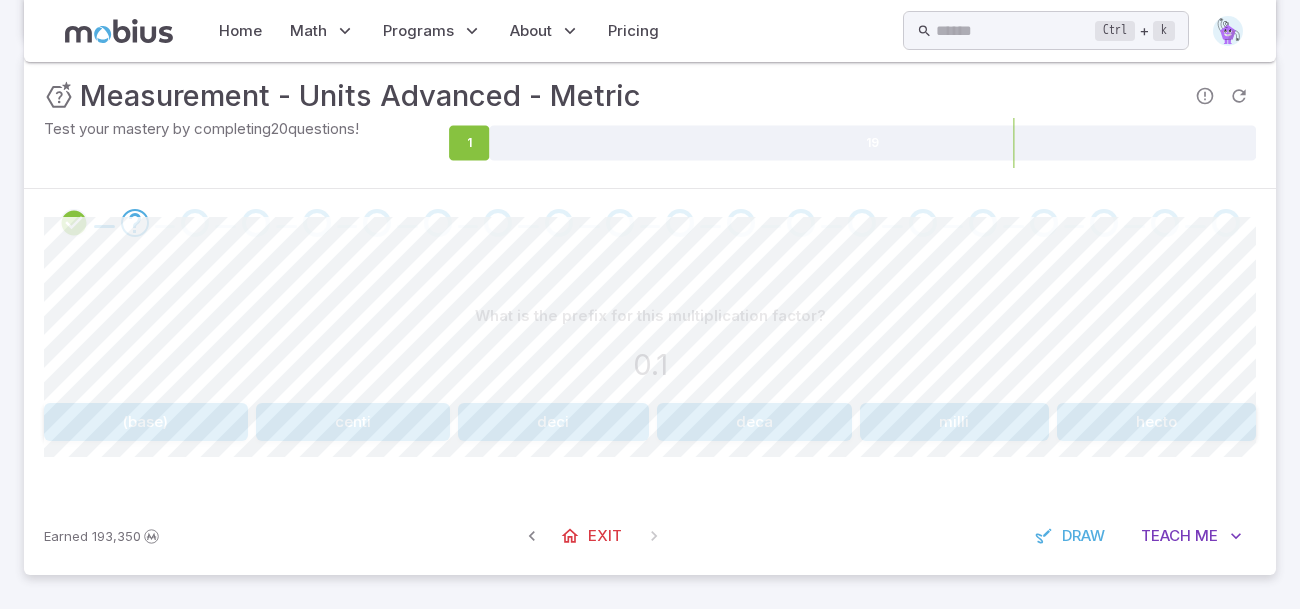 click on "deci" at bounding box center [553, 422] 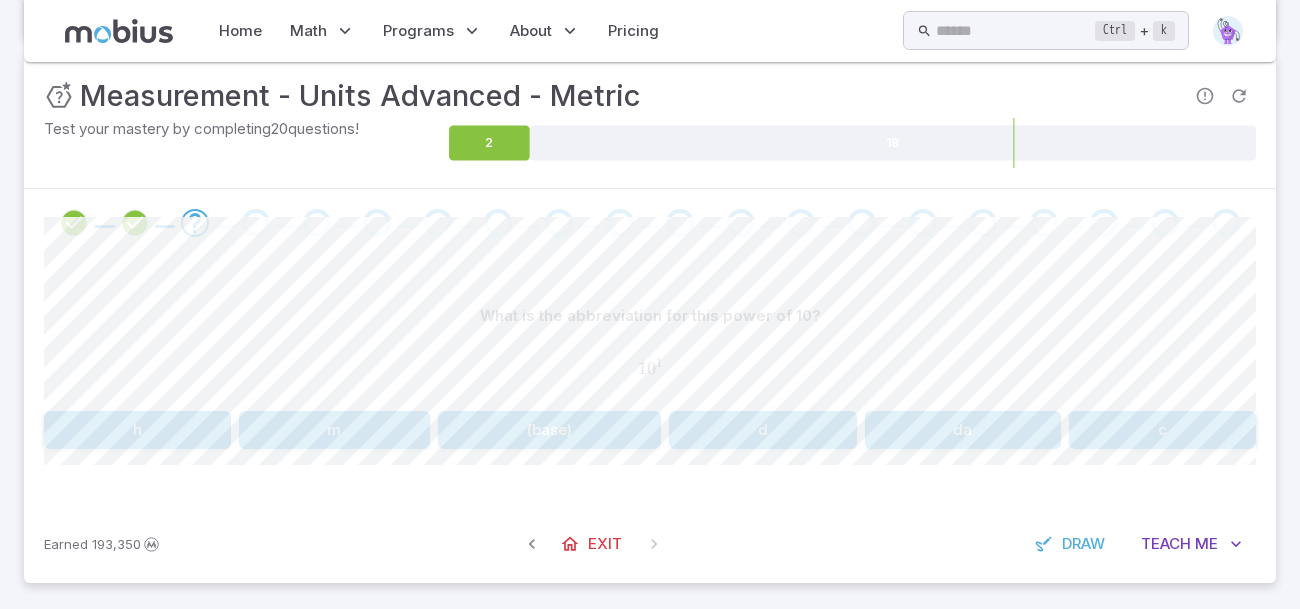 click on "da" at bounding box center (963, 430) 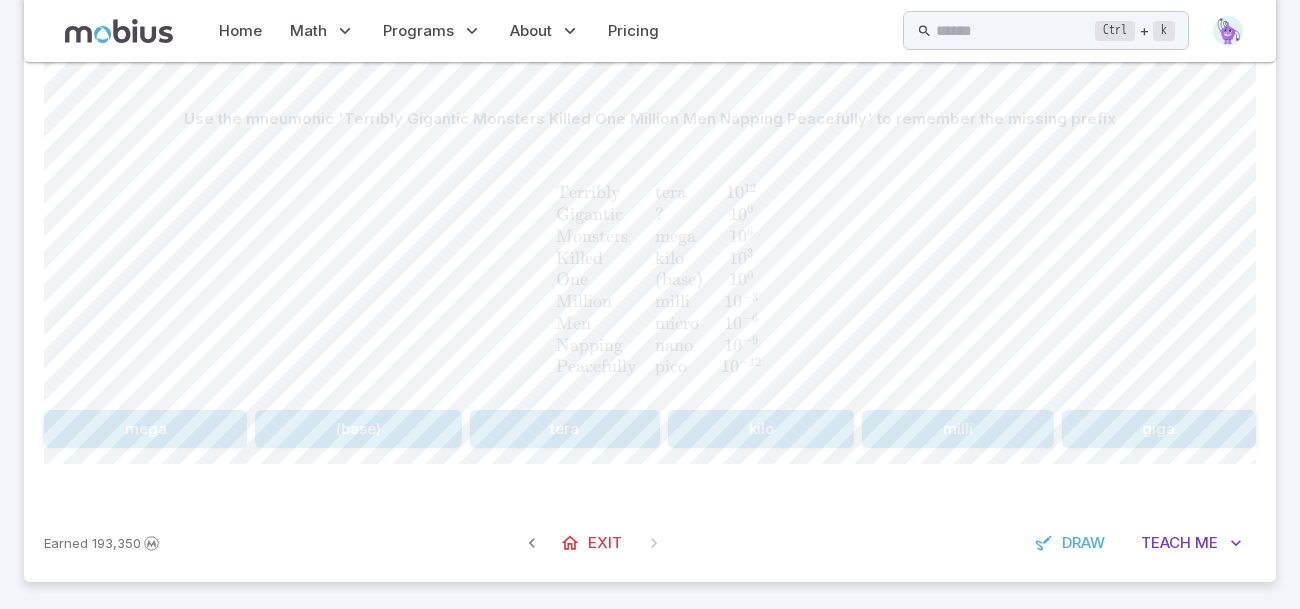 scroll, scrollTop: 461, scrollLeft: 0, axis: vertical 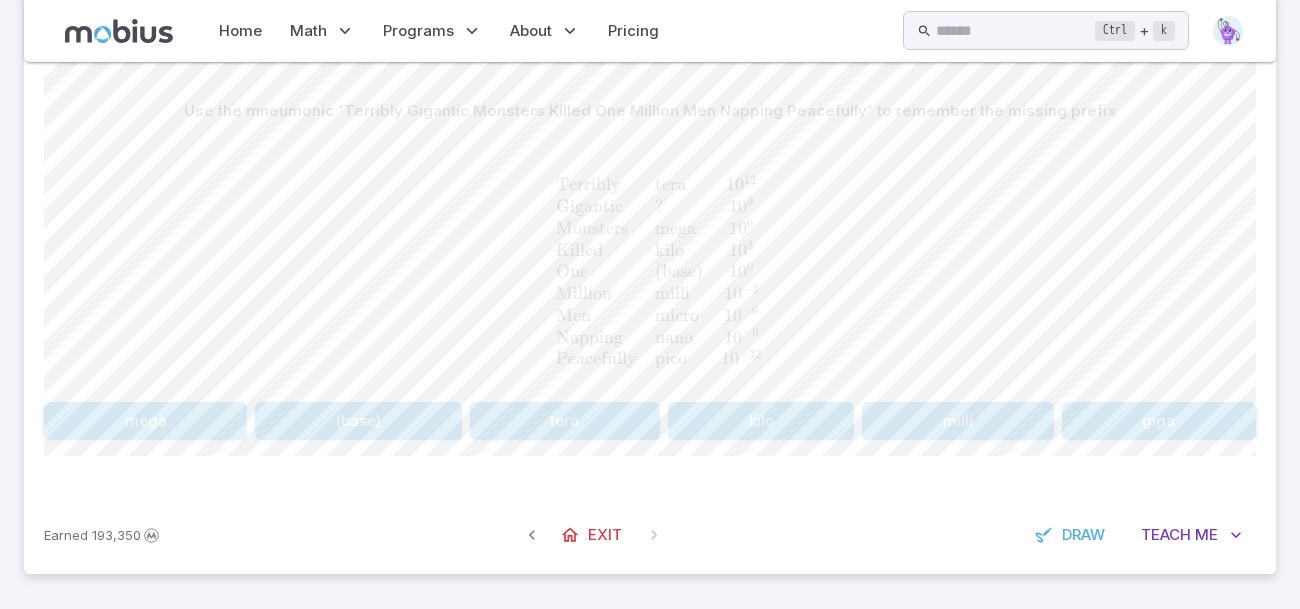 click on "giga" at bounding box center [1159, 421] 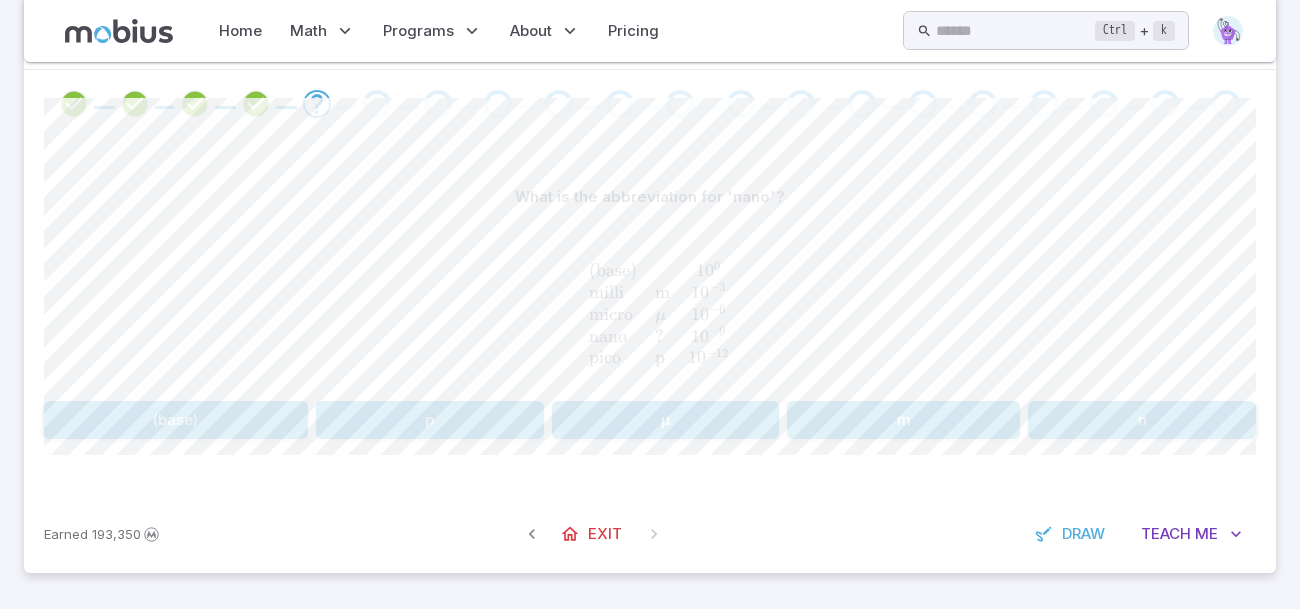 scroll, scrollTop: 374, scrollLeft: 0, axis: vertical 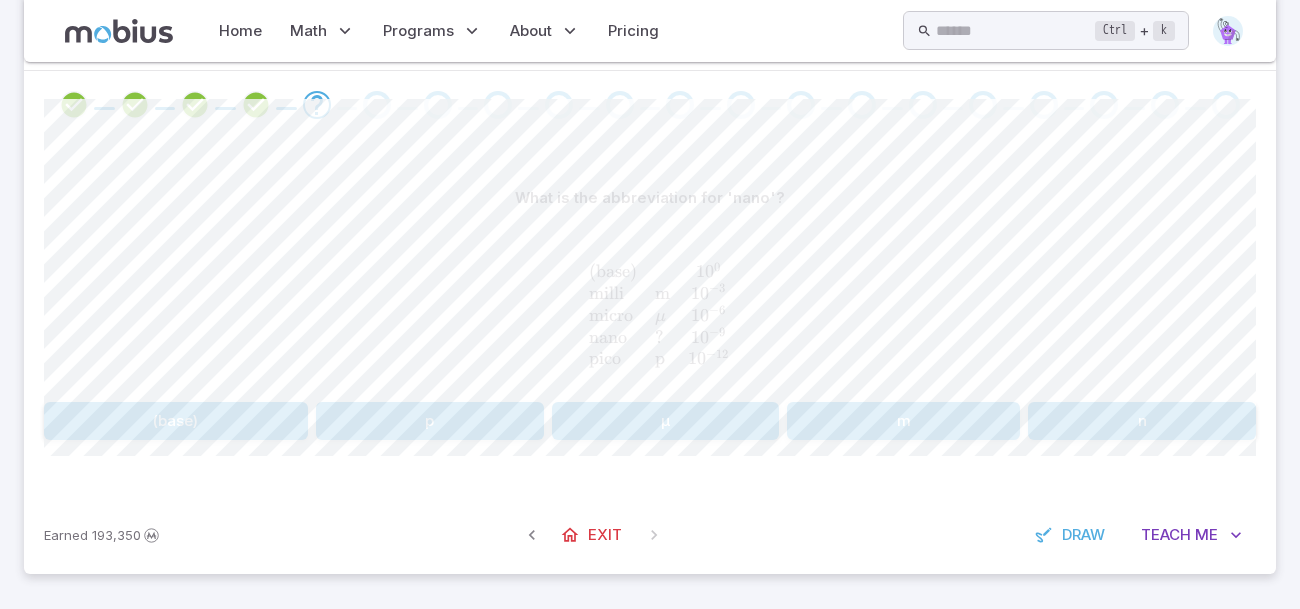 click on "n" at bounding box center [1142, 421] 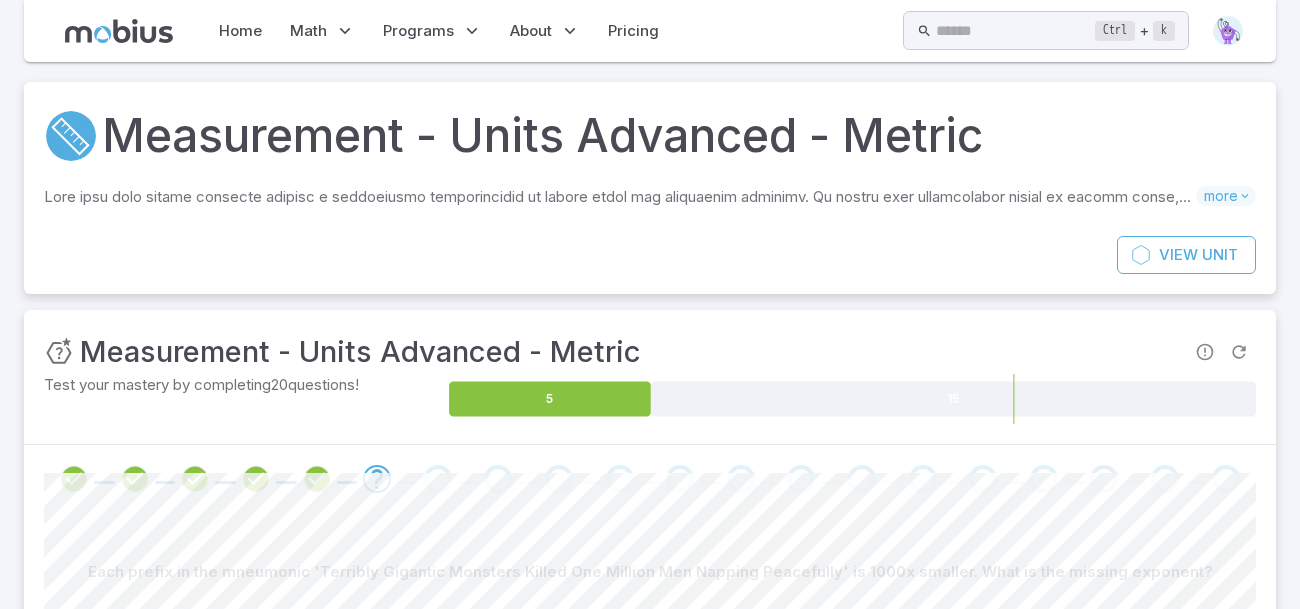 scroll, scrollTop: 374, scrollLeft: 0, axis: vertical 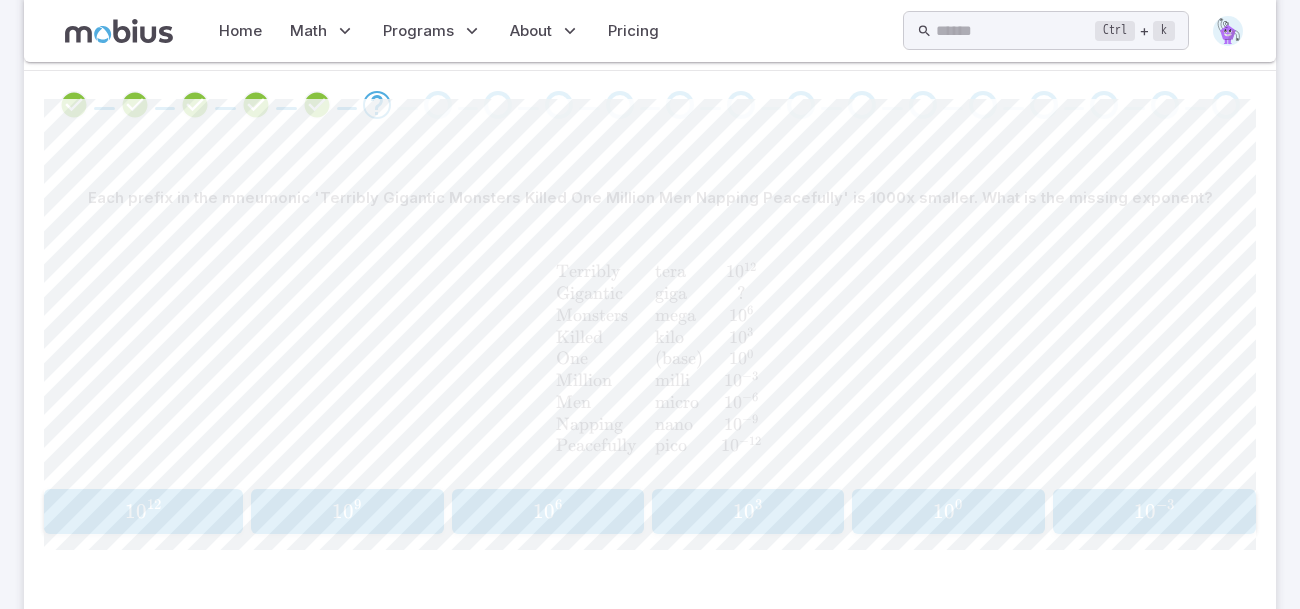 click on "1 0 [NUMBER]" at bounding box center [348, 511] 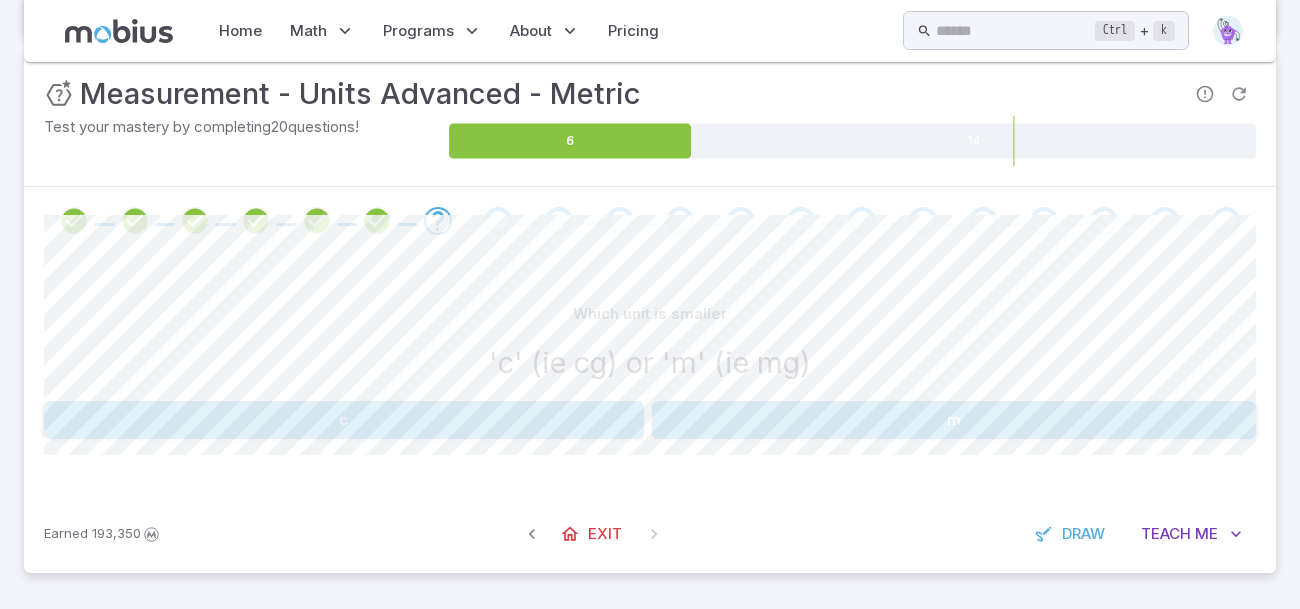scroll, scrollTop: 256, scrollLeft: 0, axis: vertical 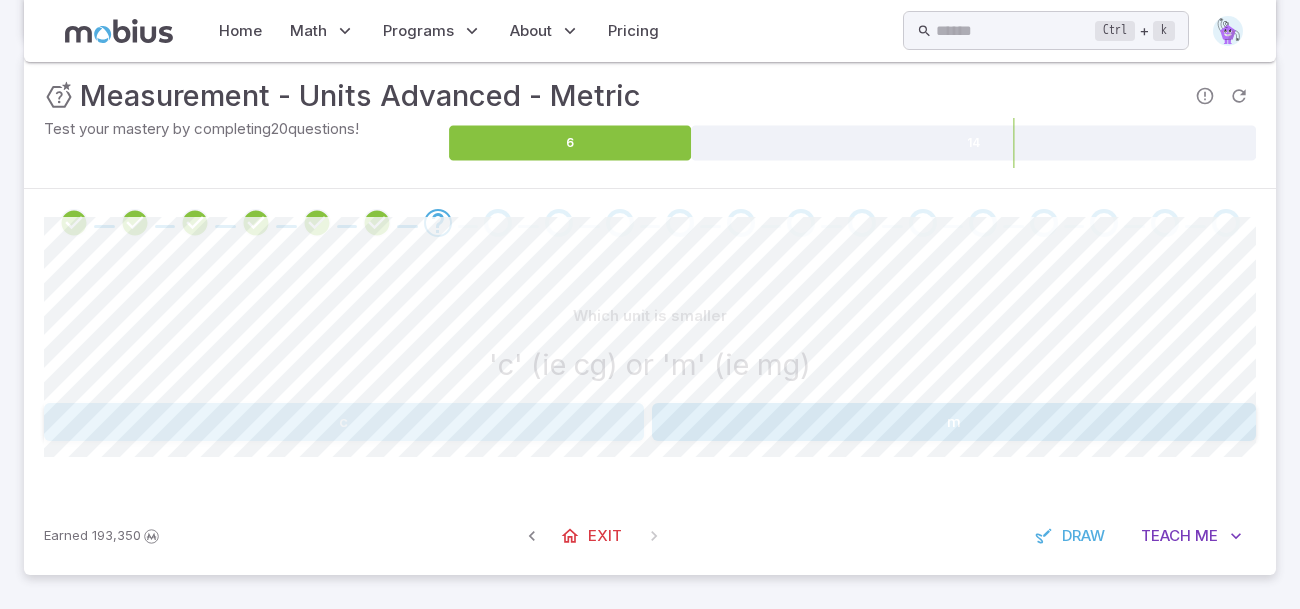 click on "c" at bounding box center [344, 422] 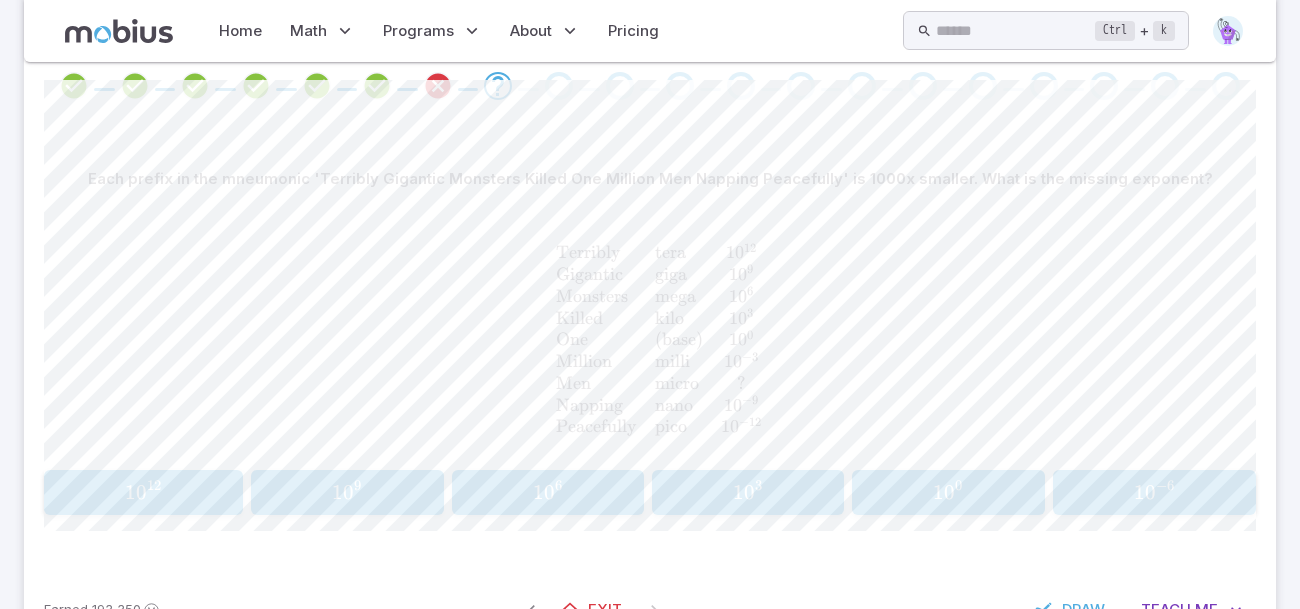 scroll, scrollTop: 395, scrollLeft: 0, axis: vertical 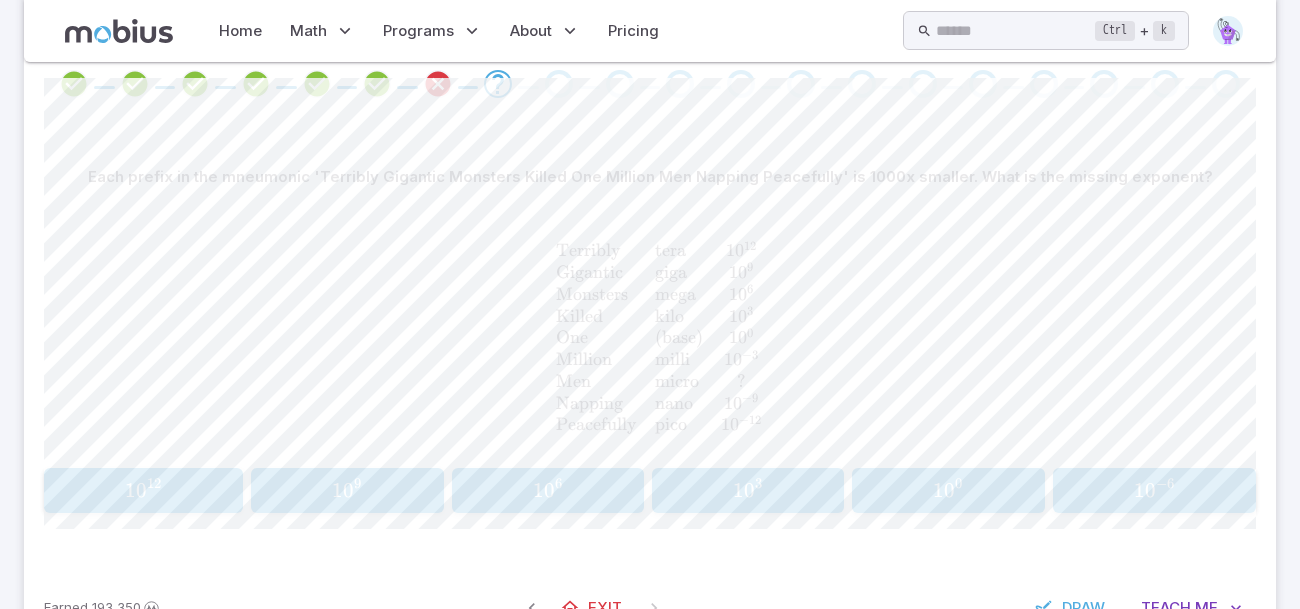 click on "1 0 − 6" at bounding box center [1154, 490] 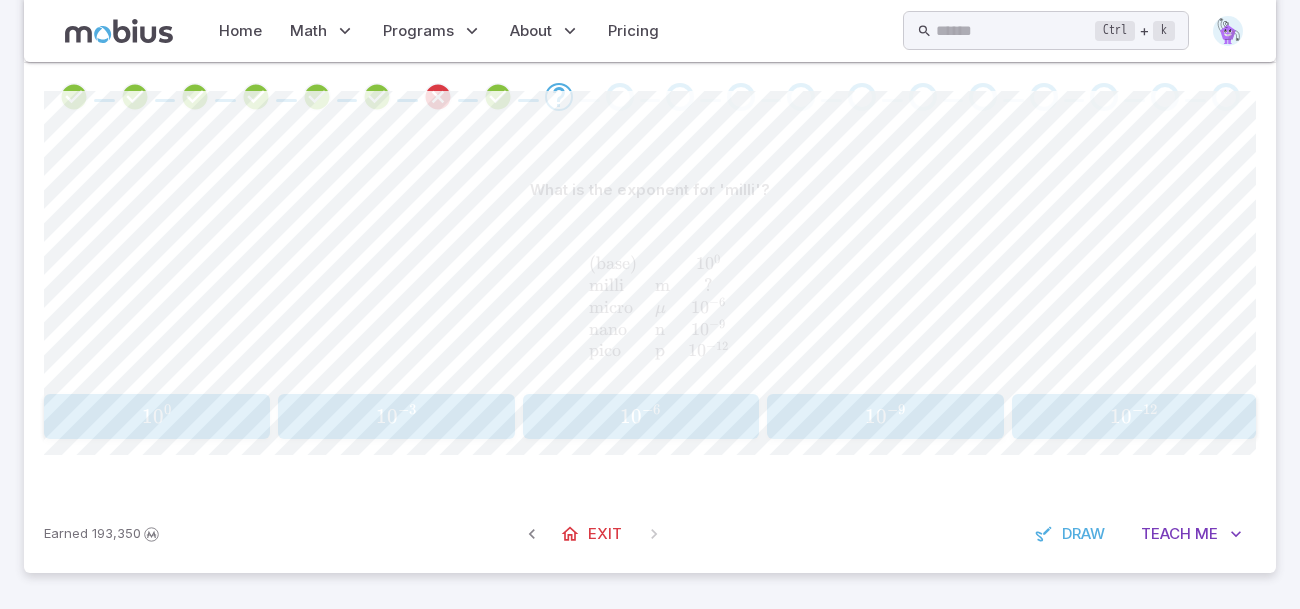 scroll, scrollTop: 381, scrollLeft: 0, axis: vertical 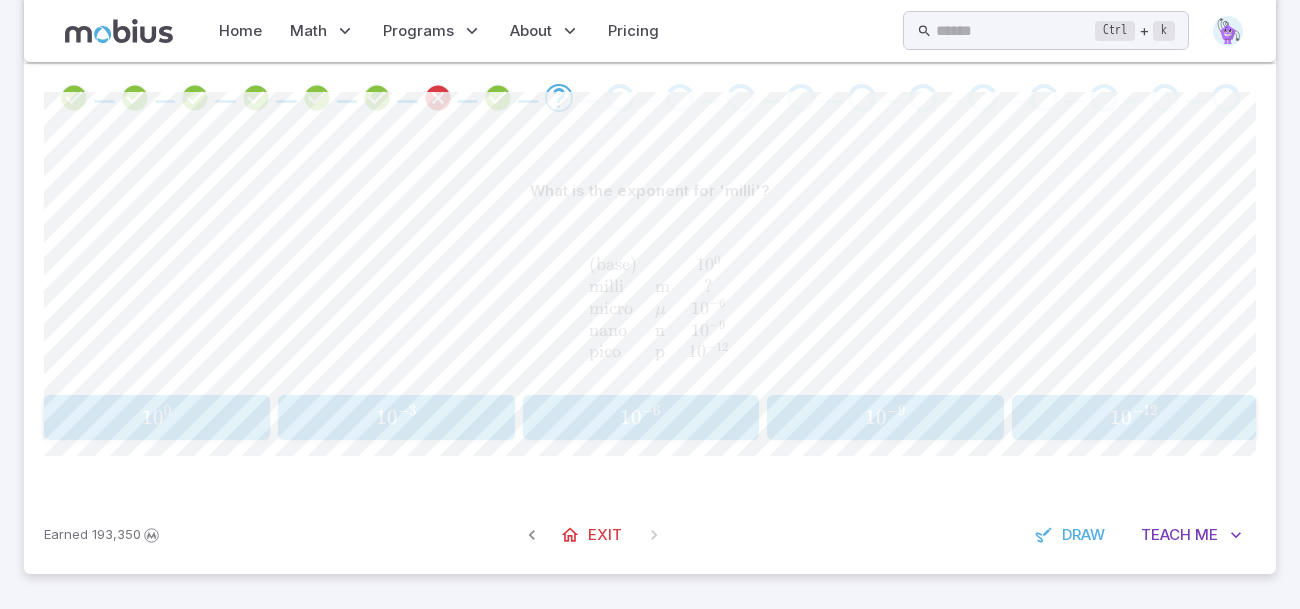 click on "1 0 - [NUMBER]" at bounding box center [396, 417] 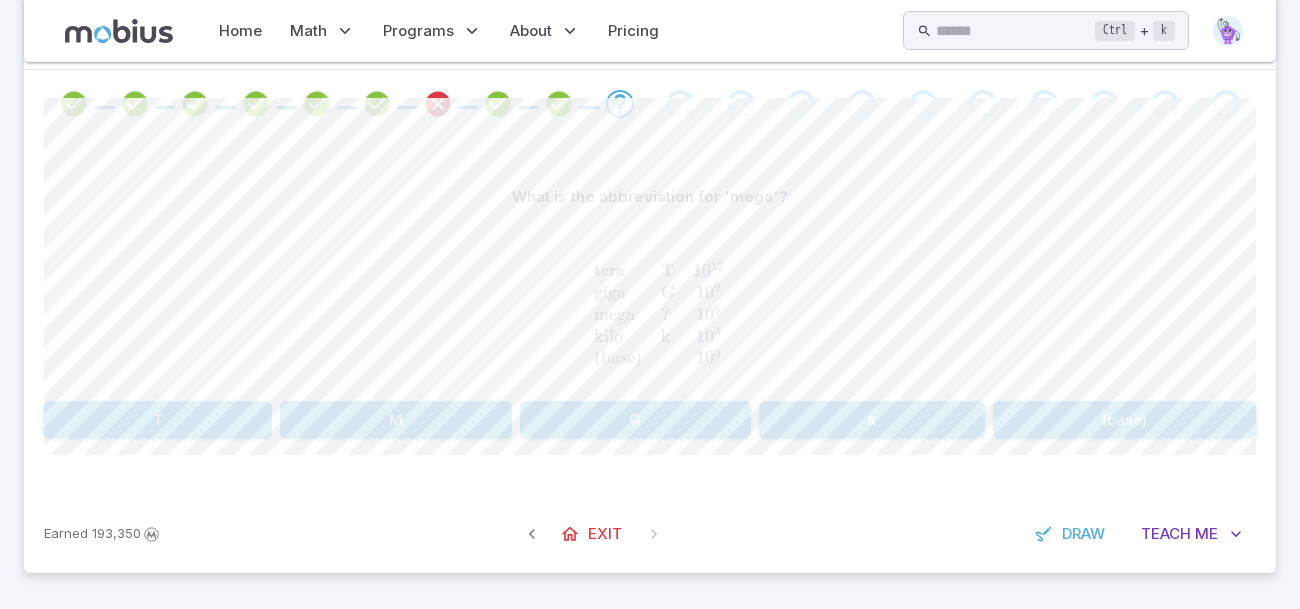 scroll, scrollTop: 374, scrollLeft: 0, axis: vertical 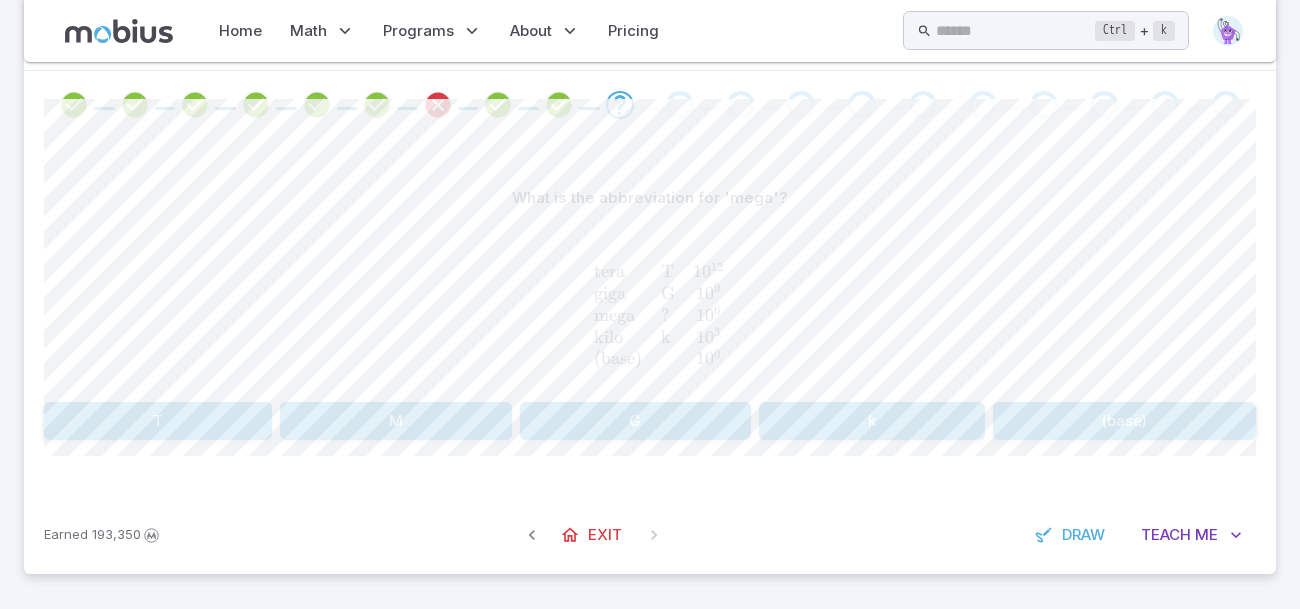 click on "(base)" at bounding box center [1124, 421] 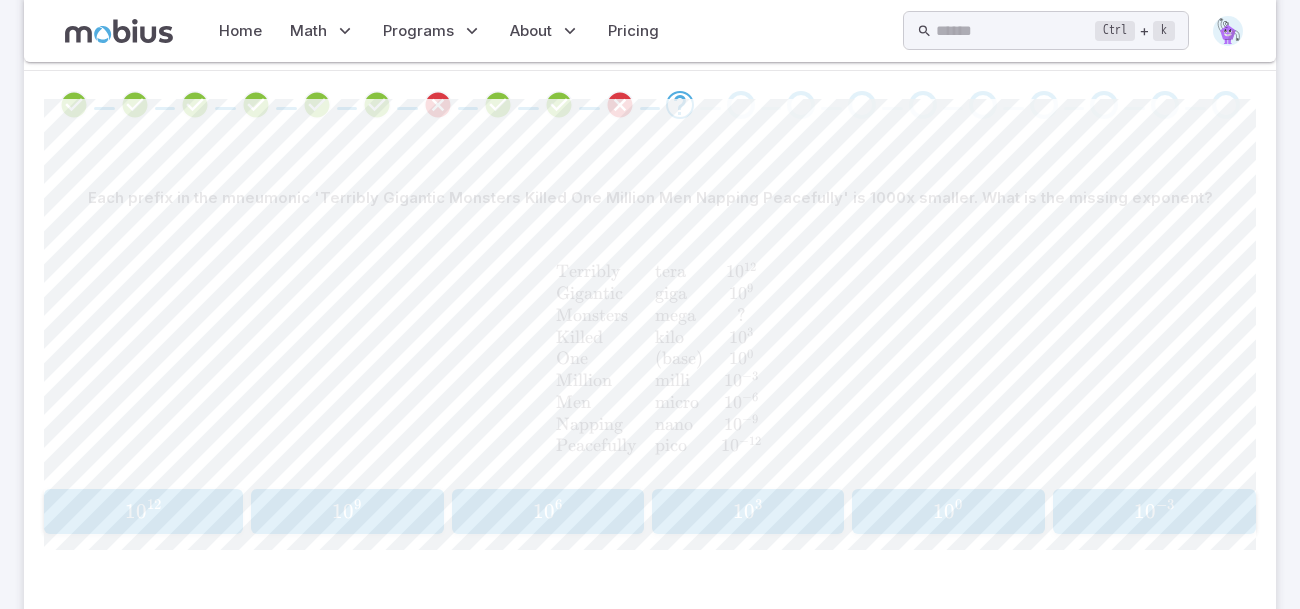 click on "1" at bounding box center [538, 511] 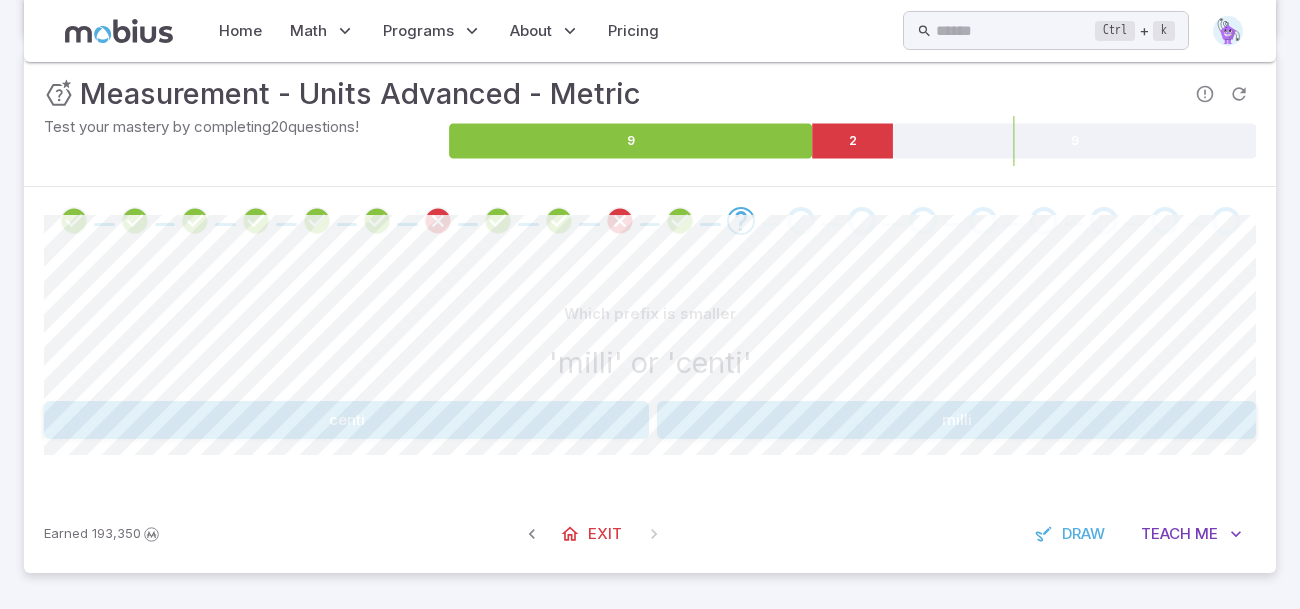 scroll, scrollTop: 256, scrollLeft: 0, axis: vertical 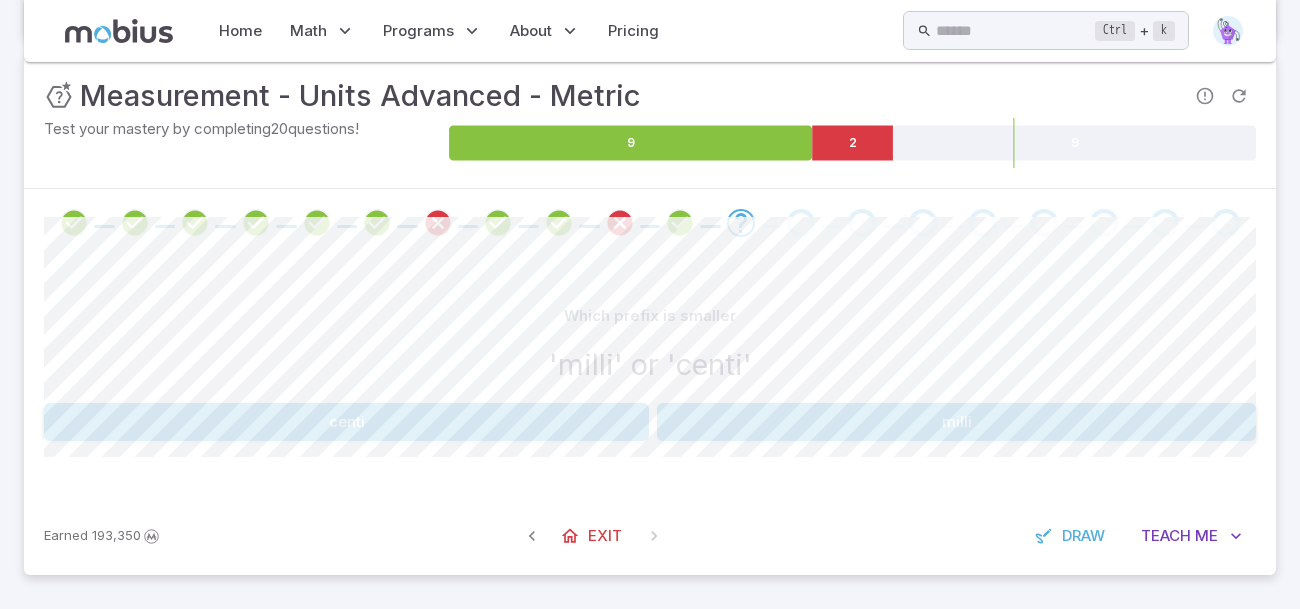 click on "milli" at bounding box center [956, 422] 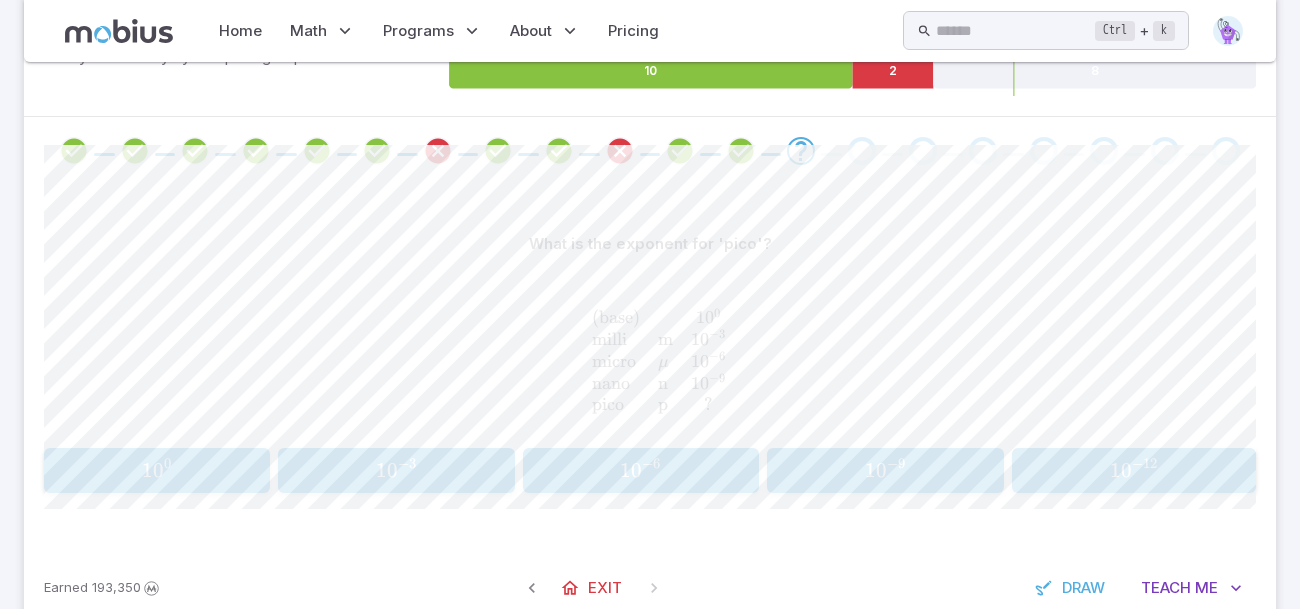 scroll, scrollTop: 330, scrollLeft: 0, axis: vertical 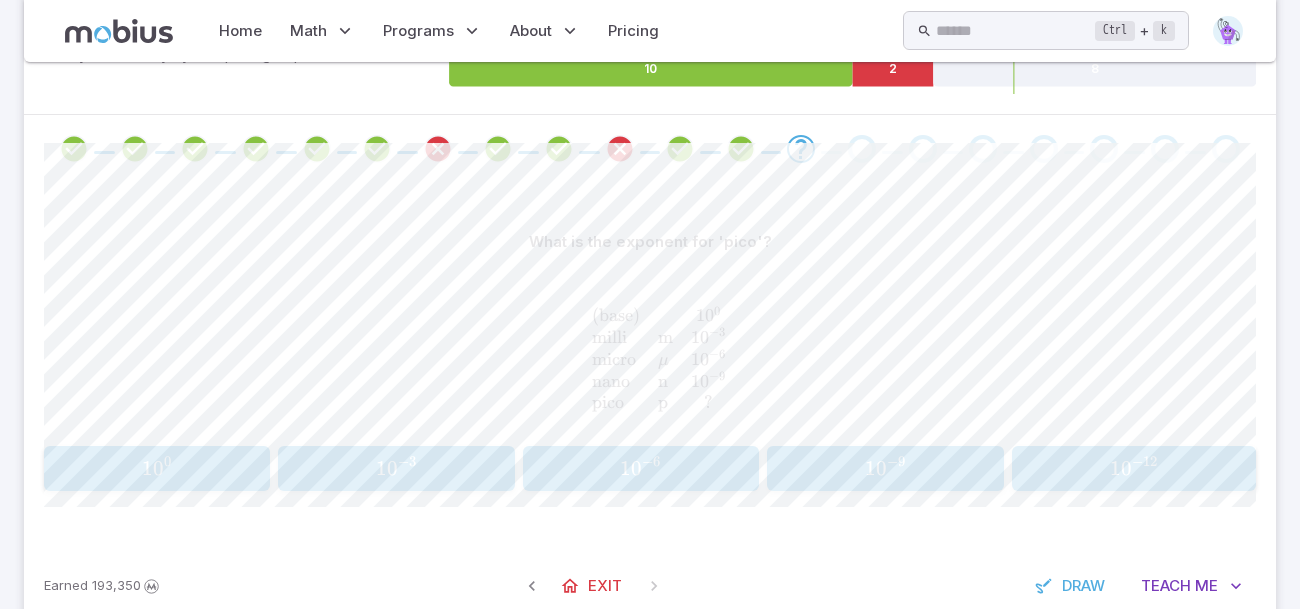 click on "[NUMBER] [NUMBER] [NUMBER]" at bounding box center [1134, 468] 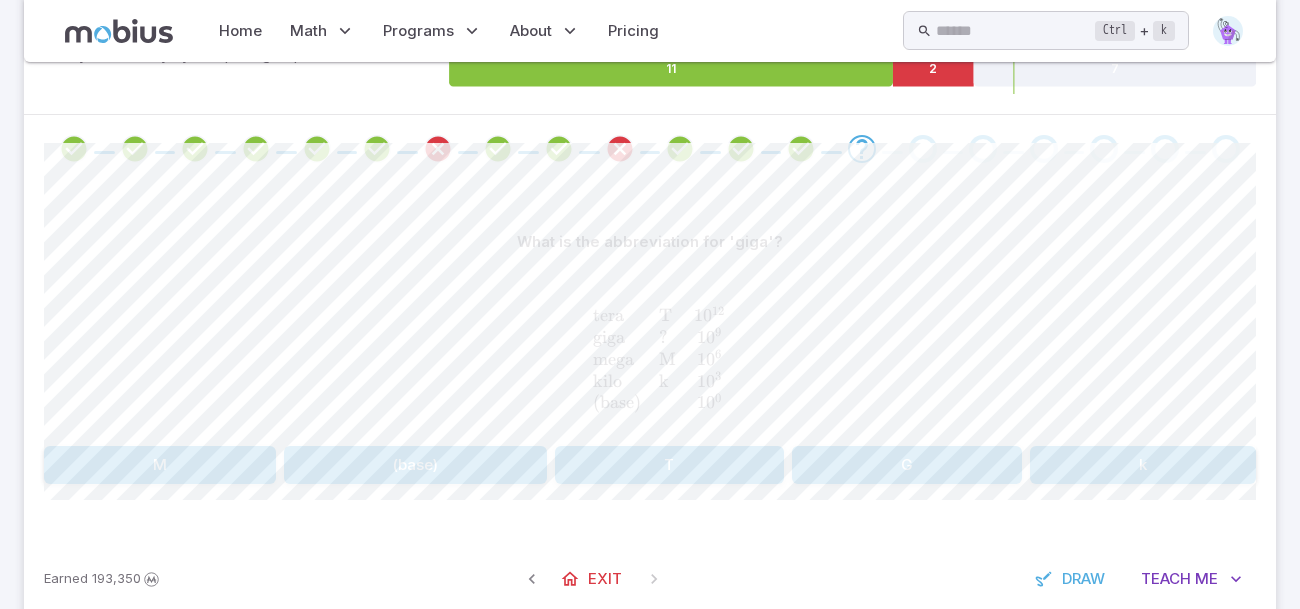 click on "G" at bounding box center (907, 465) 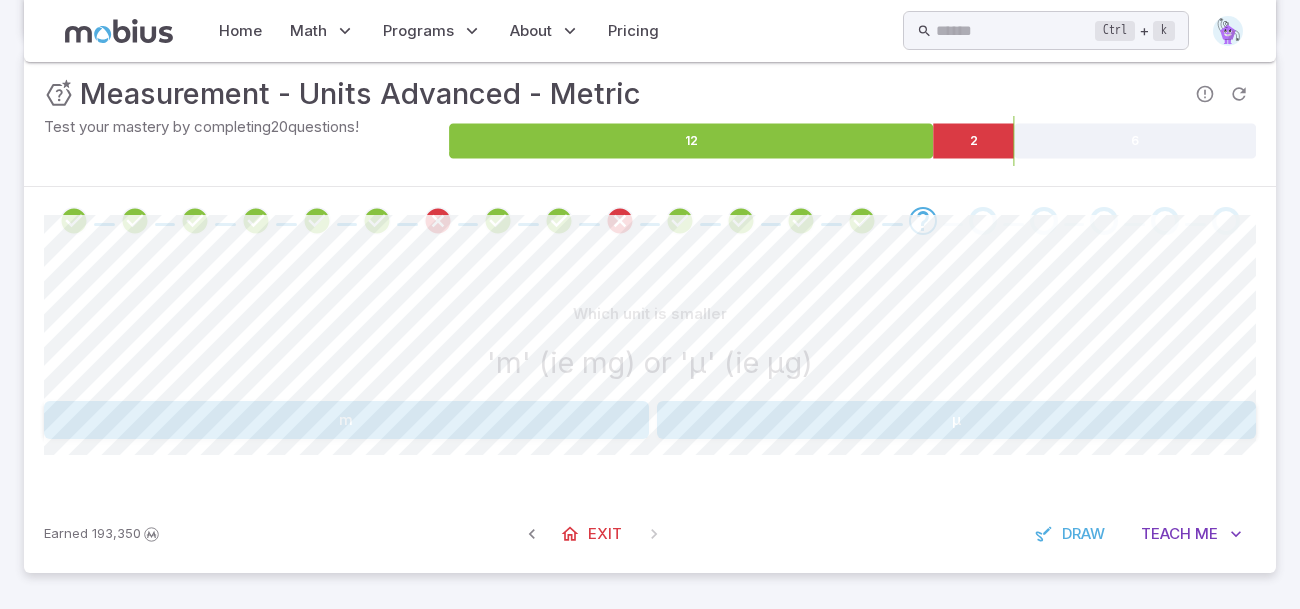 scroll, scrollTop: 256, scrollLeft: 0, axis: vertical 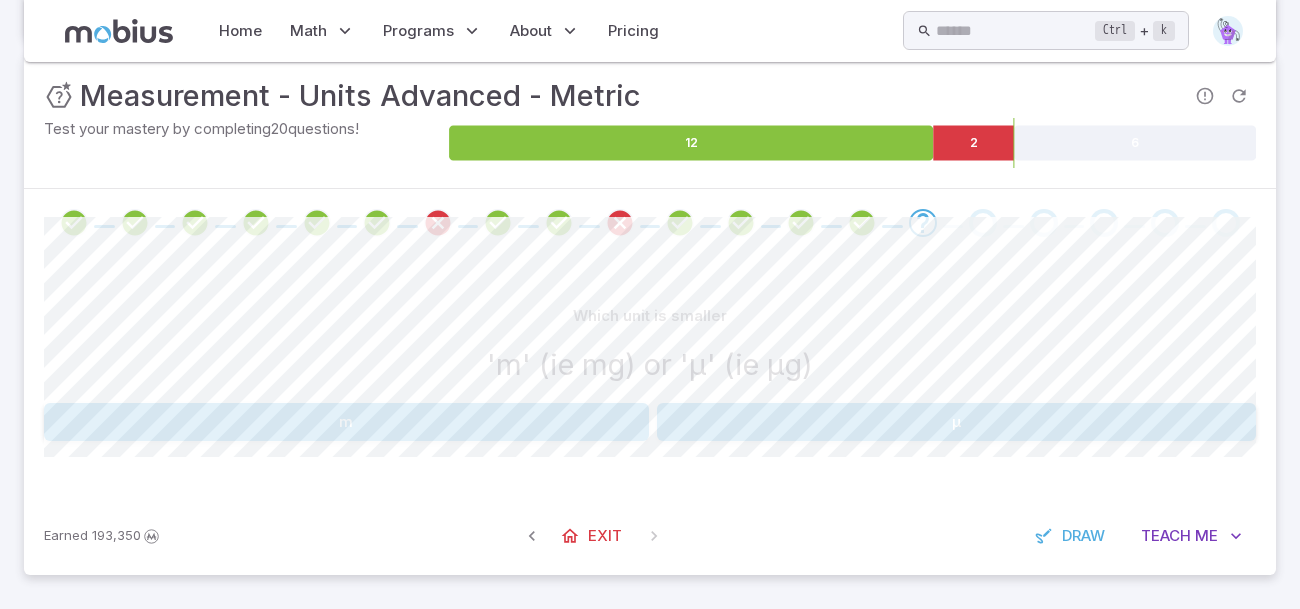 click on "µ" at bounding box center [957, 422] 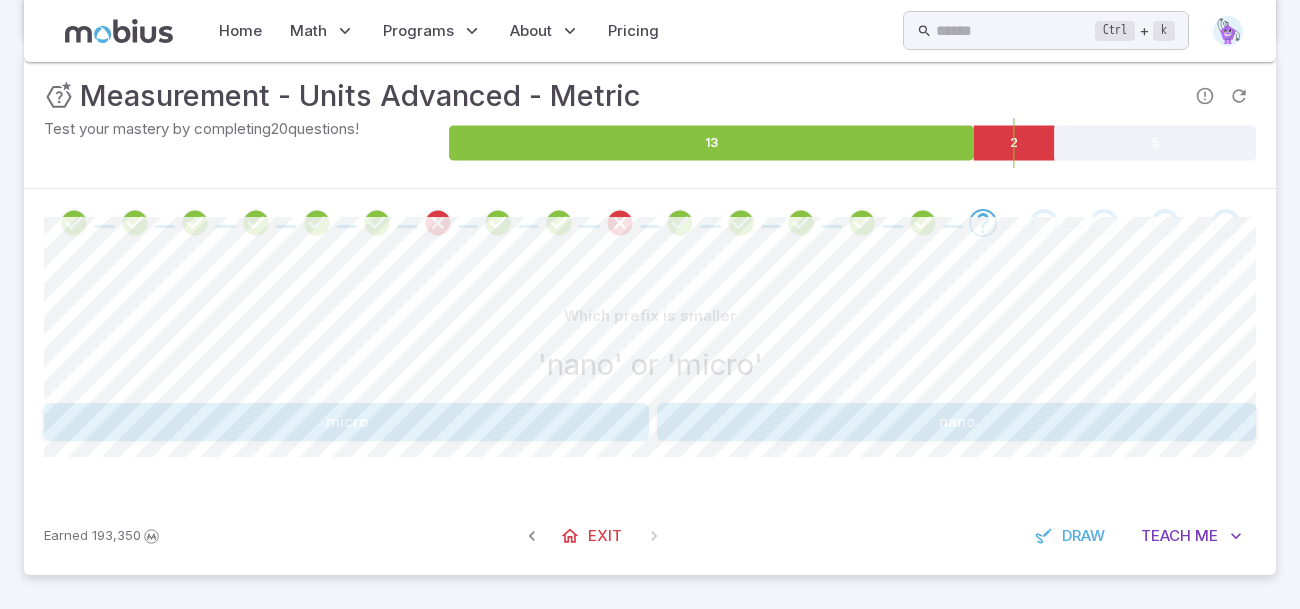 click on "nano" at bounding box center (956, 422) 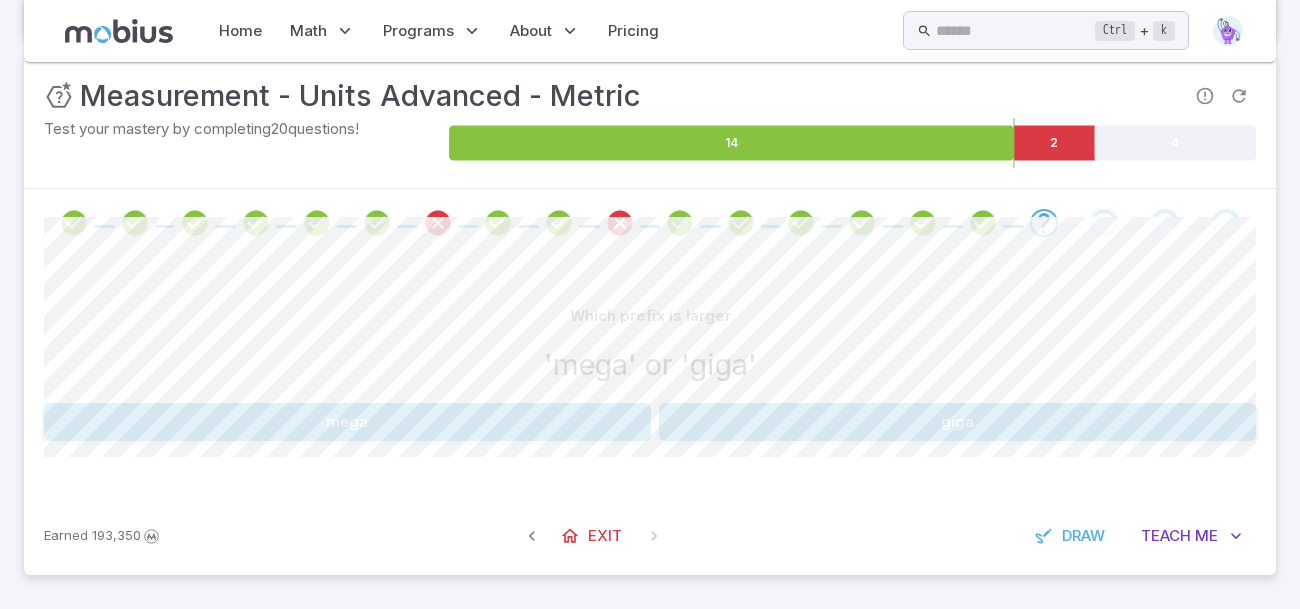 click on "giga" at bounding box center (958, 422) 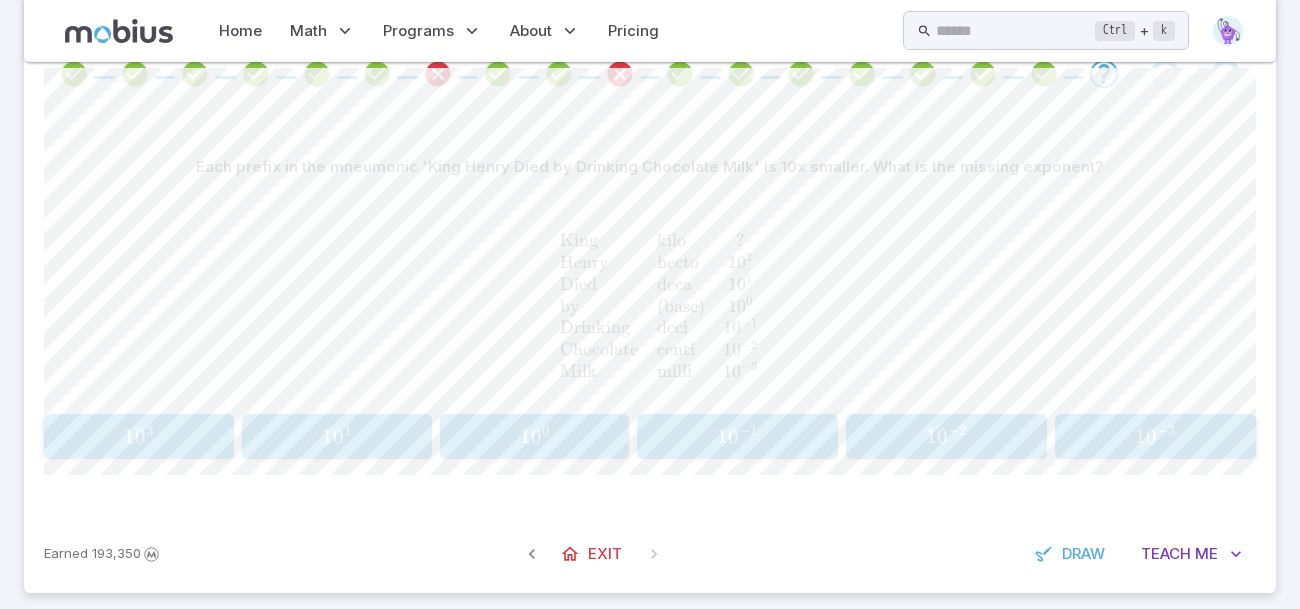 scroll, scrollTop: 411, scrollLeft: 0, axis: vertical 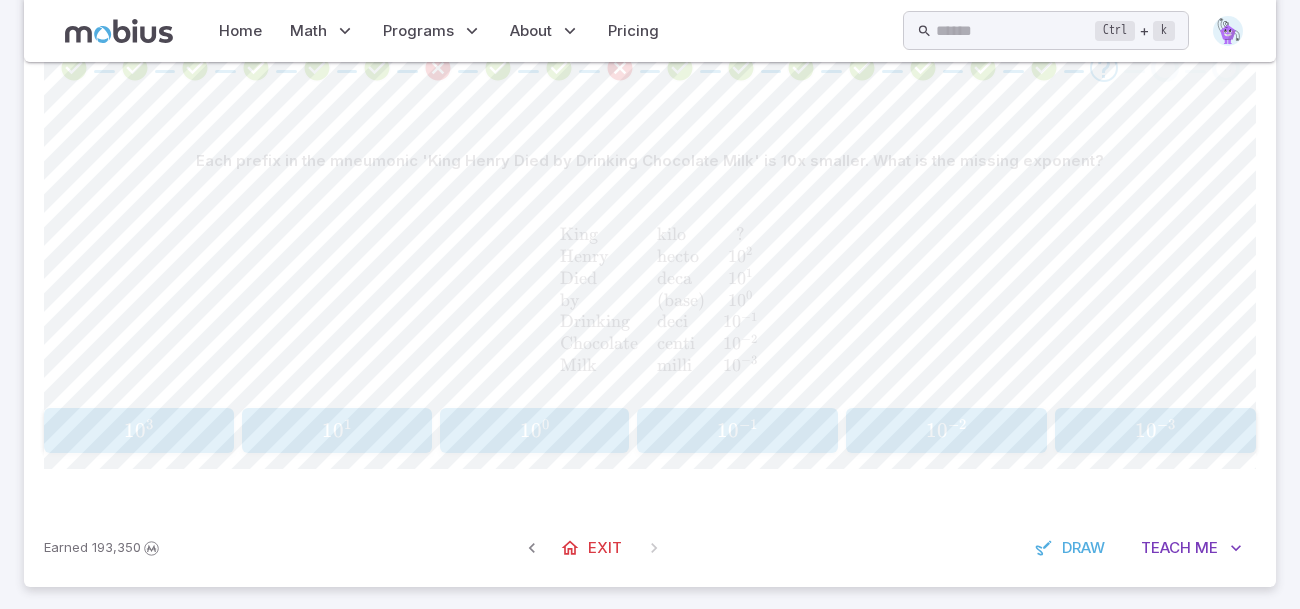 click on "1 0 [NUMBER]" at bounding box center [138, 430] 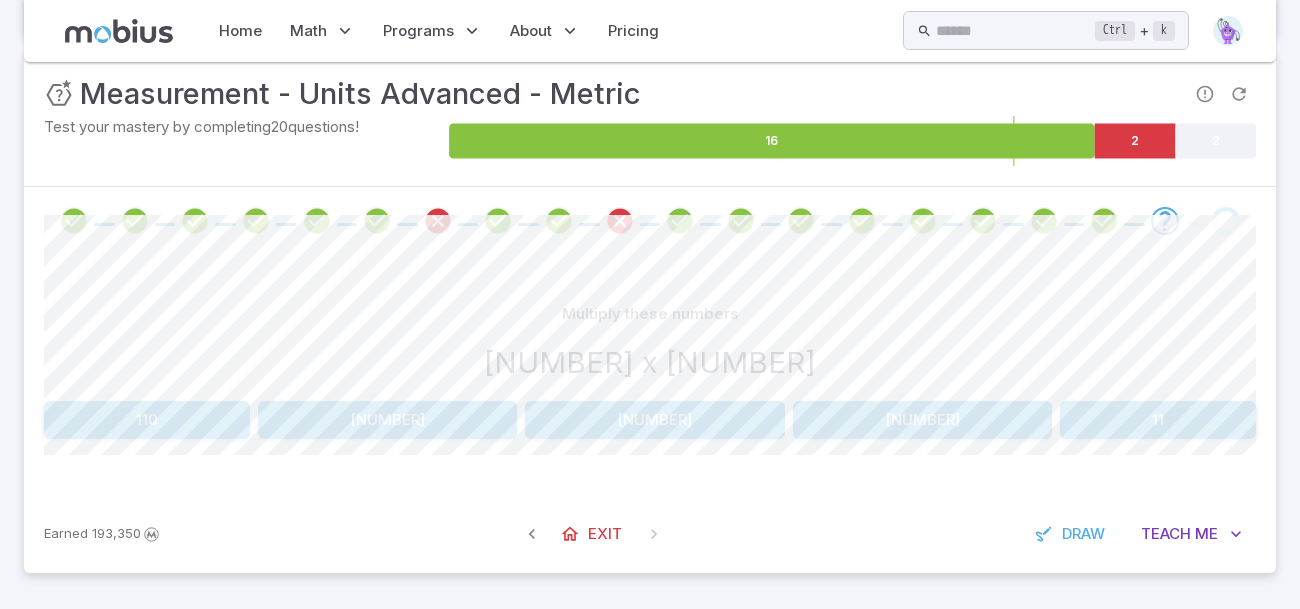 scroll, scrollTop: 256, scrollLeft: 0, axis: vertical 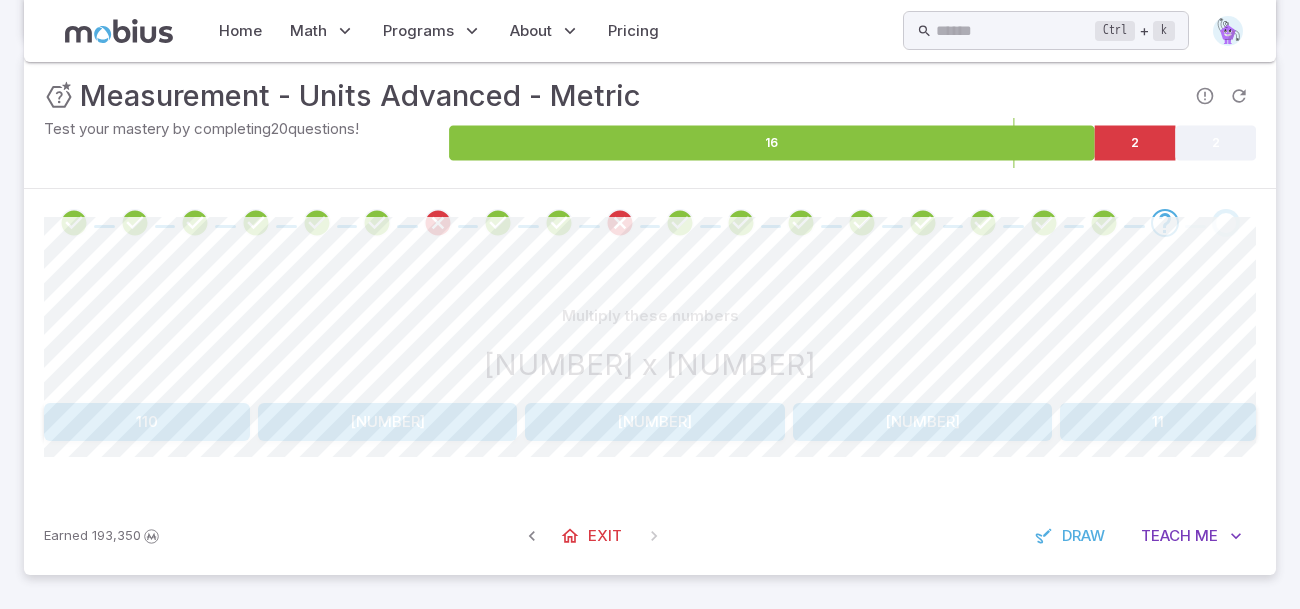 click on "110" at bounding box center [147, 422] 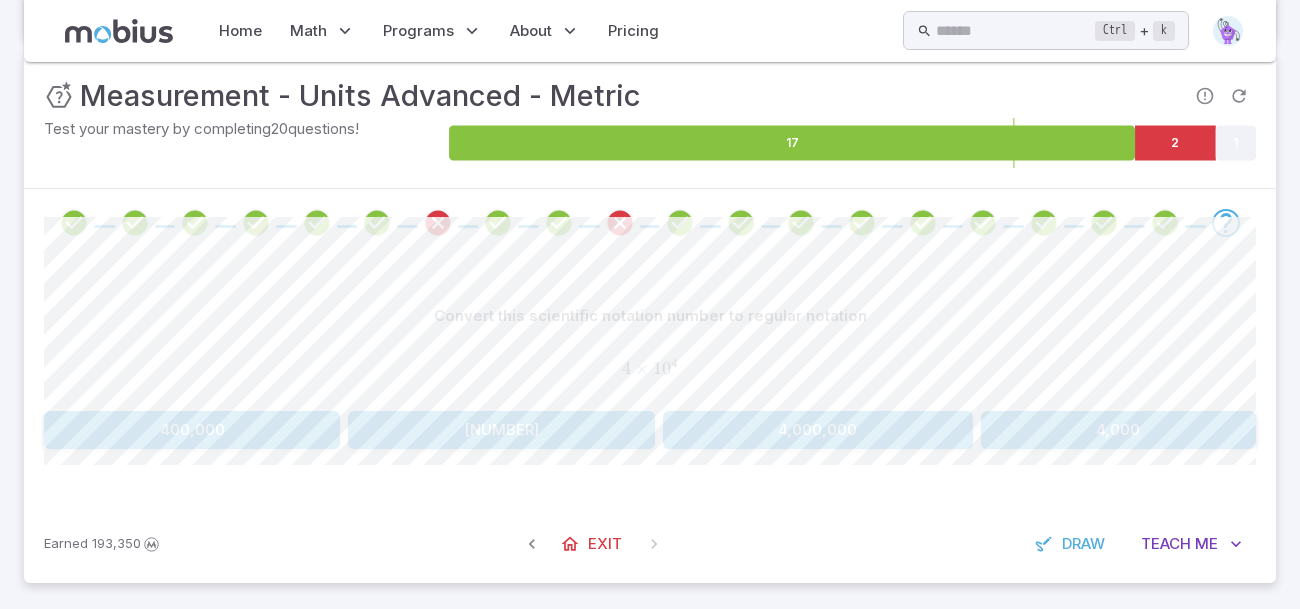 click on "[NUMBER]" at bounding box center (501, 430) 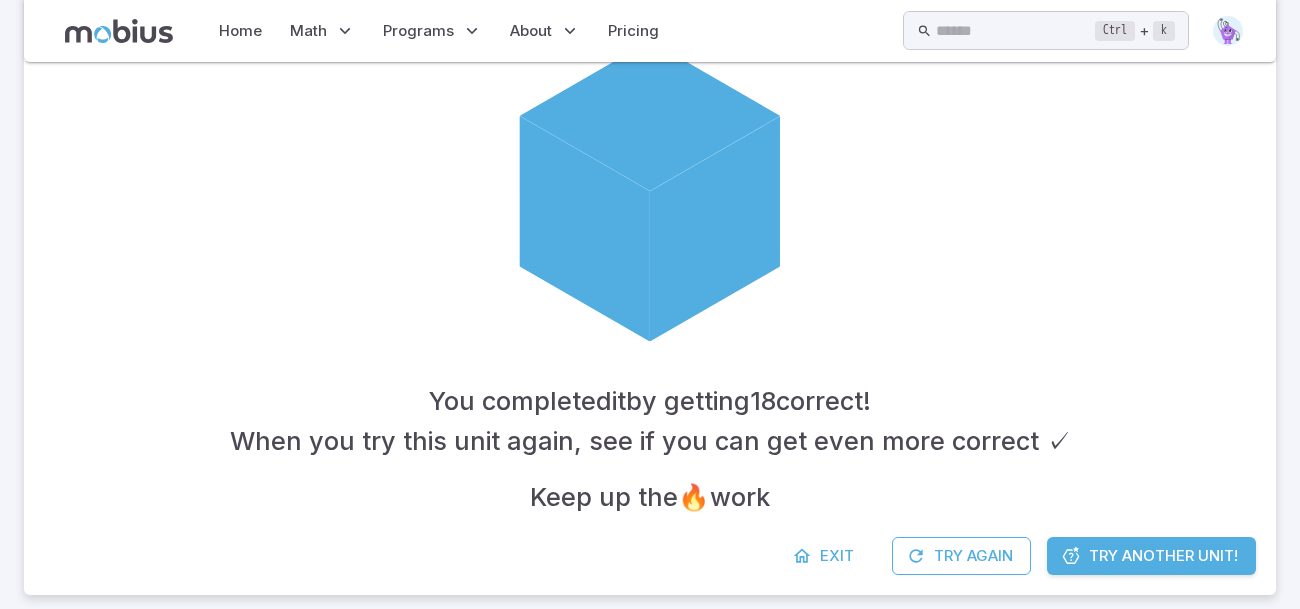 scroll, scrollTop: 528, scrollLeft: 0, axis: vertical 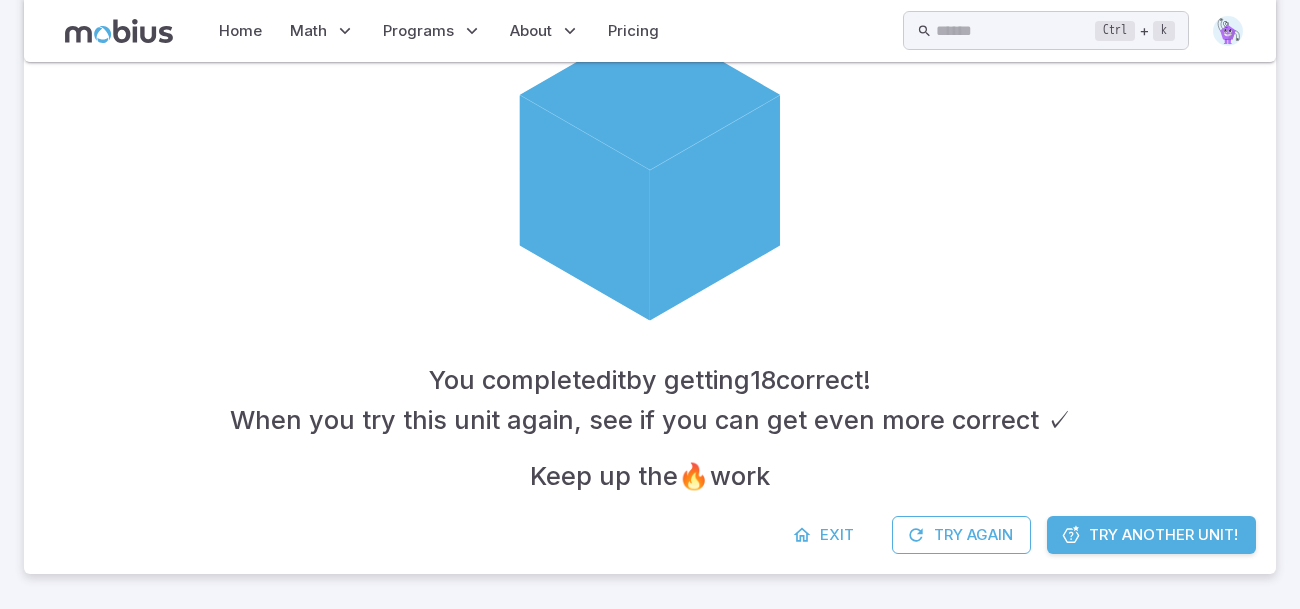 click on "Try Another Unit!" at bounding box center [1163, 535] 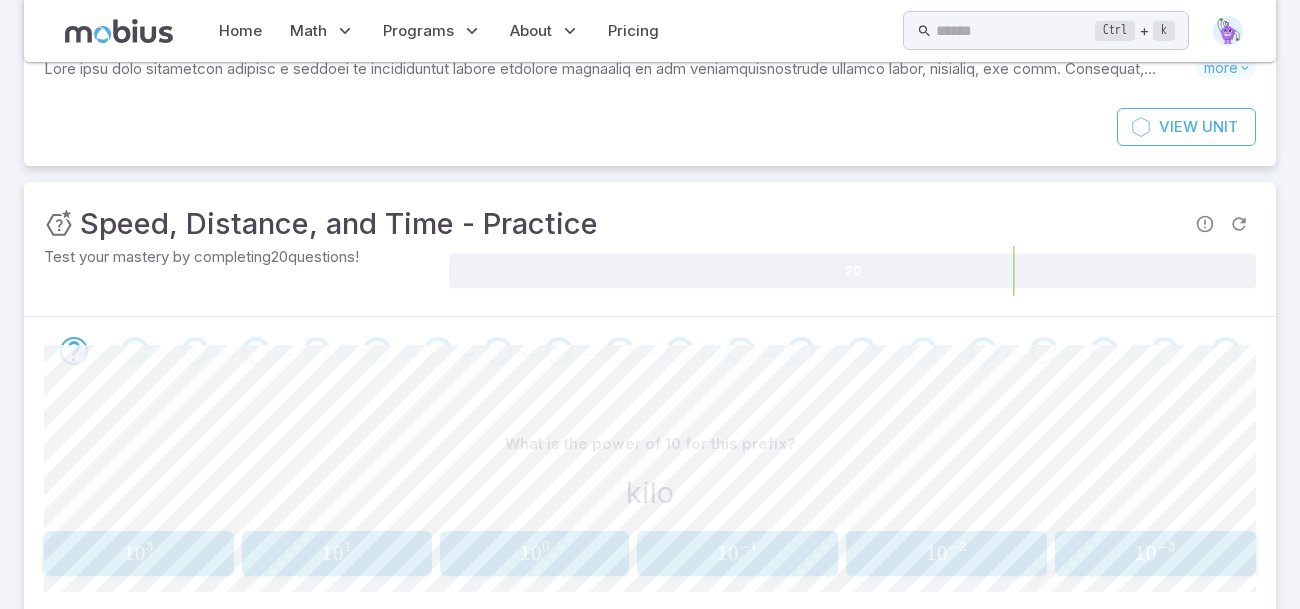 scroll, scrollTop: 264, scrollLeft: 0, axis: vertical 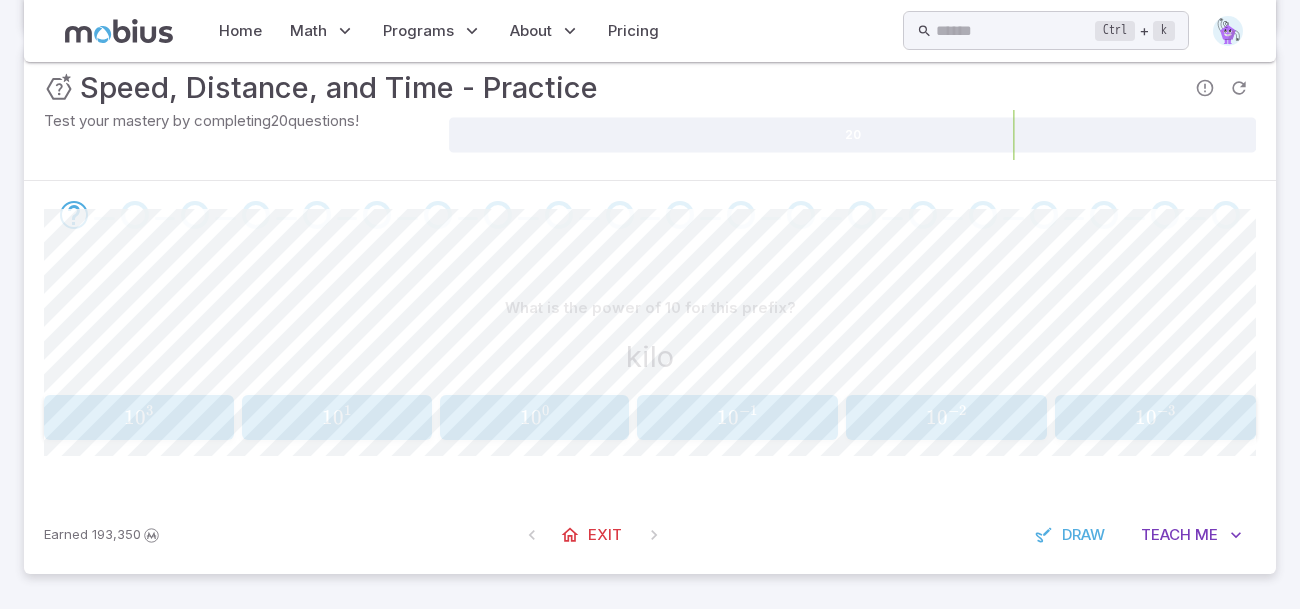 click on "1 0 [NUMBER]" at bounding box center (139, 417) 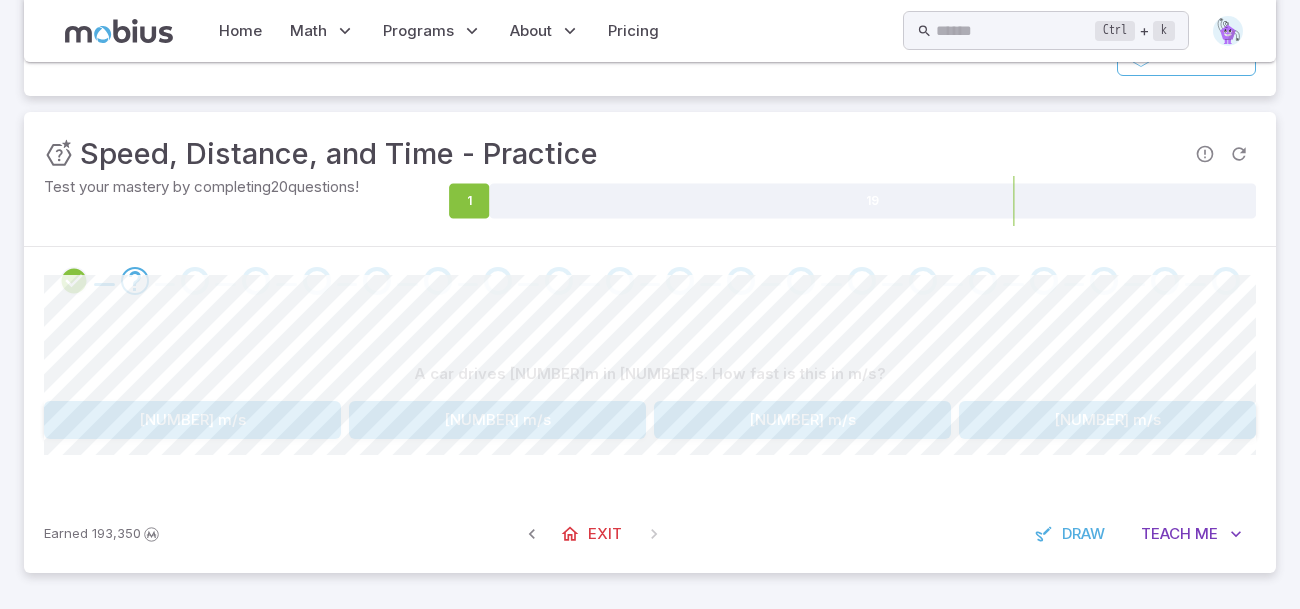 scroll, scrollTop: 196, scrollLeft: 0, axis: vertical 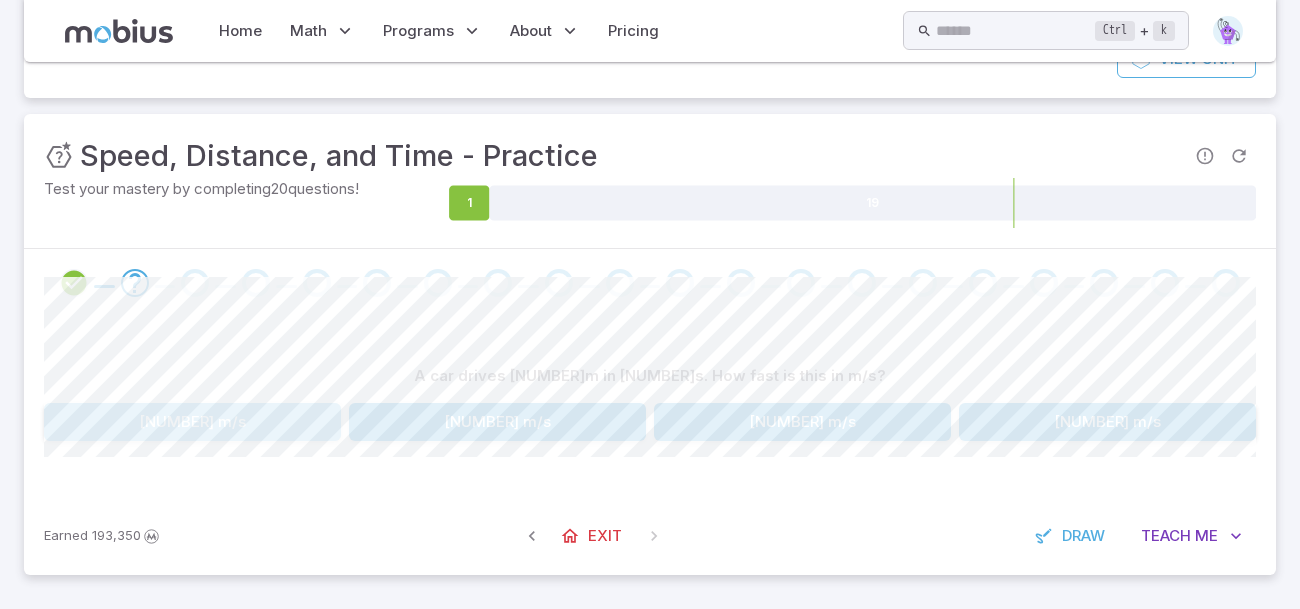 click on "[NUMBER] m/s" at bounding box center (192, 422) 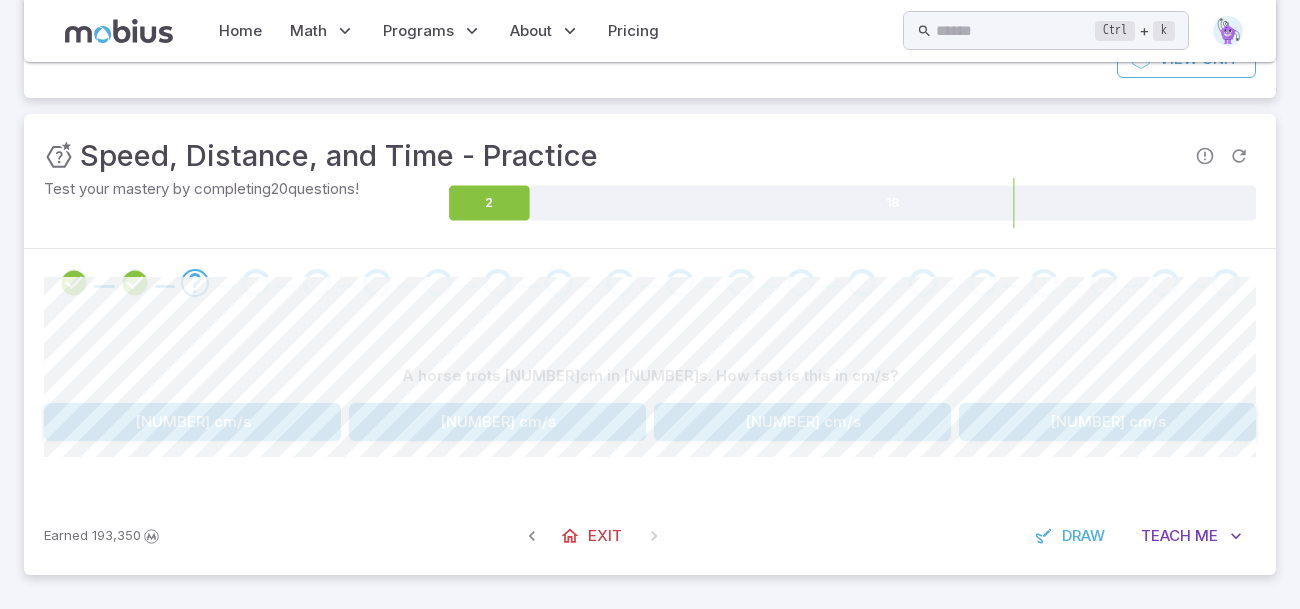 click on "[NUMBER] cm/s" at bounding box center (802, 422) 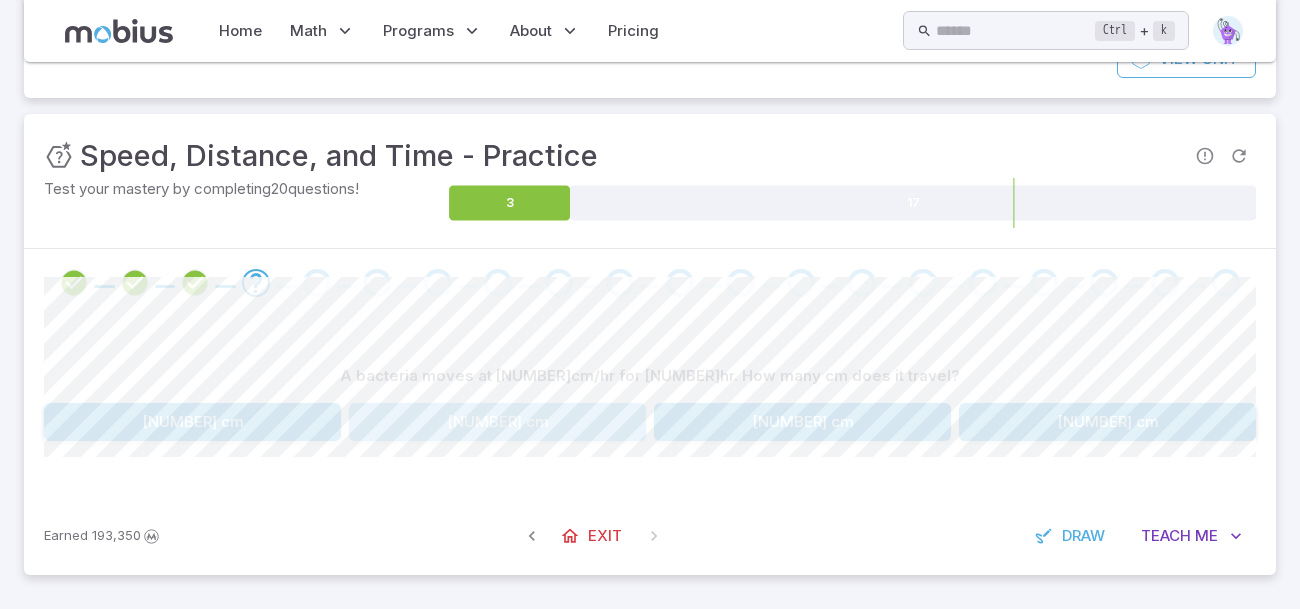 click on "[NUMBER] cm" at bounding box center (497, 422) 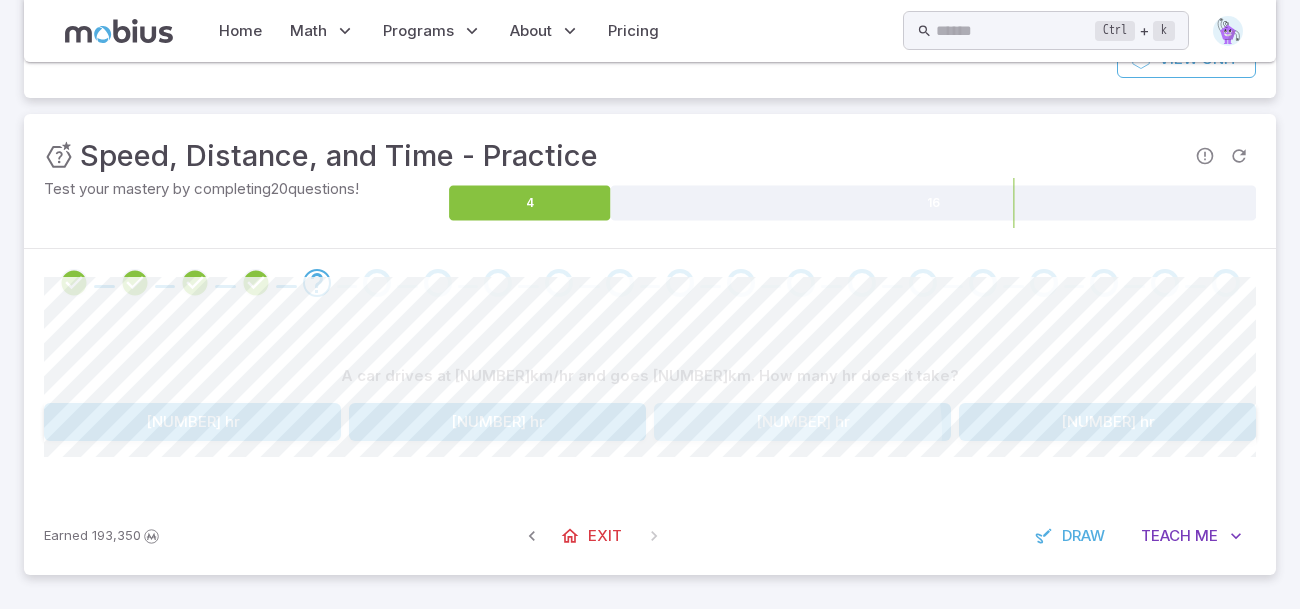 click on "[NUMBER] hr" at bounding box center [802, 422] 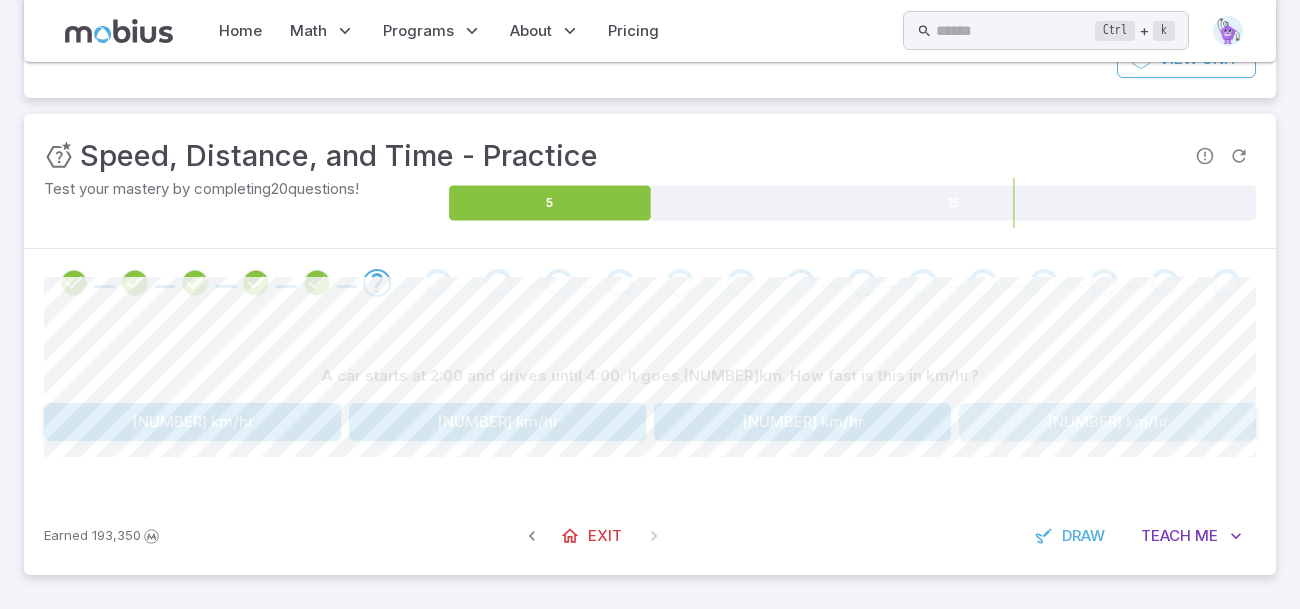 click on "[NUMBER] km/hr" at bounding box center [1107, 422] 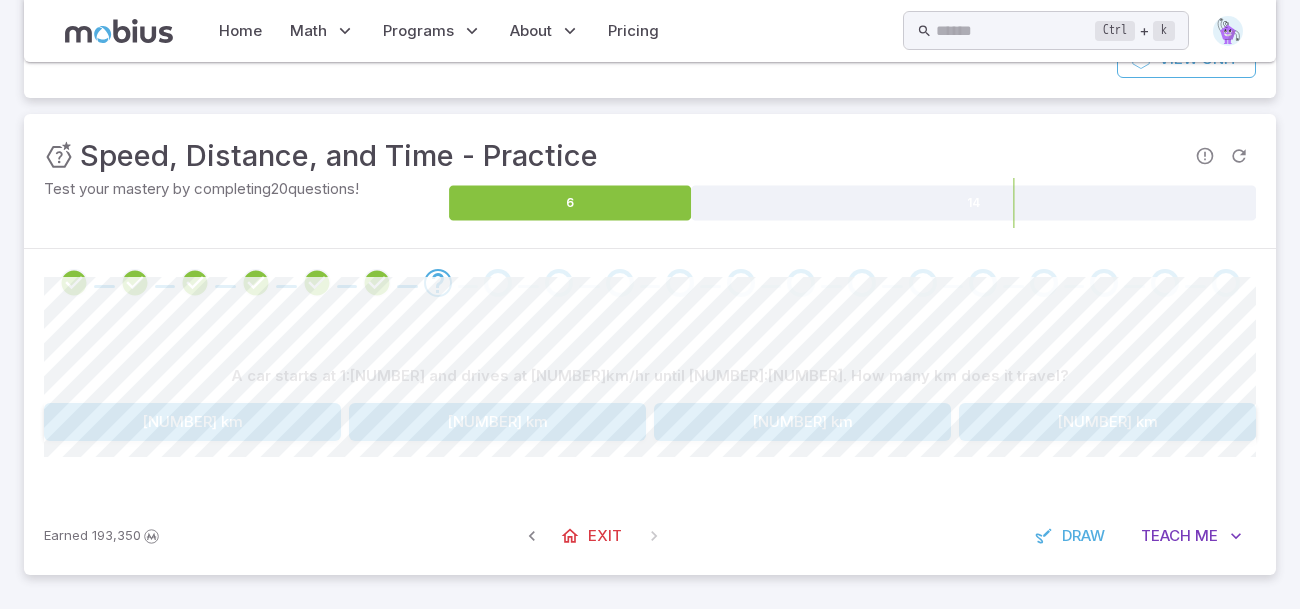 click on "[NUMBER] km" at bounding box center (1107, 422) 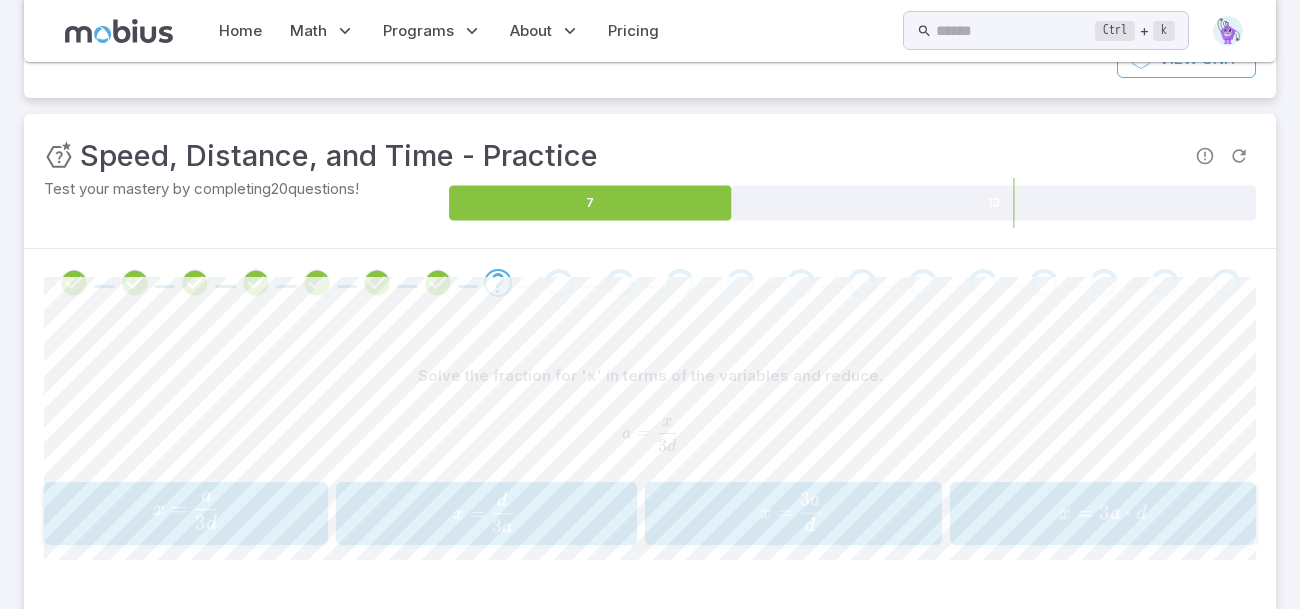 click on "a = [NUMBER] d x ​" at bounding box center (650, 434) 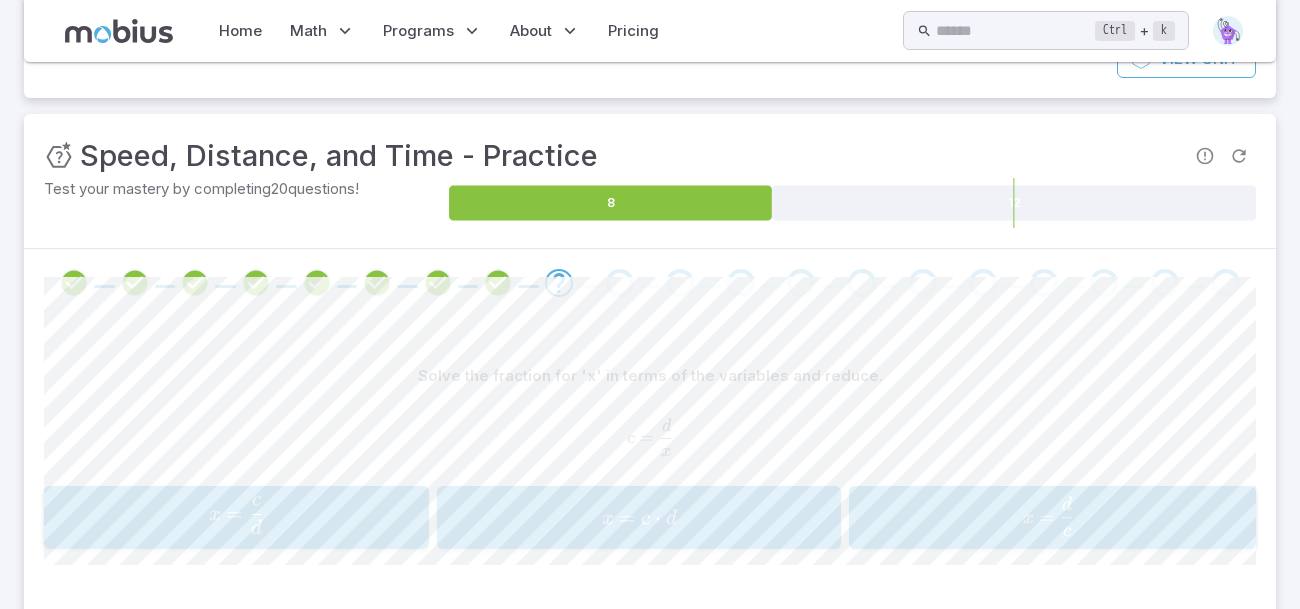 click on "x = c \cdot d x=c \cdot d x = c ⋅ d" at bounding box center [639, 517] 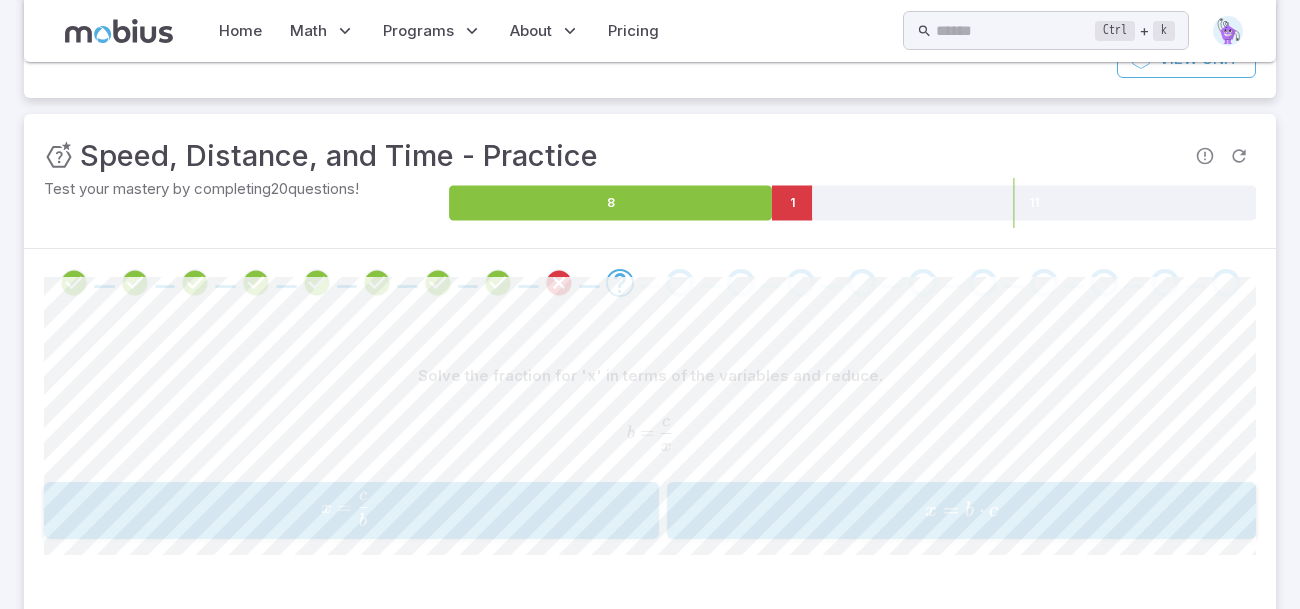 click on "x = b c ​" at bounding box center [345, 509] 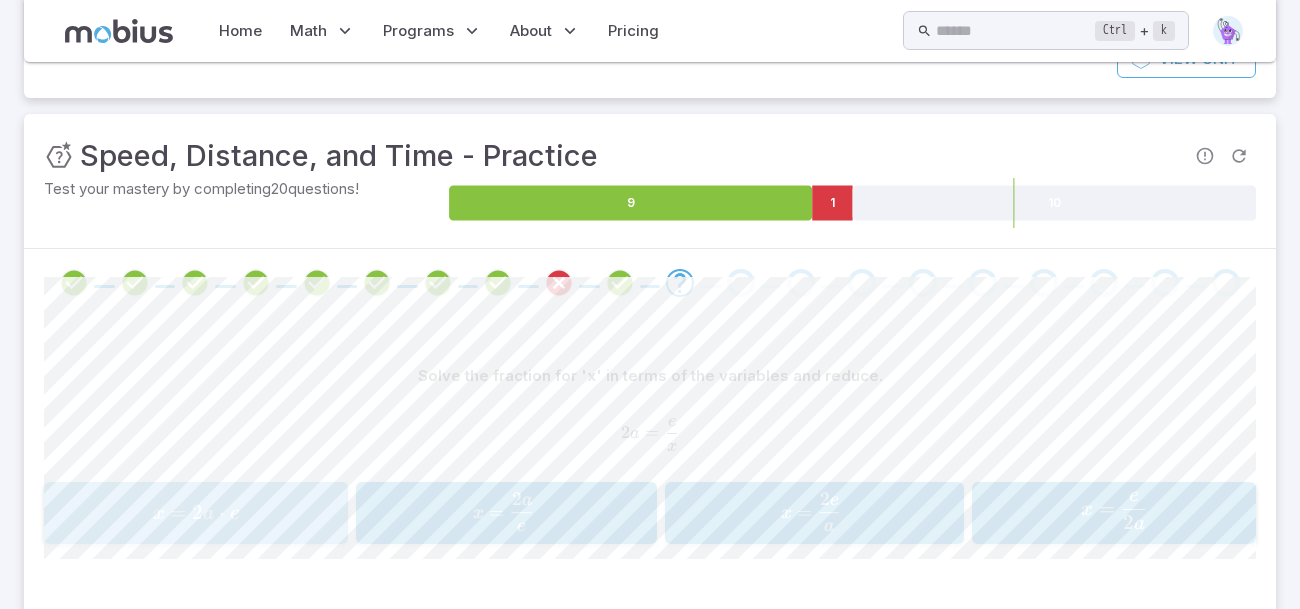 click on "x = 2 a ⋅ e" at bounding box center (195, 513) 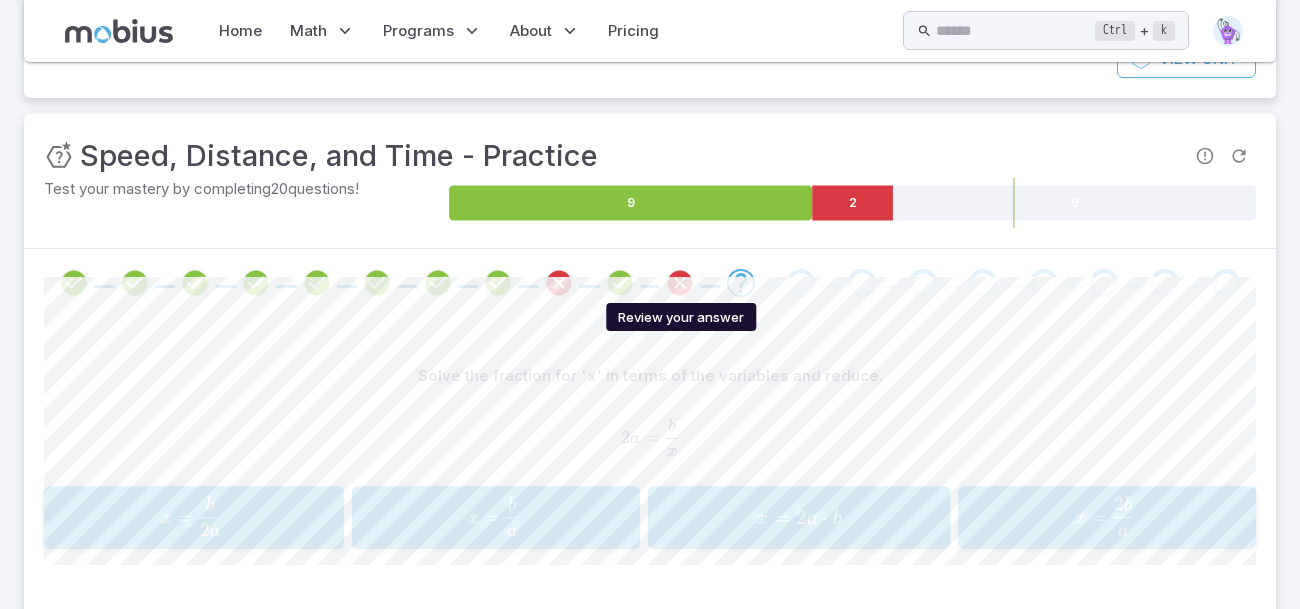 click at bounding box center (680, 283) 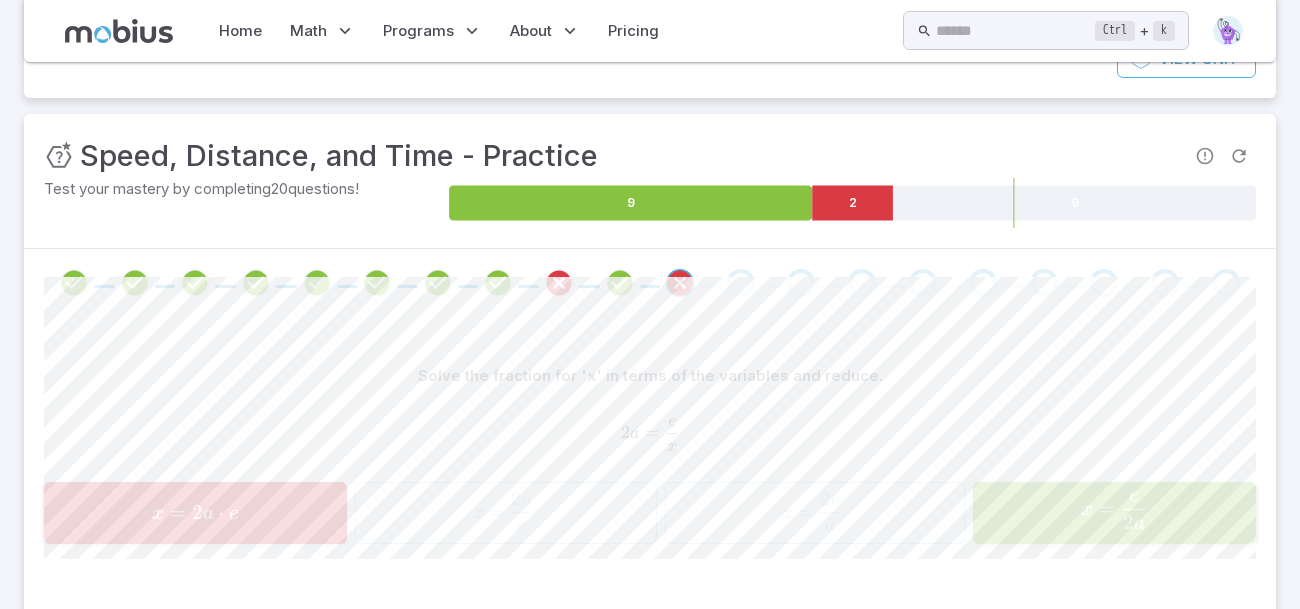 click on "x = 2 a e ​" at bounding box center (1114, 511) 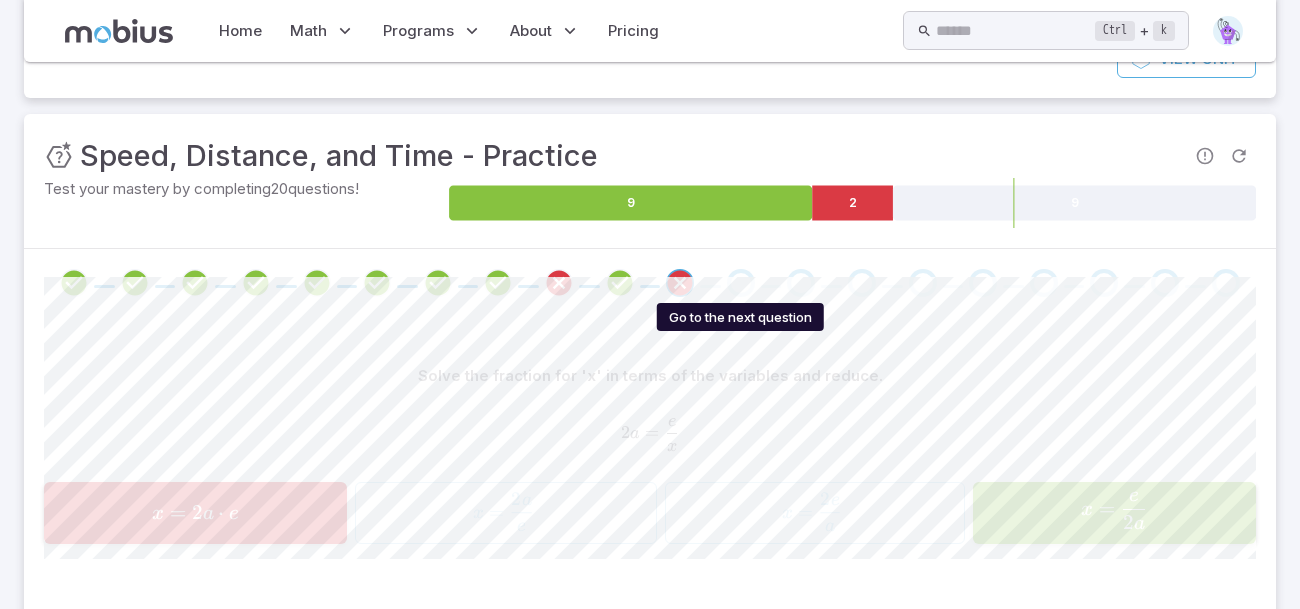 click at bounding box center (741, 283) 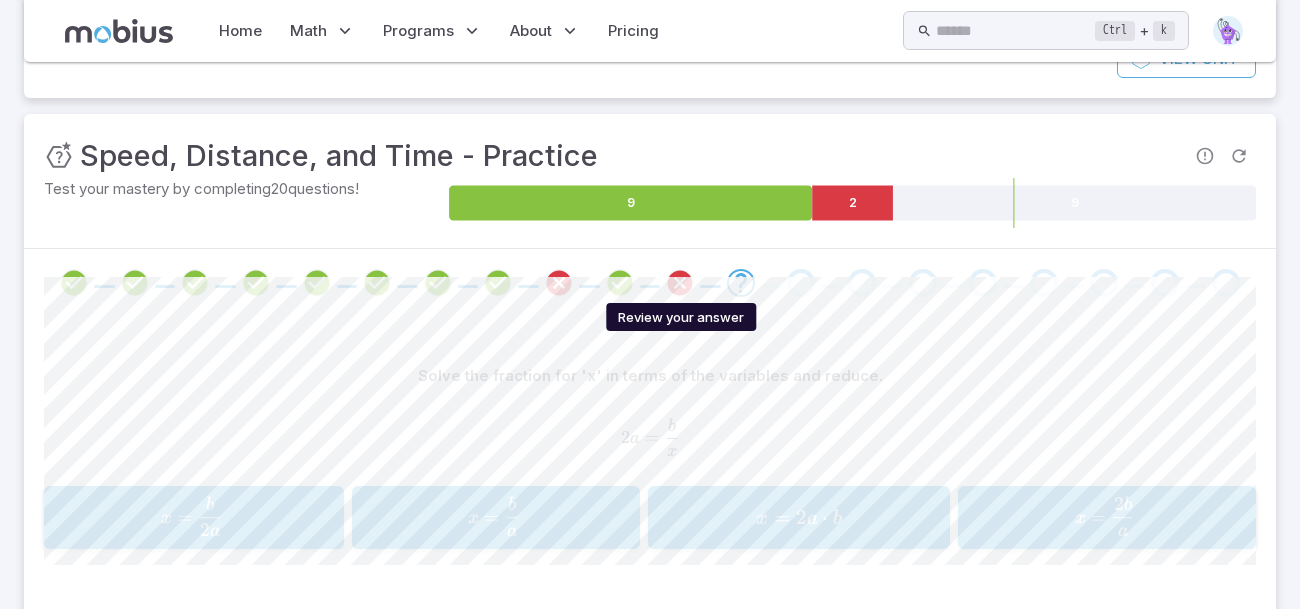 click at bounding box center [680, 283] 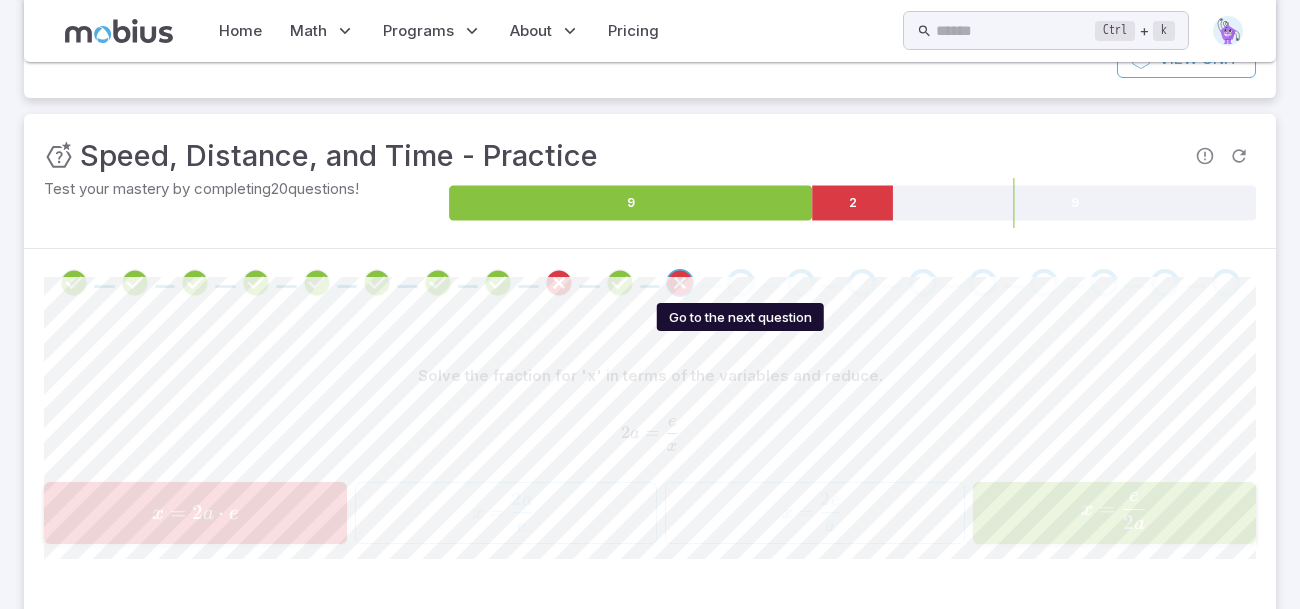 click at bounding box center [741, 283] 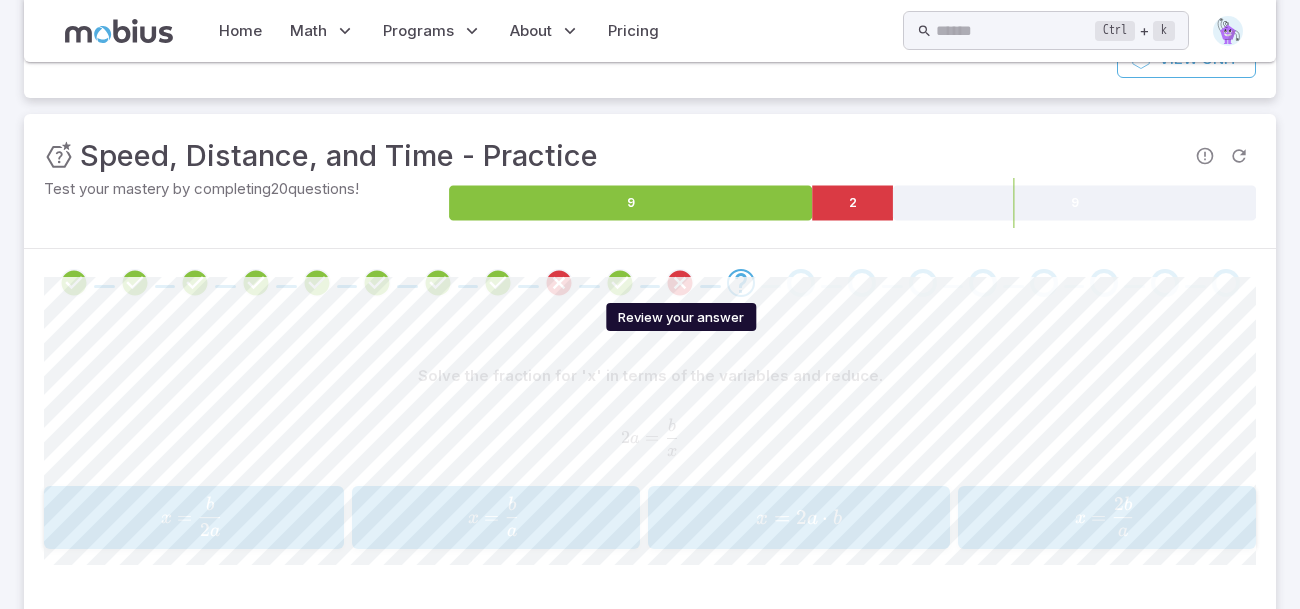 click at bounding box center [680, 283] 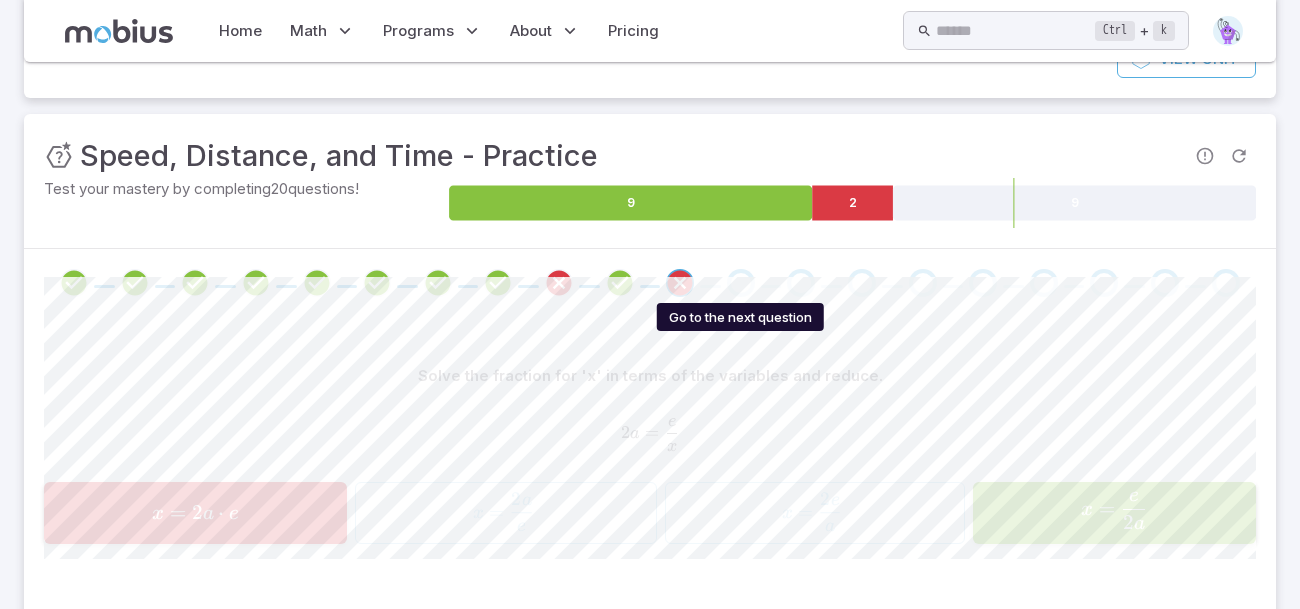 click at bounding box center [741, 283] 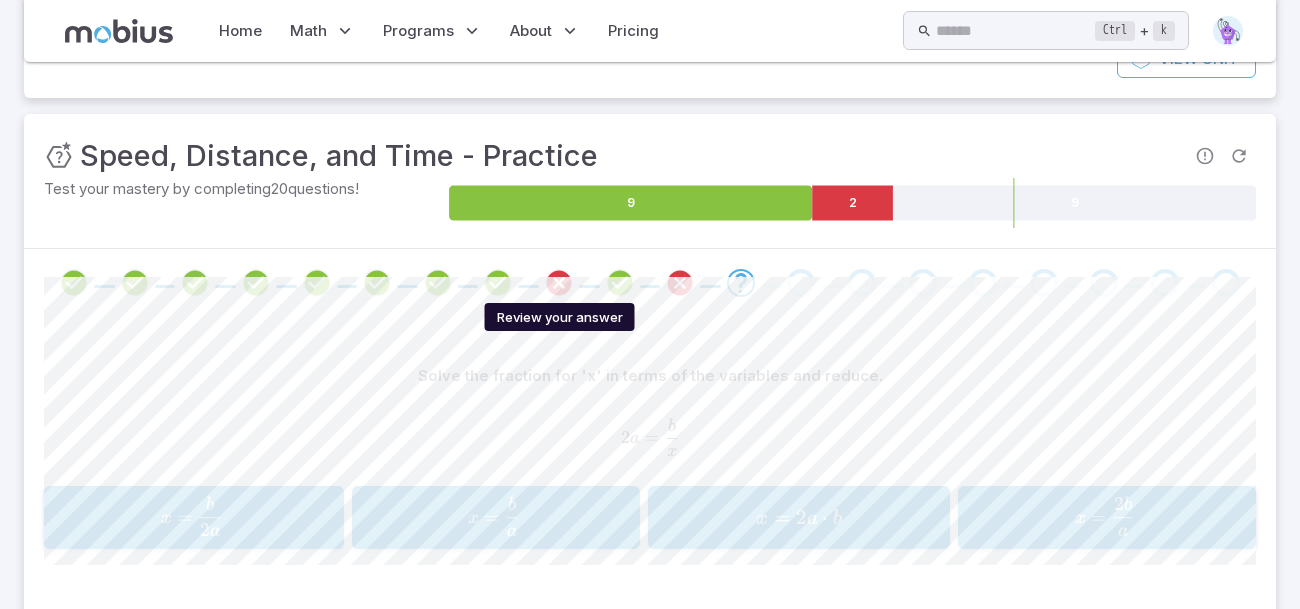 click at bounding box center [559, 283] 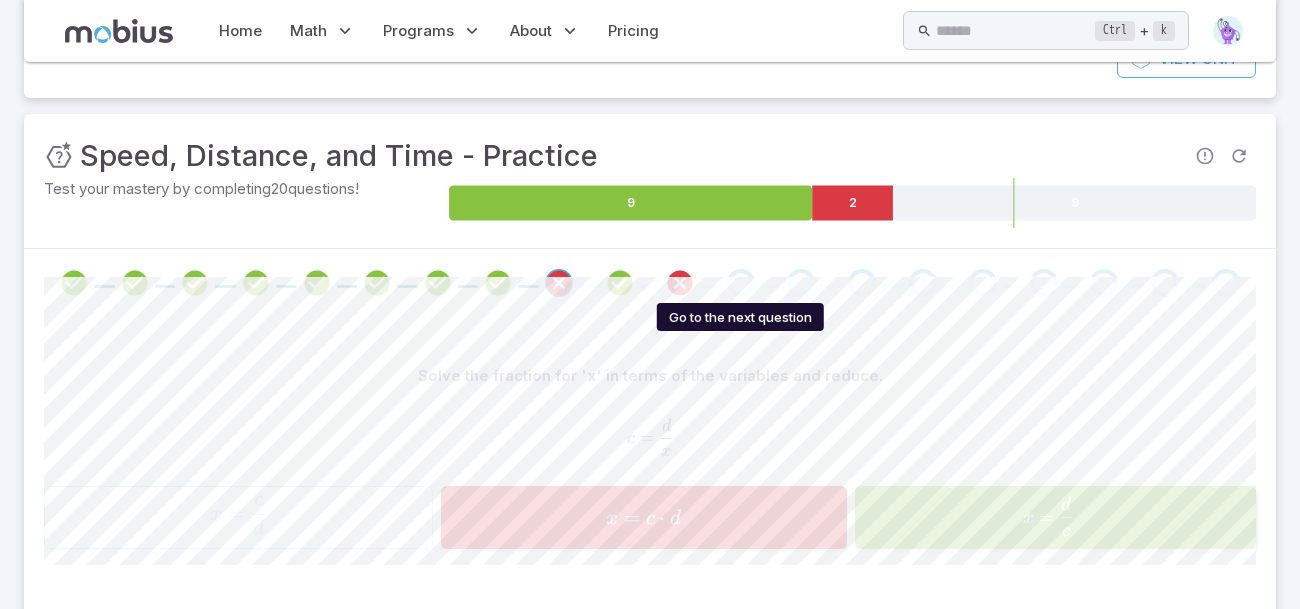 click at bounding box center (741, 283) 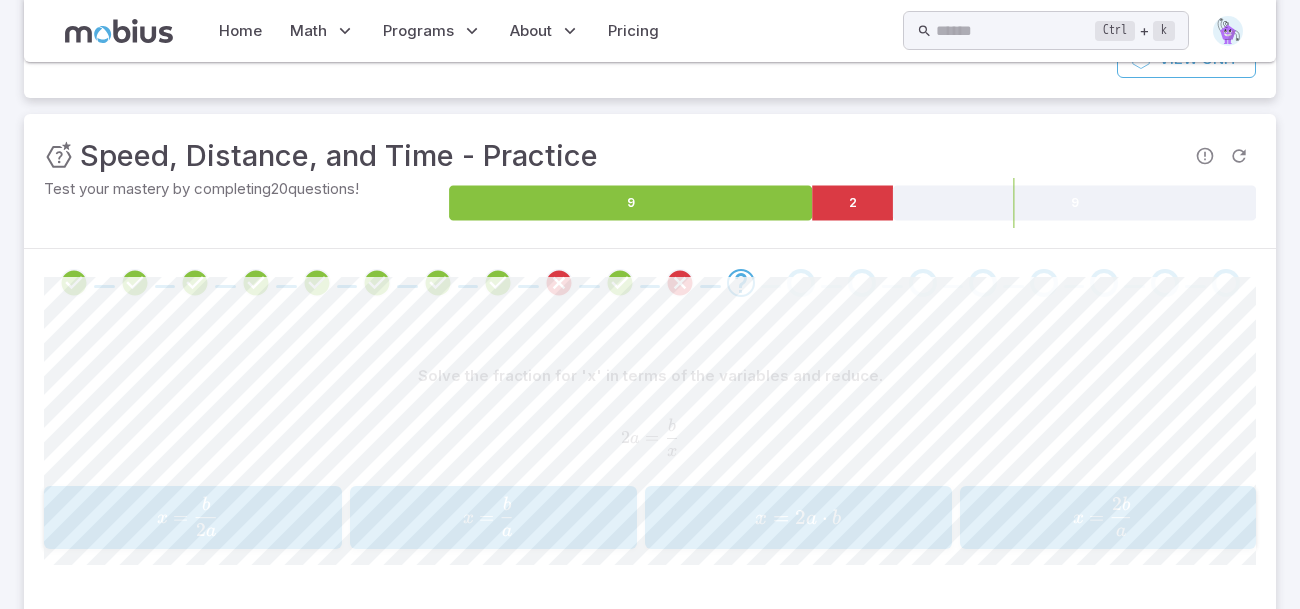 click on "x = [NUMBER] a b ​" at bounding box center (187, 516) 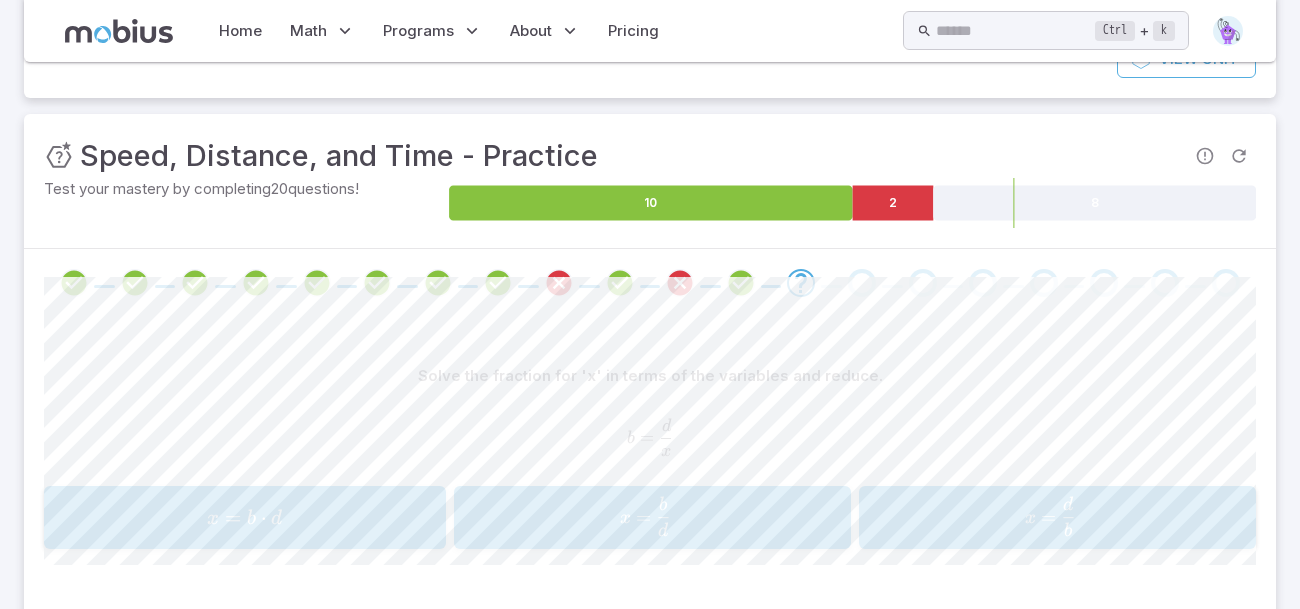 click on "x = d b x=\frac{d}{b} x = b d ​" at bounding box center (1057, 517) 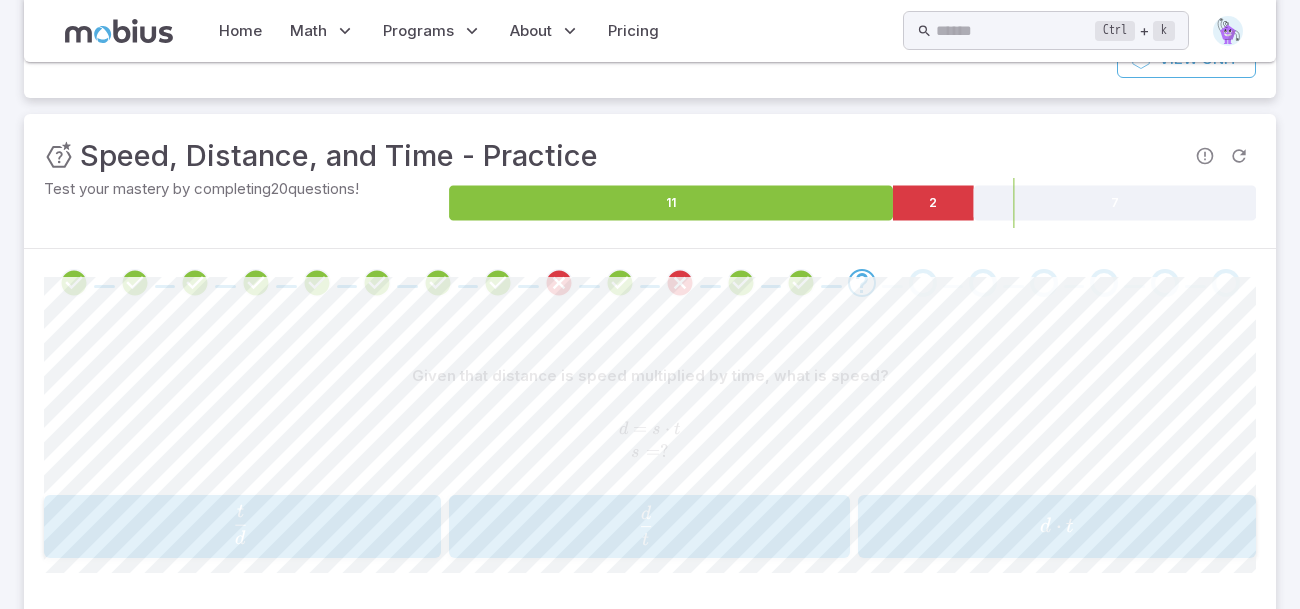 click on "t d ​" at bounding box center [646, 525] 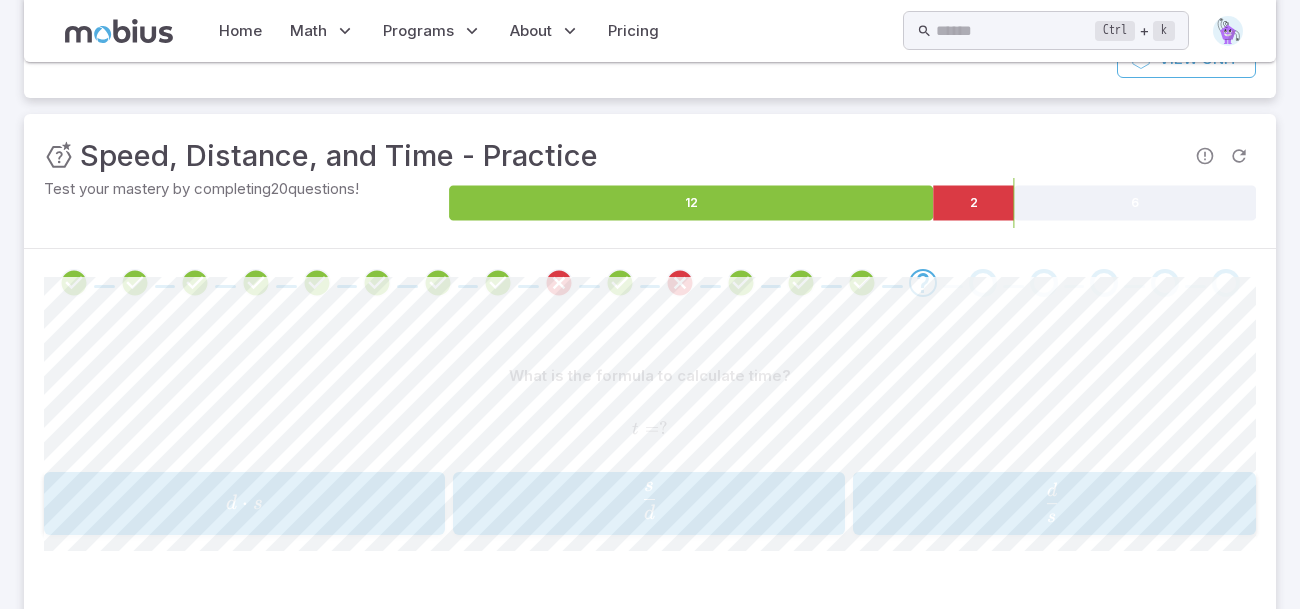 click on "d s [NUMBER]/[NUMBER] s d" at bounding box center (1055, 503) 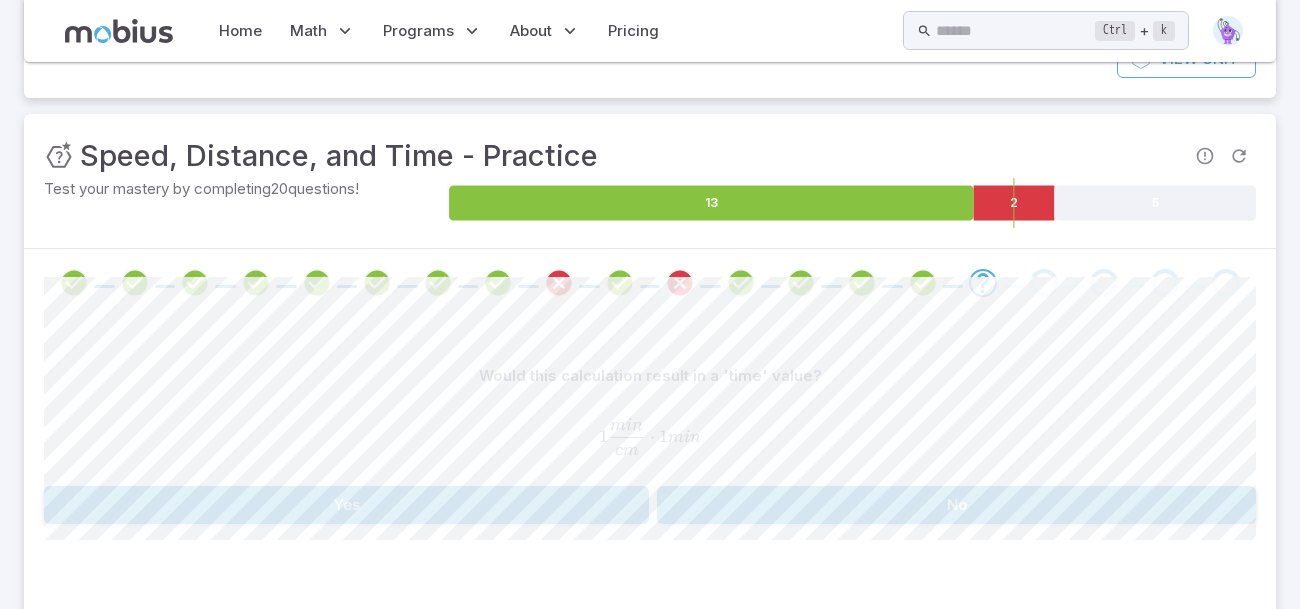 click on "No" at bounding box center (956, 505) 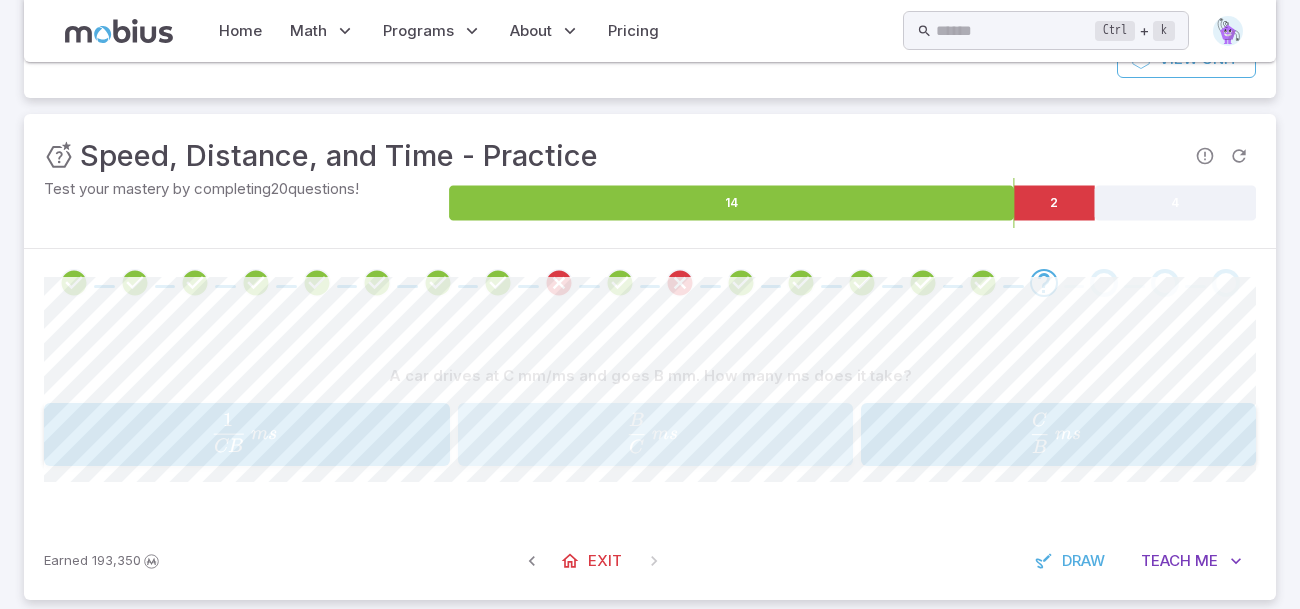 click on "B C \;ms \frac{B}{C} \;ms C B ​ ms" at bounding box center (655, 434) 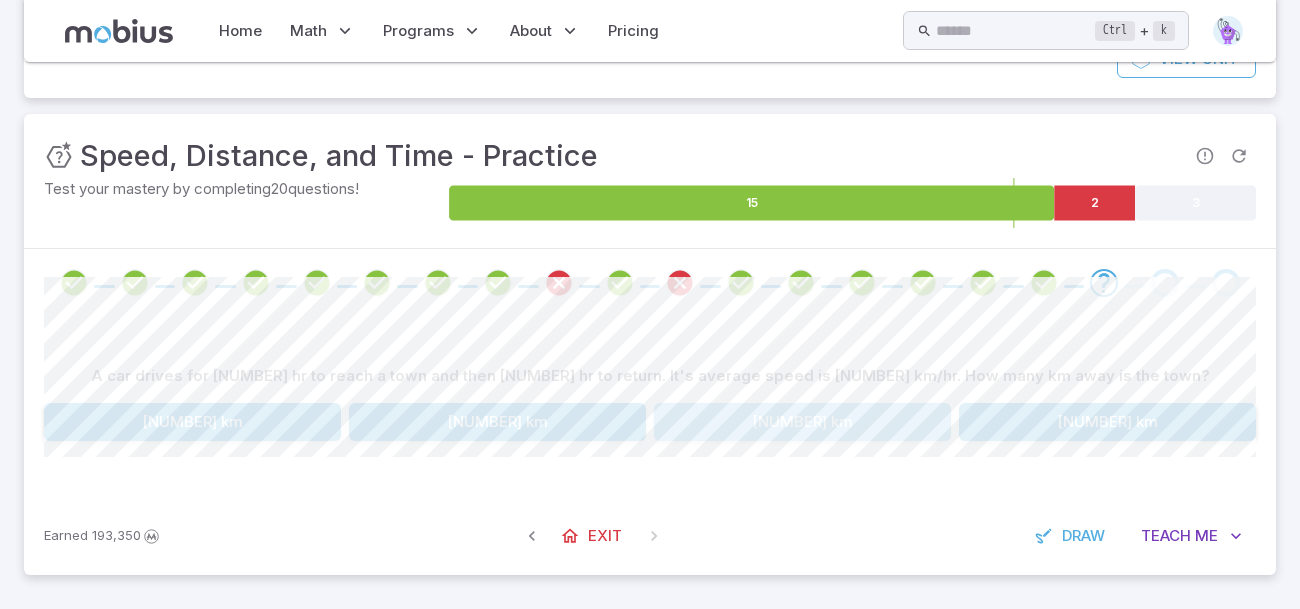 click on "[NUMBER] km" at bounding box center (802, 422) 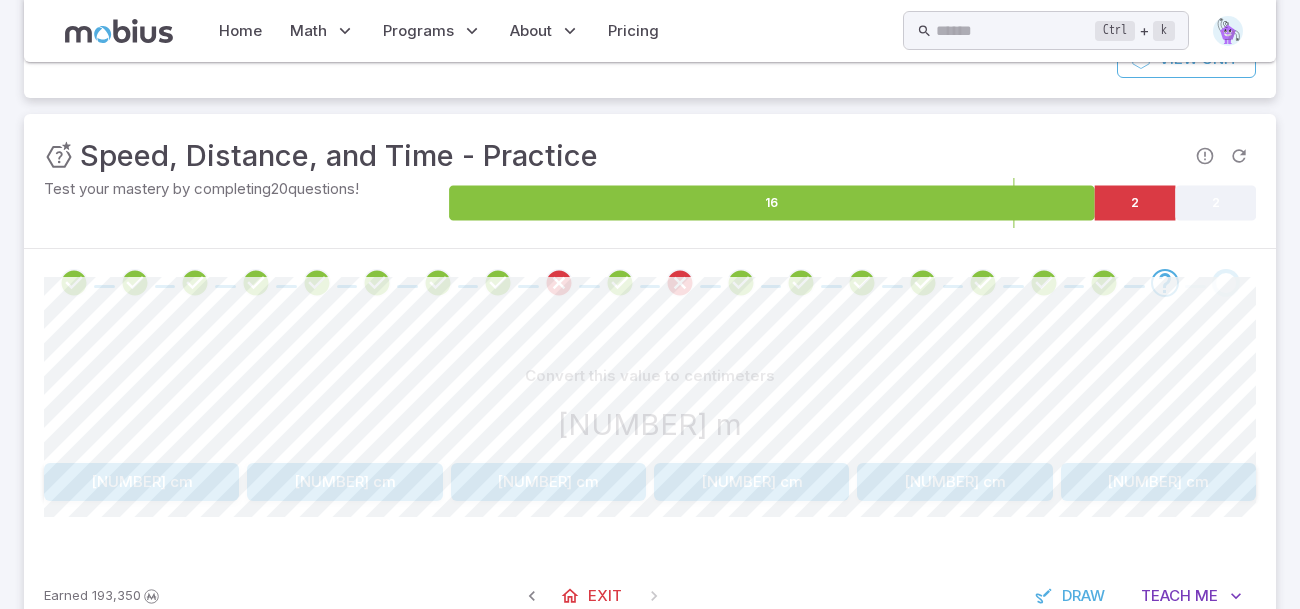 click on "[NUMBER] cm" at bounding box center [1158, 482] 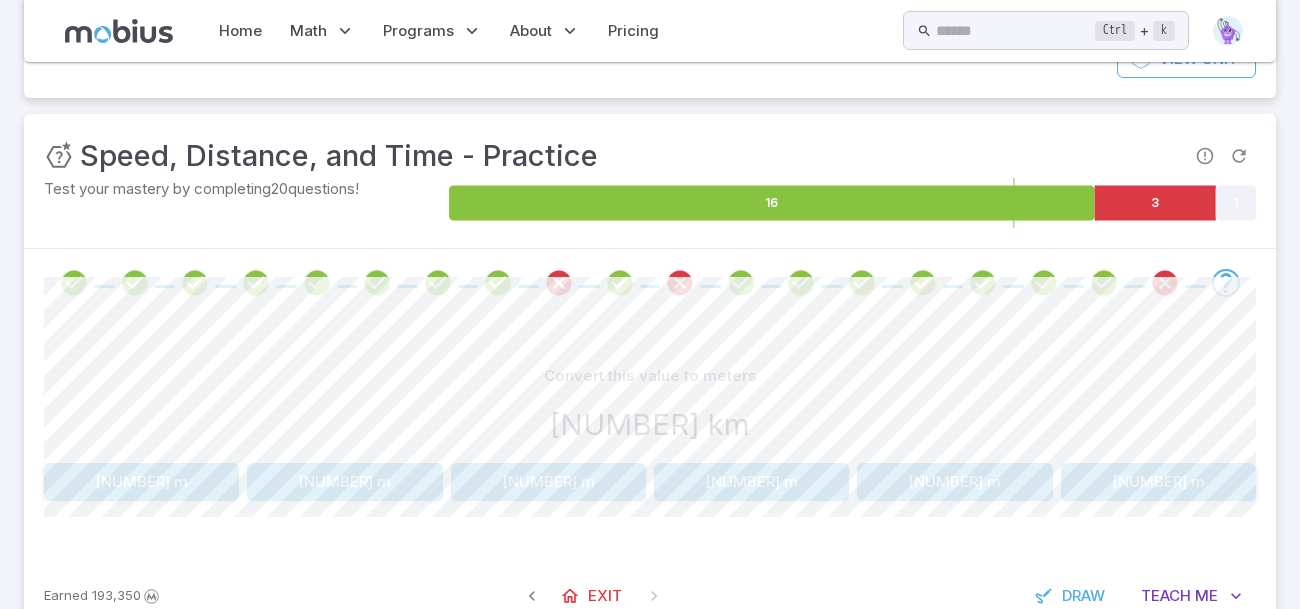 click on "[NUMBER] m" at bounding box center (954, 482) 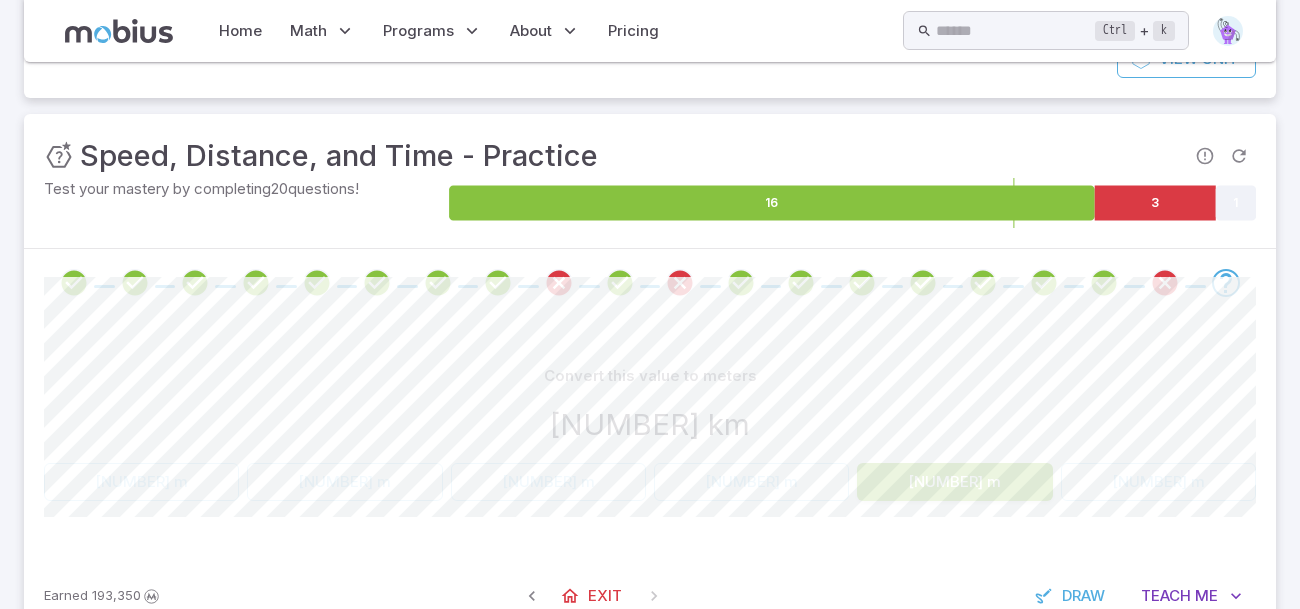 scroll, scrollTop: 188, scrollLeft: 0, axis: vertical 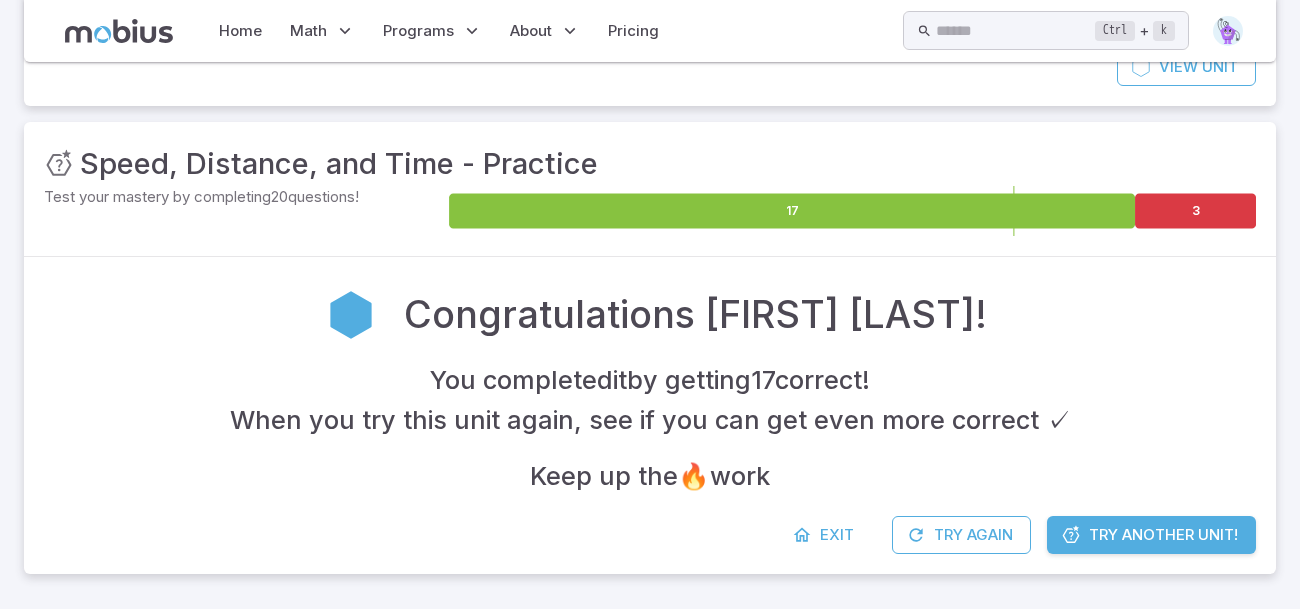 click on "Try Another Unit!" at bounding box center (1163, 535) 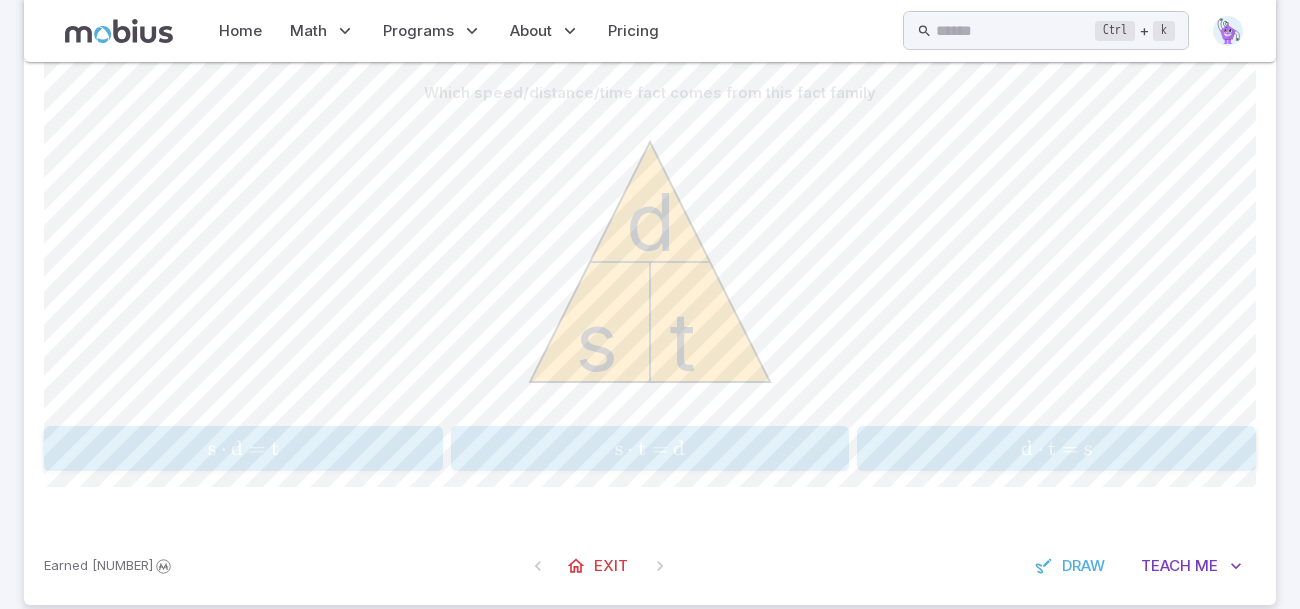 scroll, scrollTop: 578, scrollLeft: 0, axis: vertical 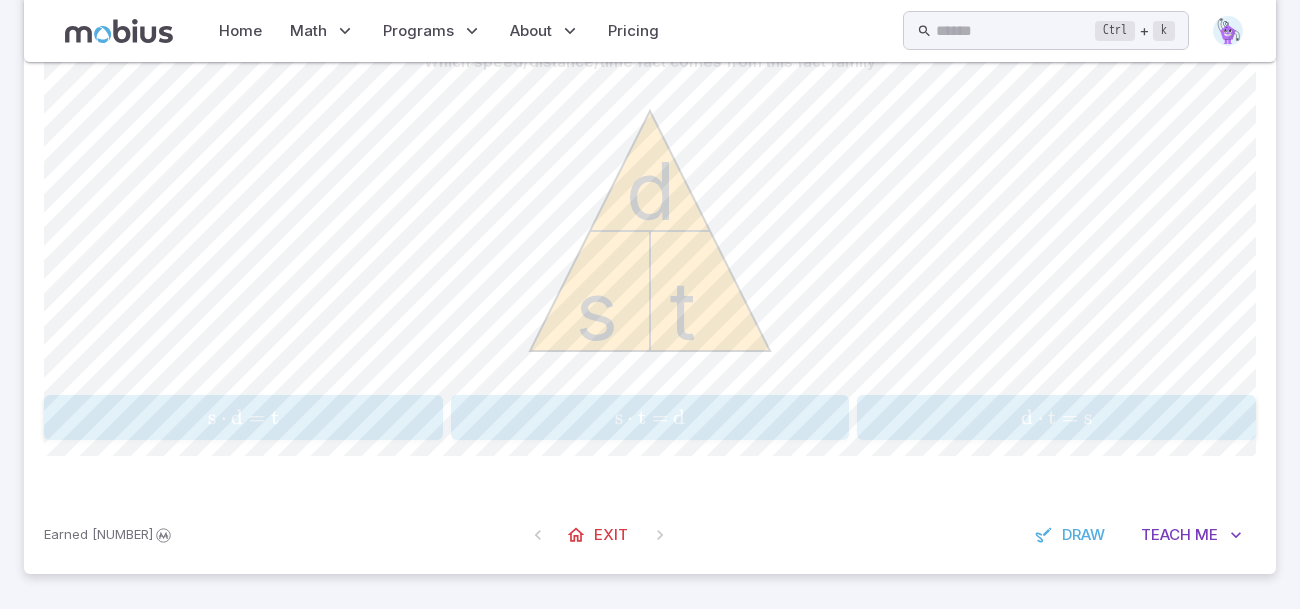 click on "s \cdot t = d" at bounding box center [650, 417] 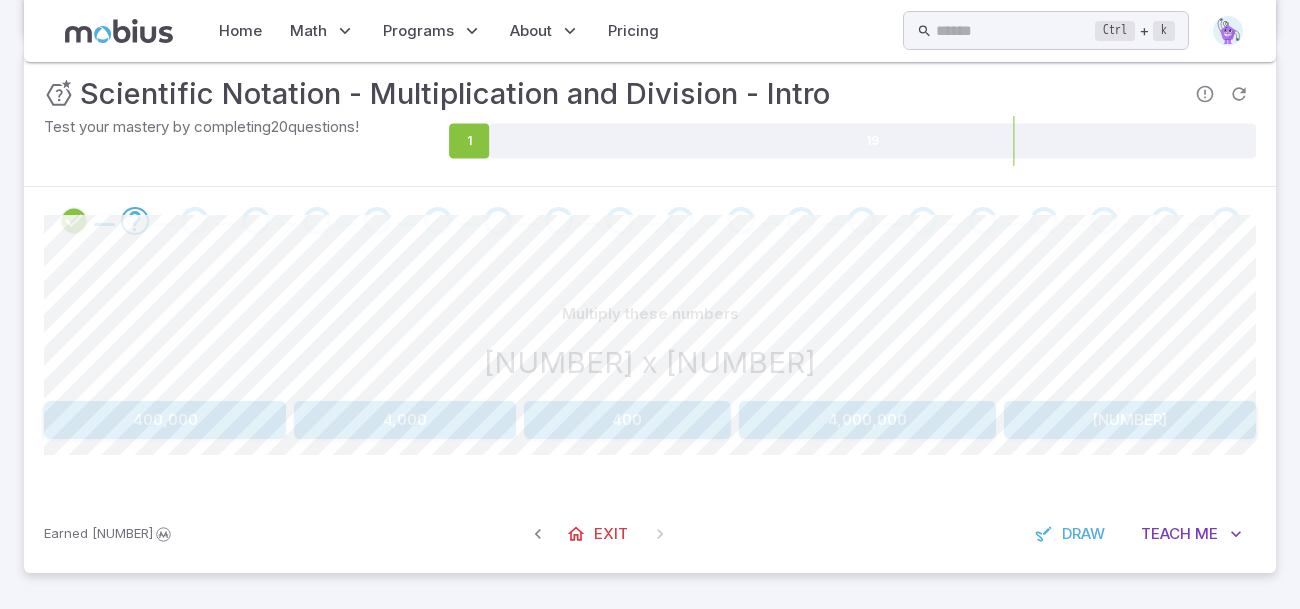 scroll, scrollTop: 325, scrollLeft: 0, axis: vertical 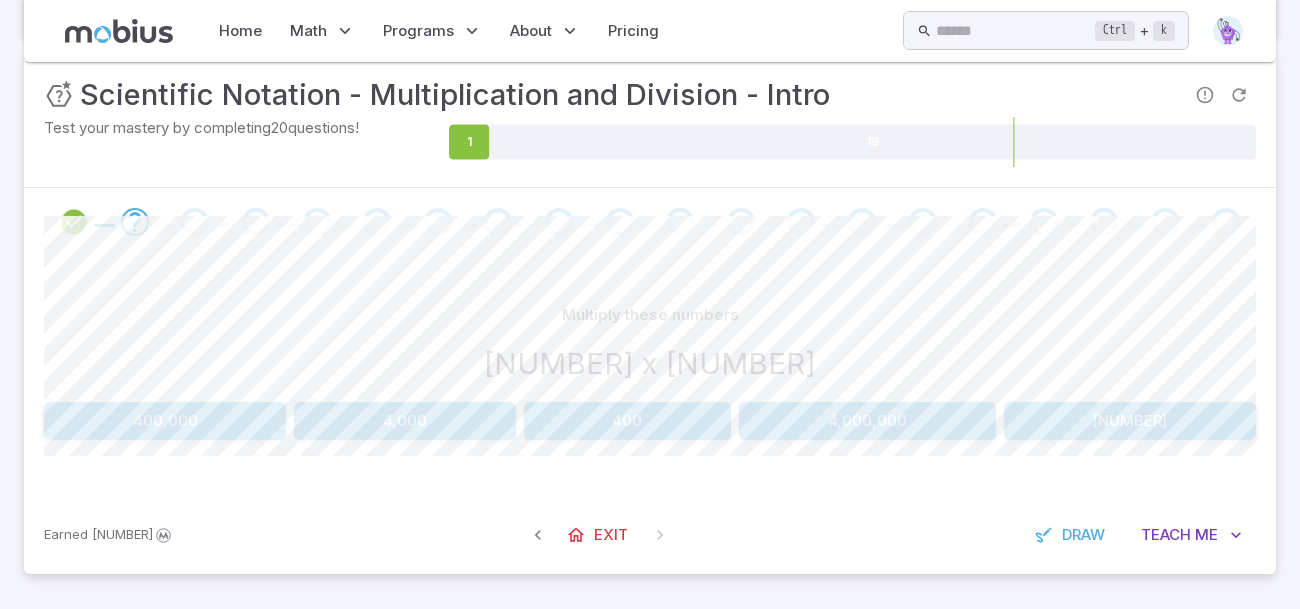 click on "[NUMBER]" at bounding box center (1130, 421) 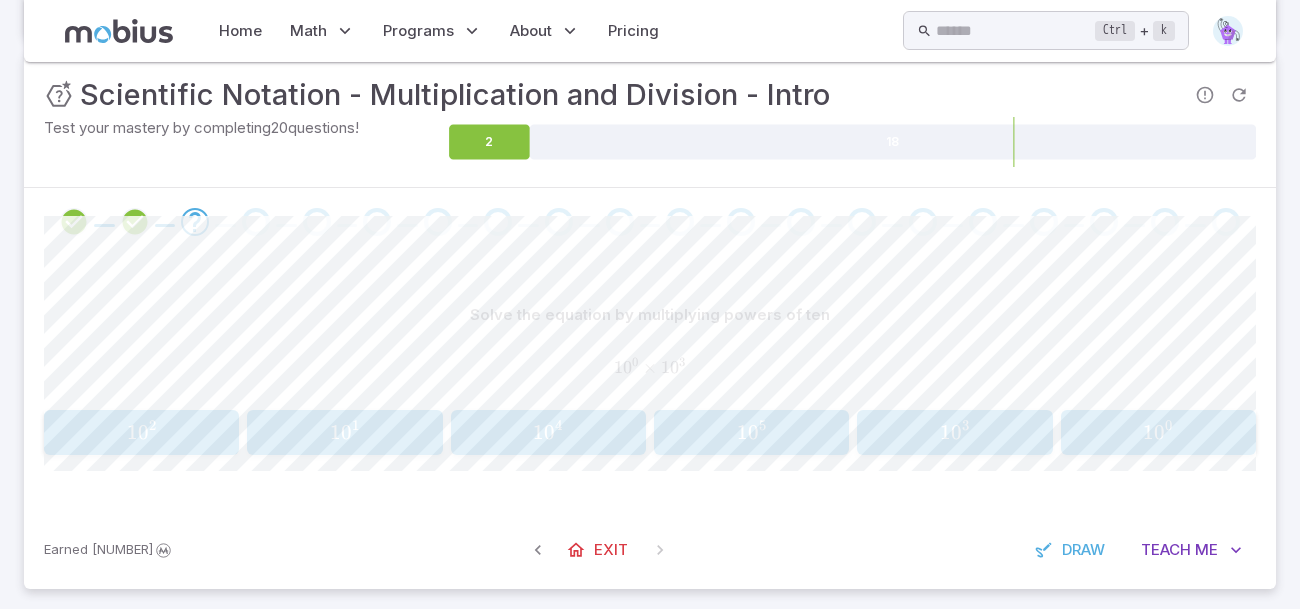 click on "1 0 [NUMBER]" at bounding box center (955, 432) 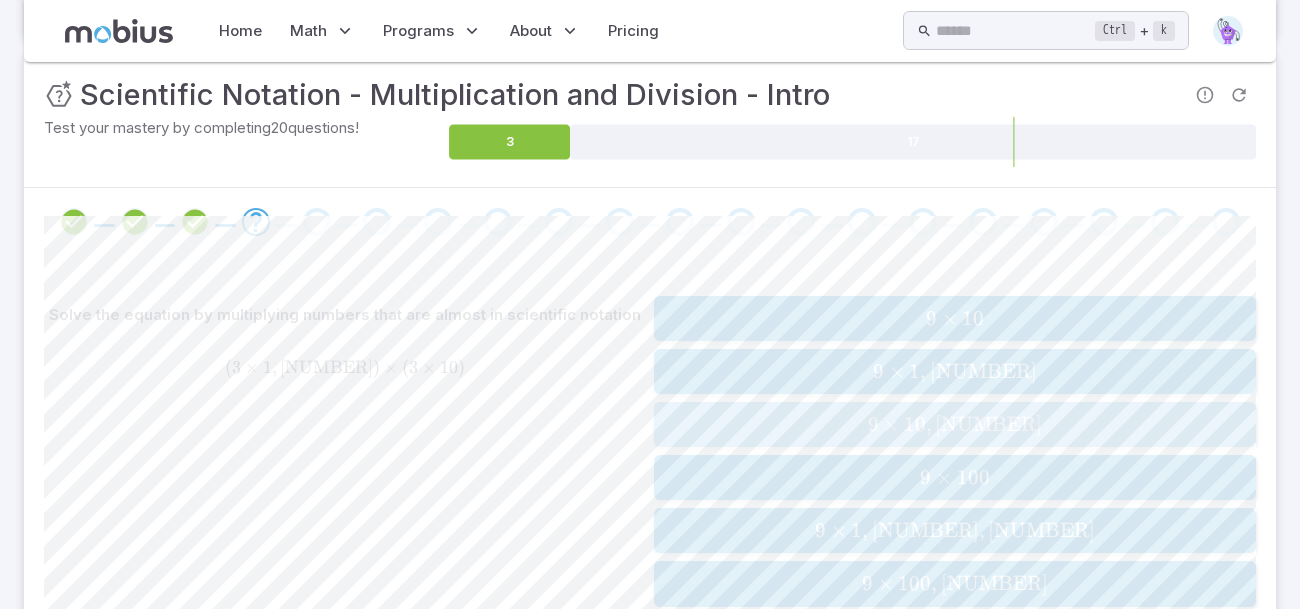 click on "[NUMBER] \times 10 , [NUMBER]" at bounding box center (954, 424) 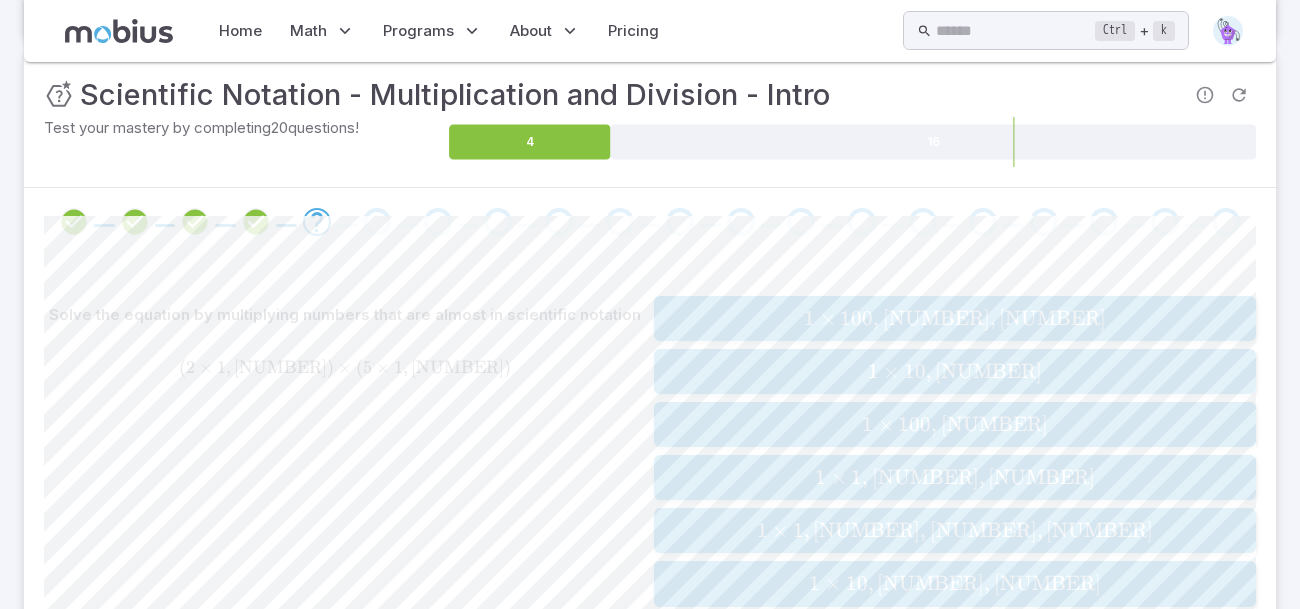 click on "[NUMBER] \times {10,[NUMBER],[NUMBER]} [NUMBER] \times {10,[NUMBER],[NUMBER]} [NUMBER] × 10 , [NUMBER] , [NUMBER]" at bounding box center [955, 583] 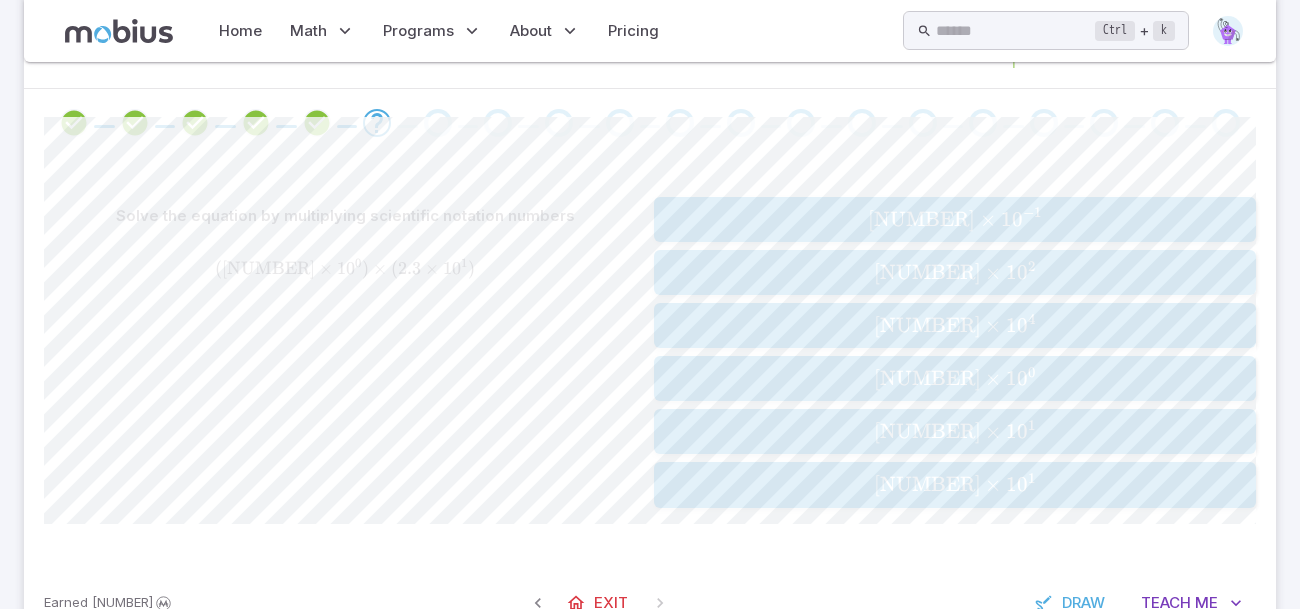 scroll, scrollTop: 437, scrollLeft: 0, axis: vertical 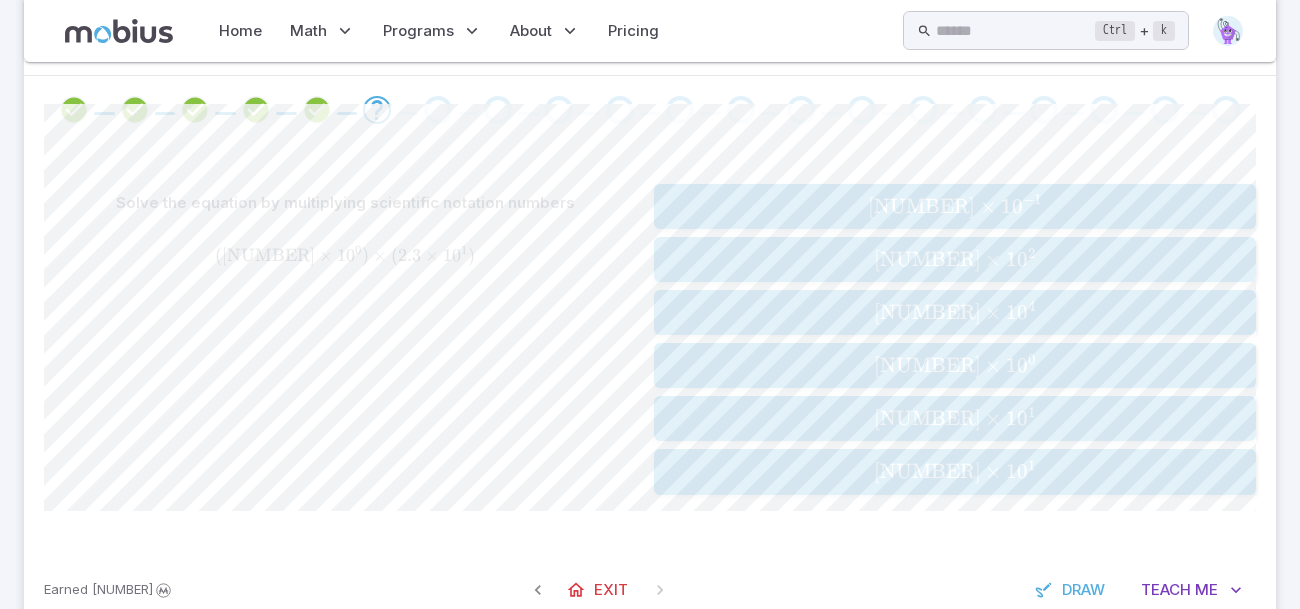 click on "[NUMBER] × 1 0 [NUMBER]" at bounding box center (954, 471) 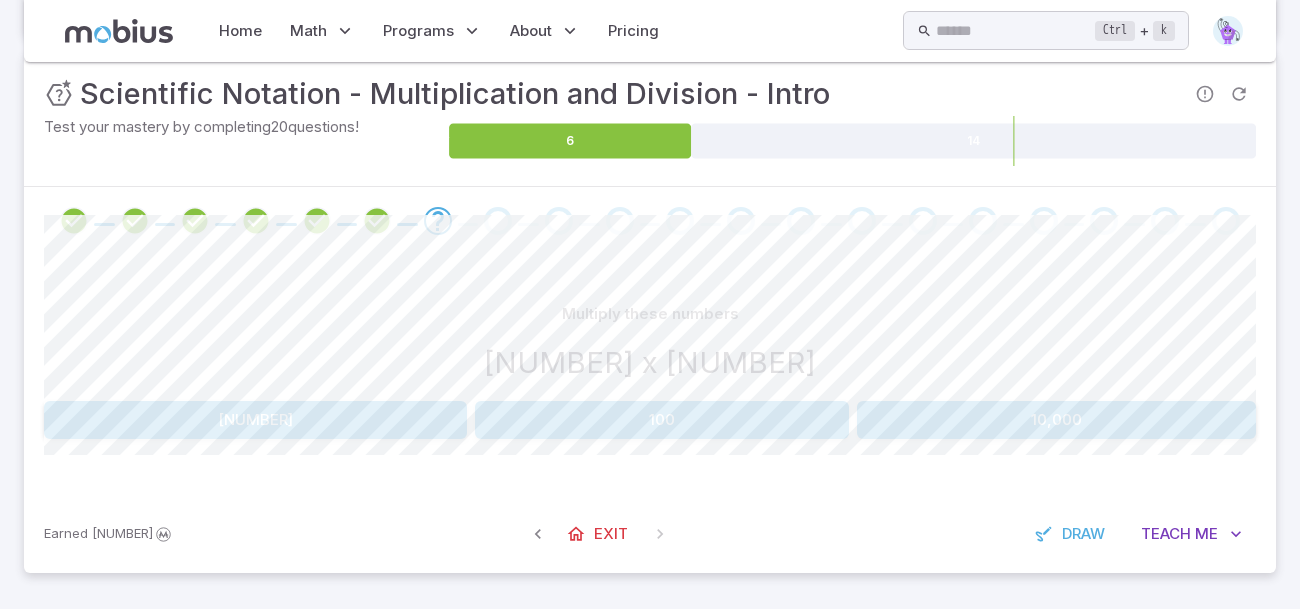 scroll, scrollTop: 325, scrollLeft: 0, axis: vertical 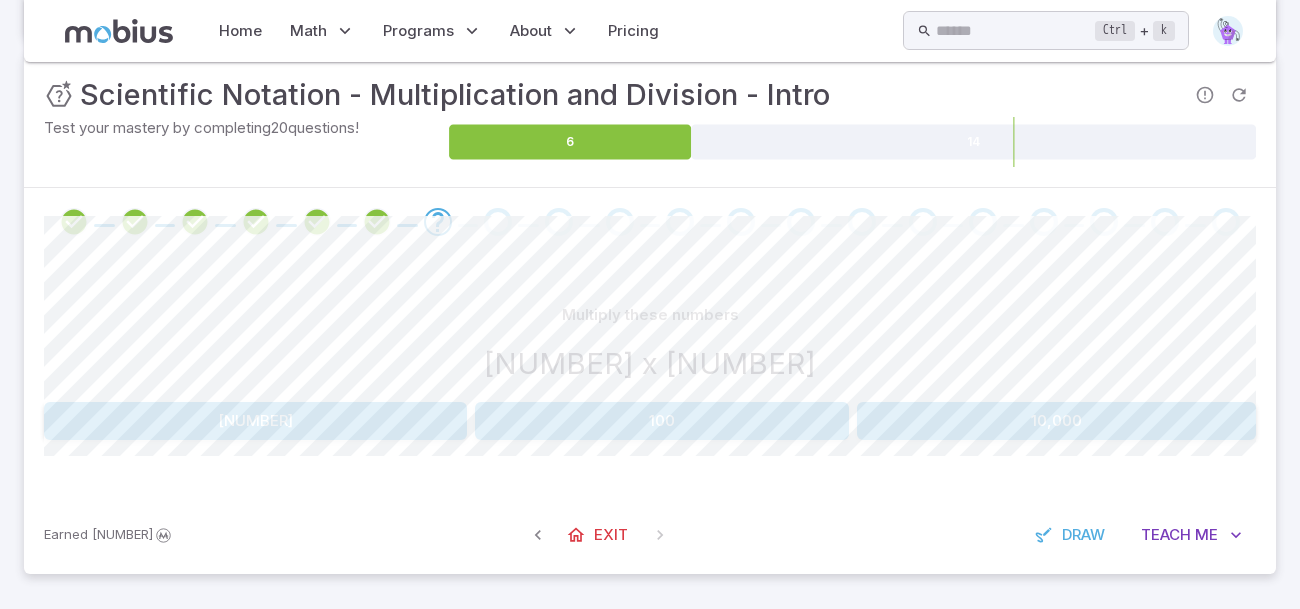 click on "[NUMBER]" at bounding box center (255, 421) 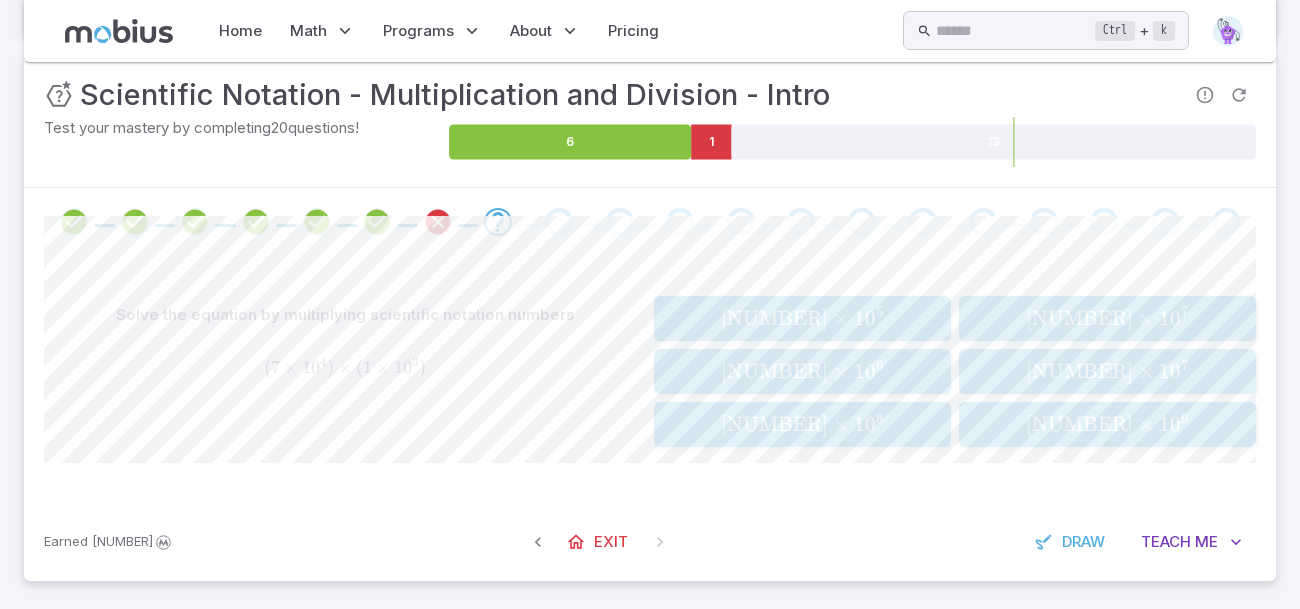 click on "[NUMBER] × 1 0 [NUMBER]" at bounding box center (1107, 318) 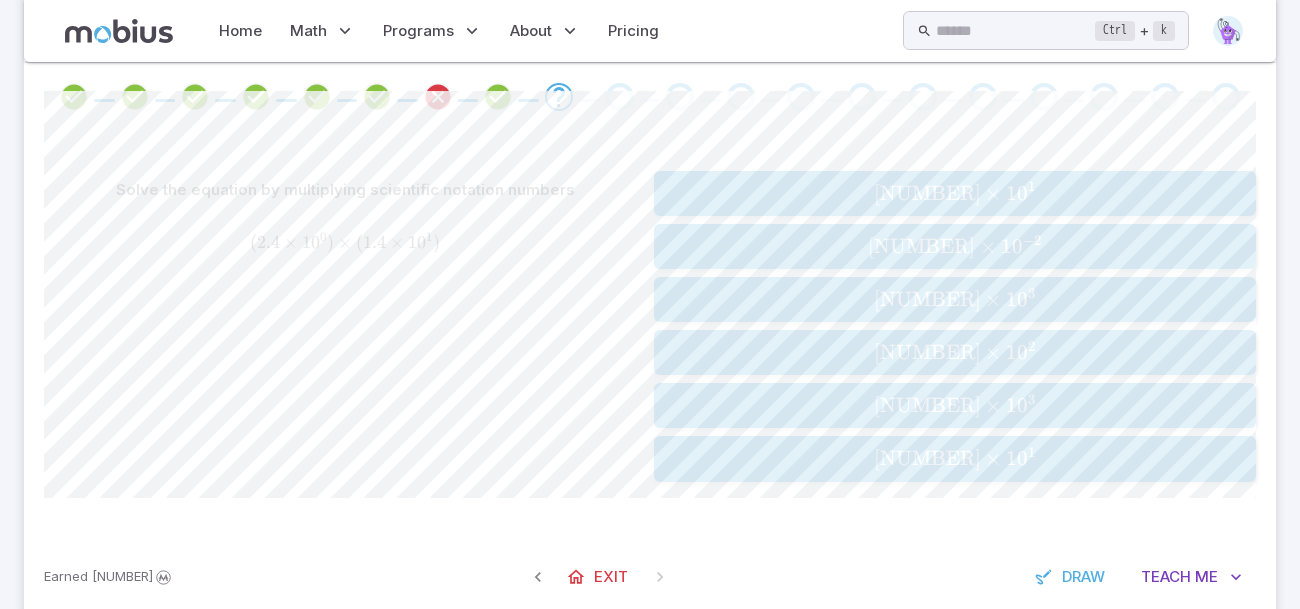 scroll, scrollTop: 453, scrollLeft: 0, axis: vertical 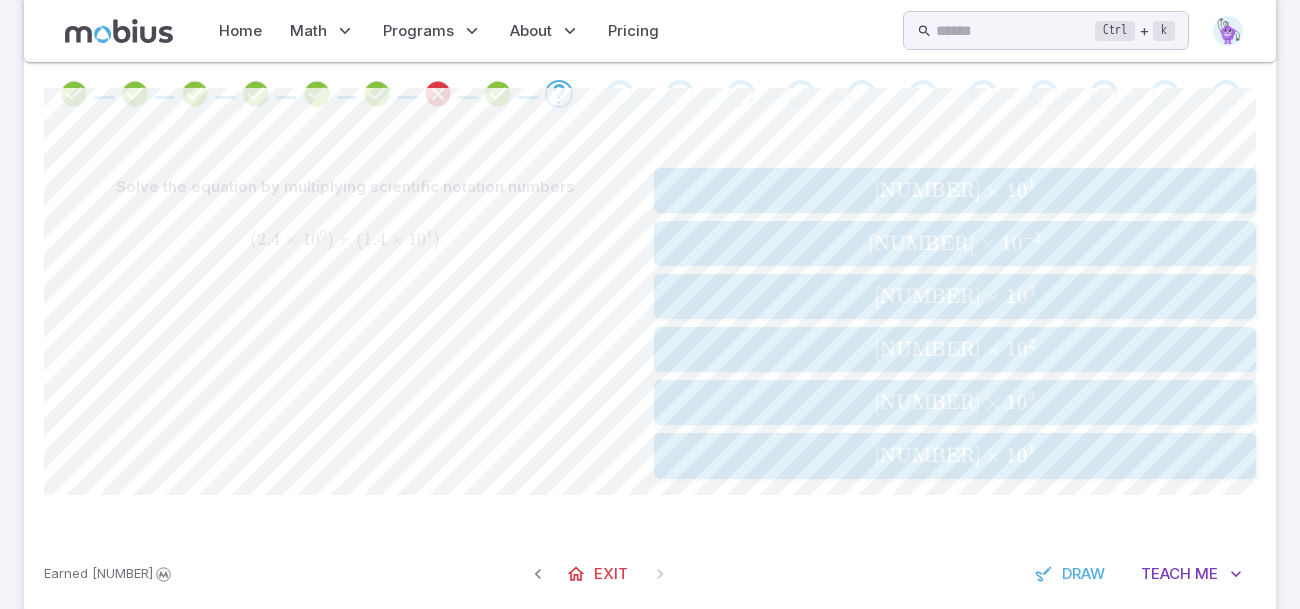 click on "[NUMBER] × 1 0 [NUMBER]" at bounding box center (954, 455) 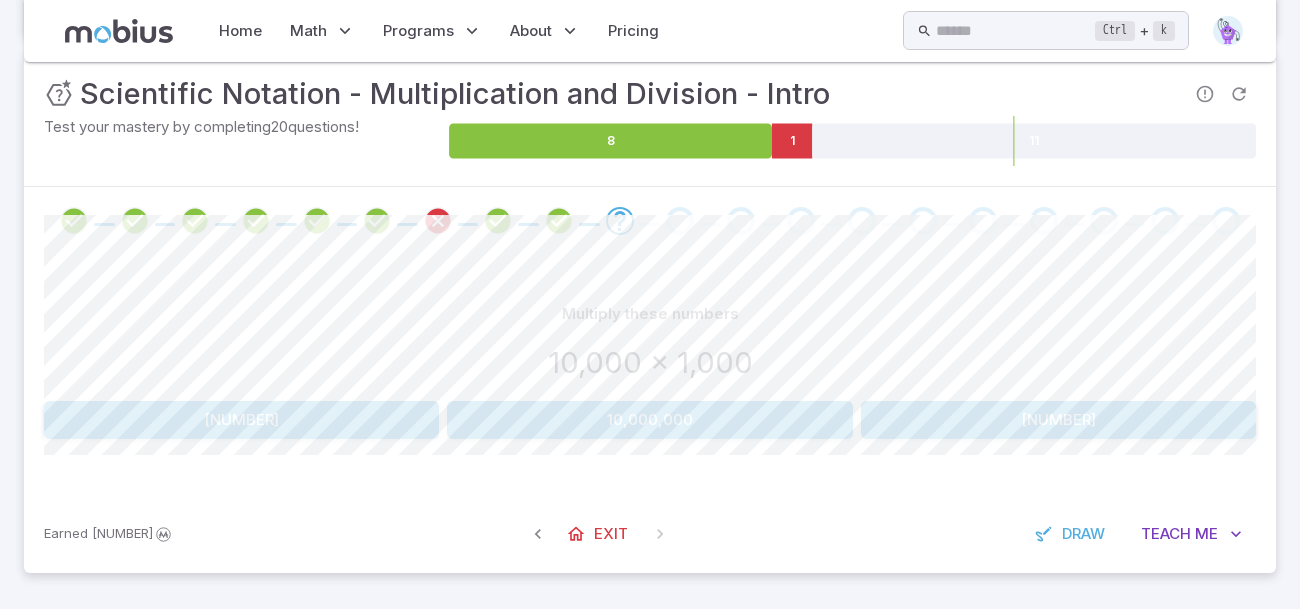 scroll, scrollTop: 325, scrollLeft: 0, axis: vertical 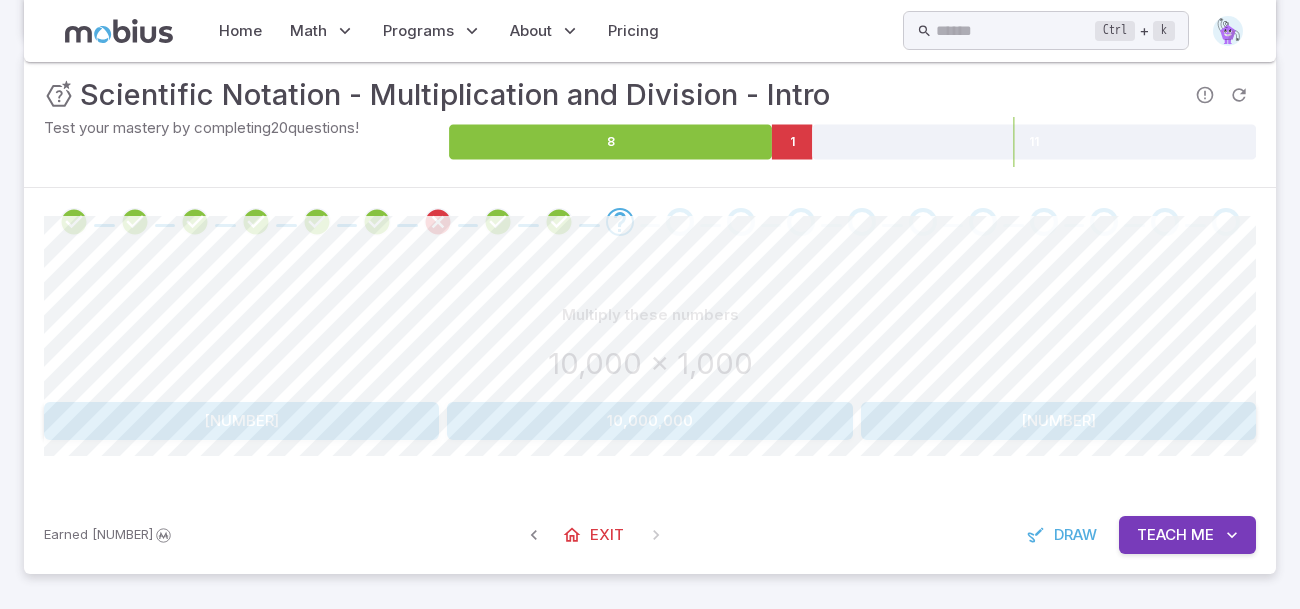 click on "10,000,000" at bounding box center [650, 421] 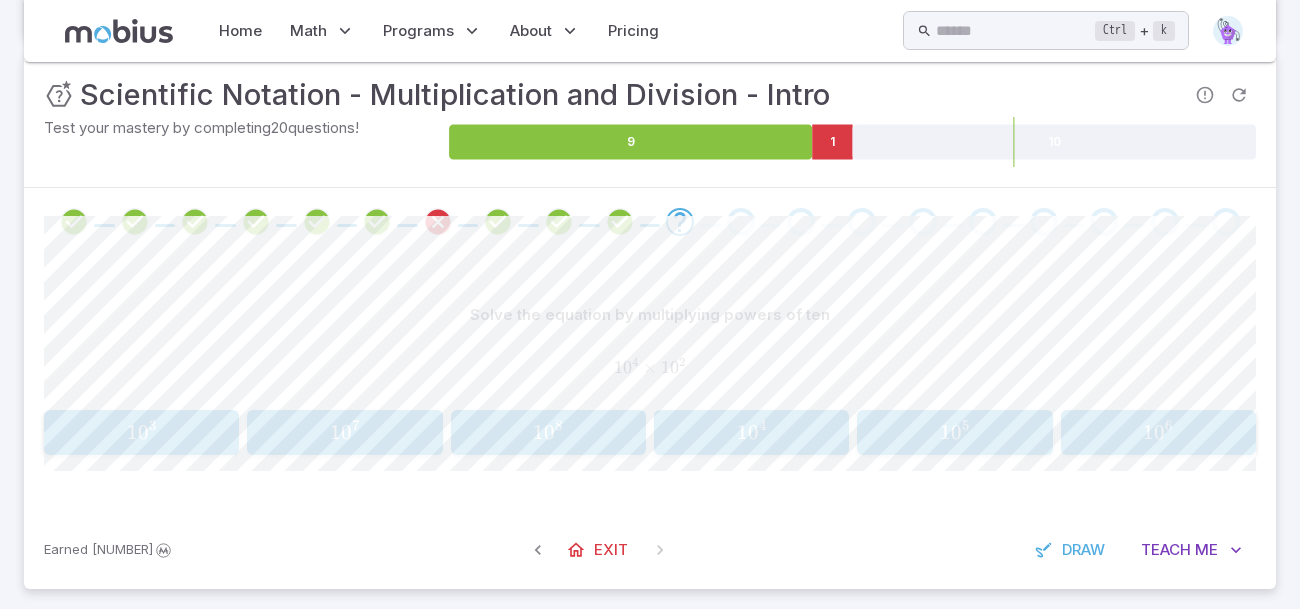 click on "1 0 [NUMBER] [NUMBER] [NUMBER] 1 0 [NUMBER]" at bounding box center (1158, 432) 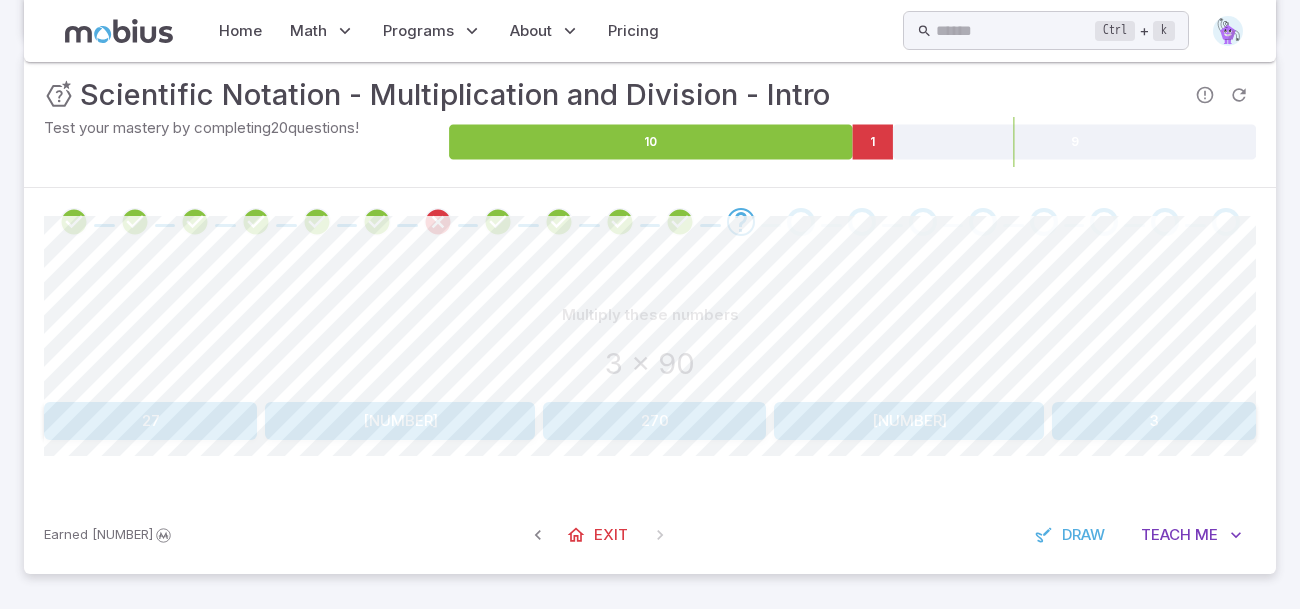 click on "270" at bounding box center [654, 421] 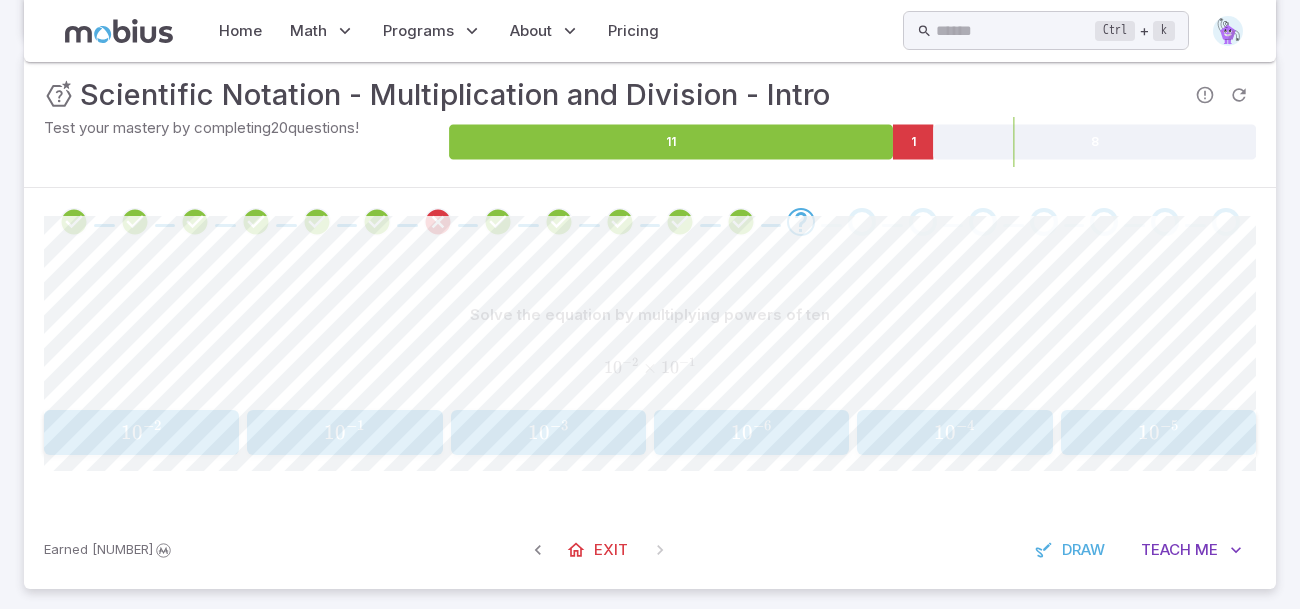 click on "1 0 - [NUMBER]" at bounding box center [548, 432] 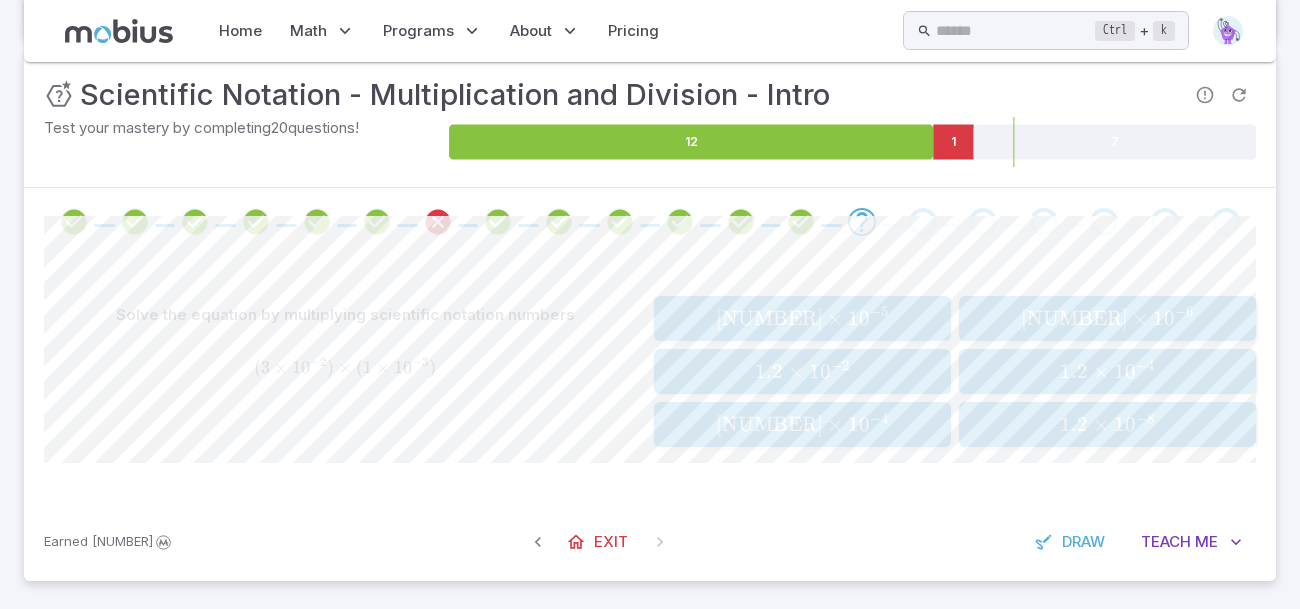 click on "[NUMBER]" at bounding box center (769, 318) 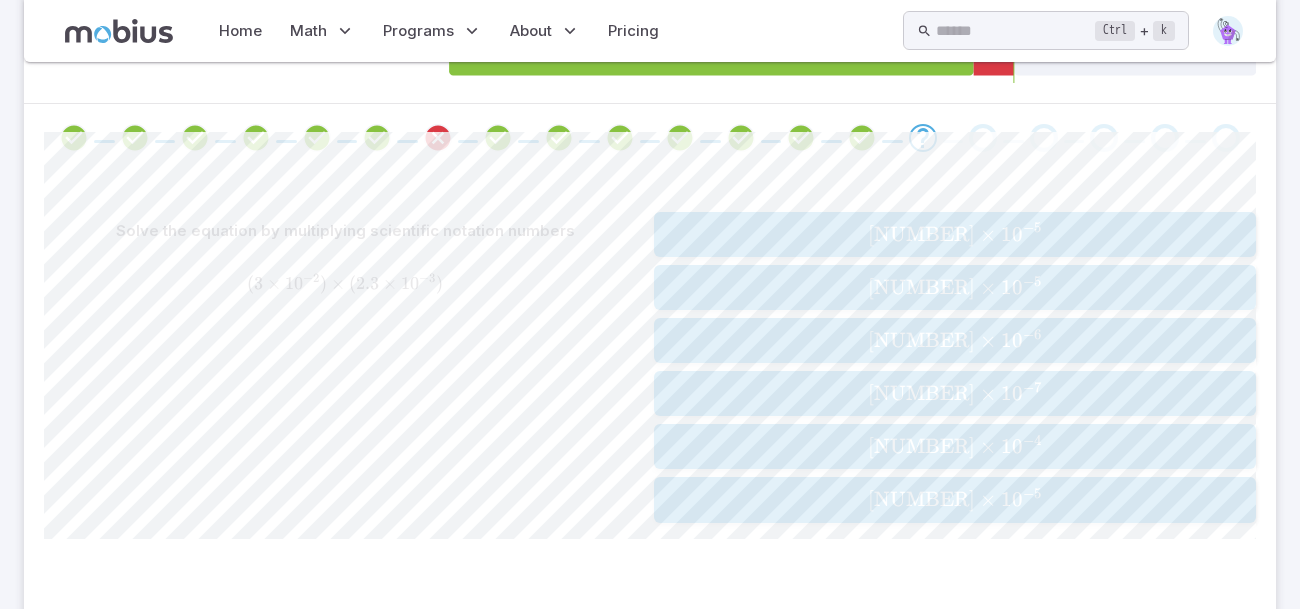 scroll, scrollTop: 413, scrollLeft: 0, axis: vertical 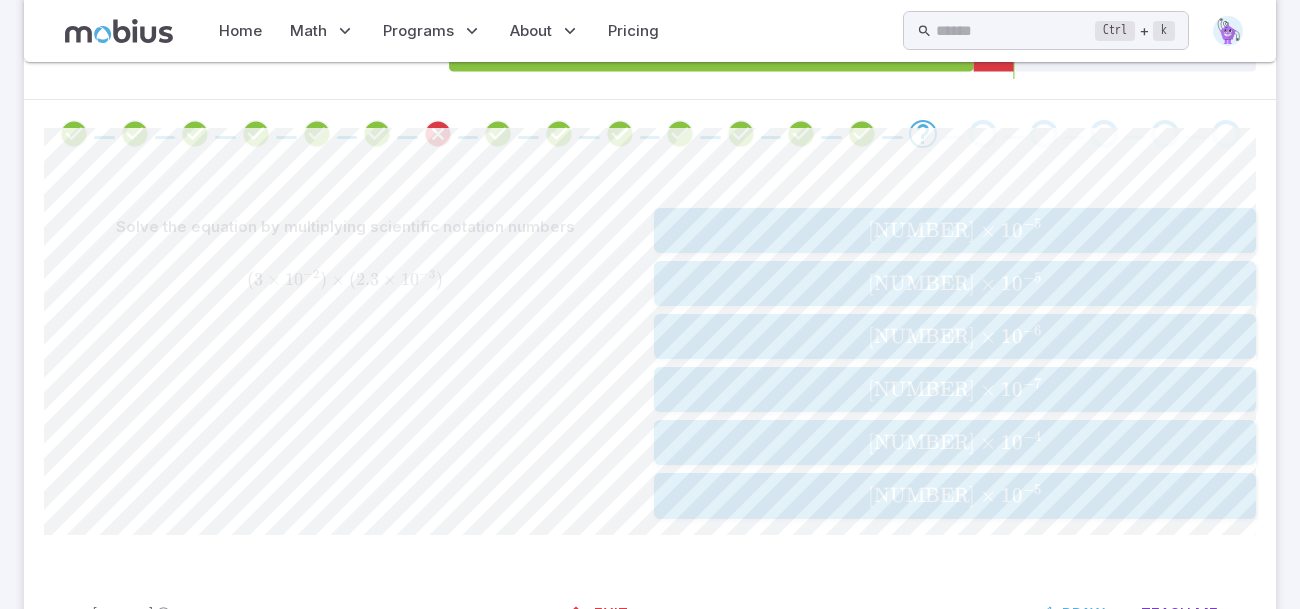 click on "6.90 × 1 0 − 5 6.90 \times 10^{-5} 6.90 × 1 0 − 5" at bounding box center [955, 495] 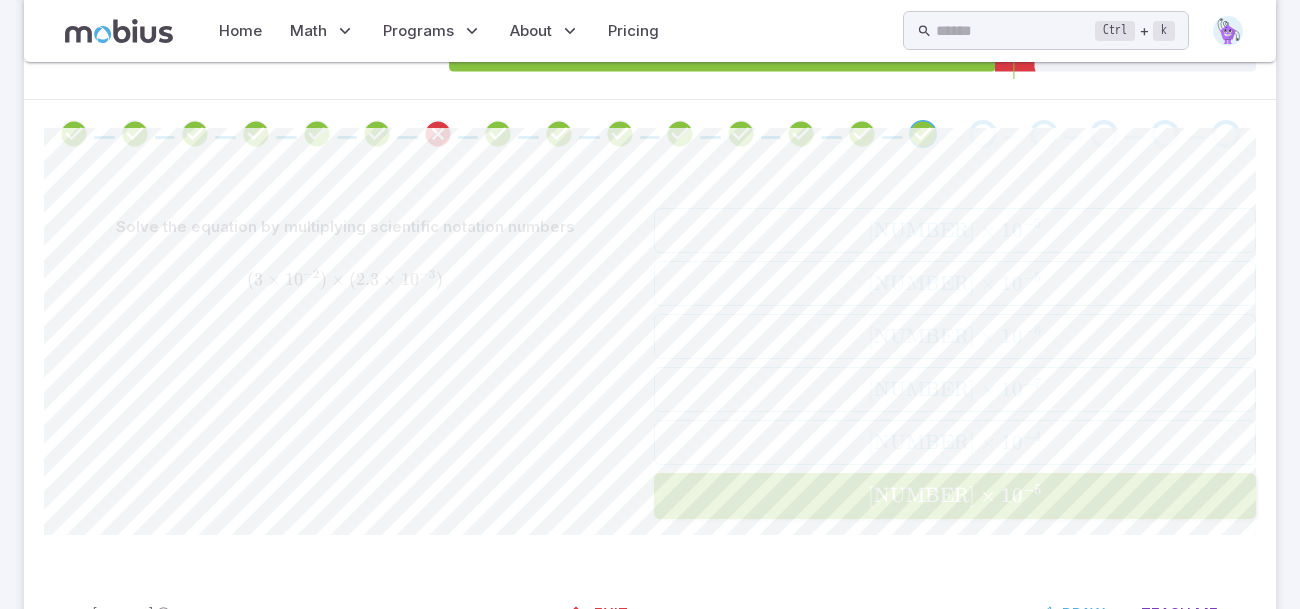 scroll, scrollTop: 325, scrollLeft: 0, axis: vertical 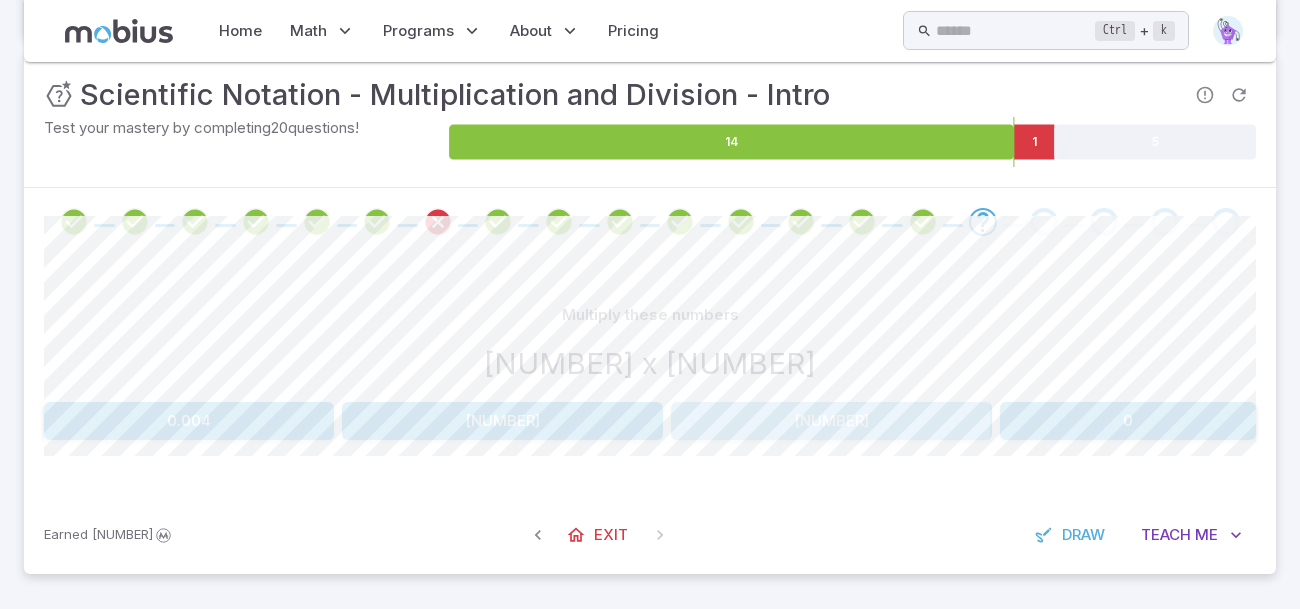 click on "[NUMBER]" at bounding box center (831, 421) 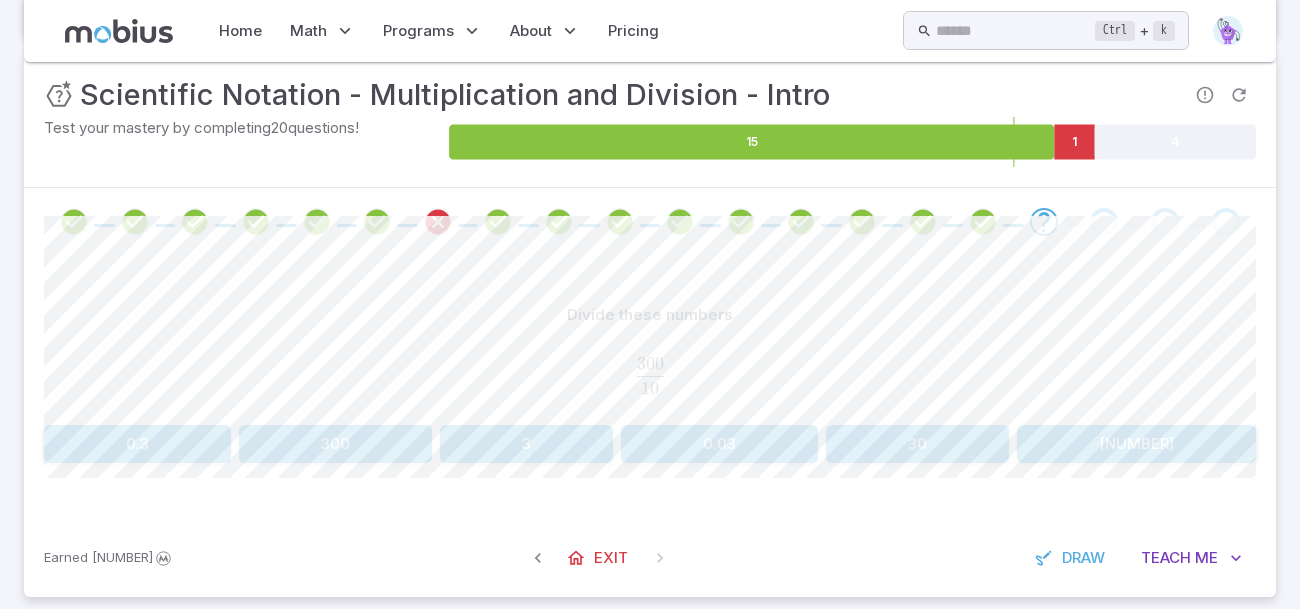 click on "30" at bounding box center [917, 444] 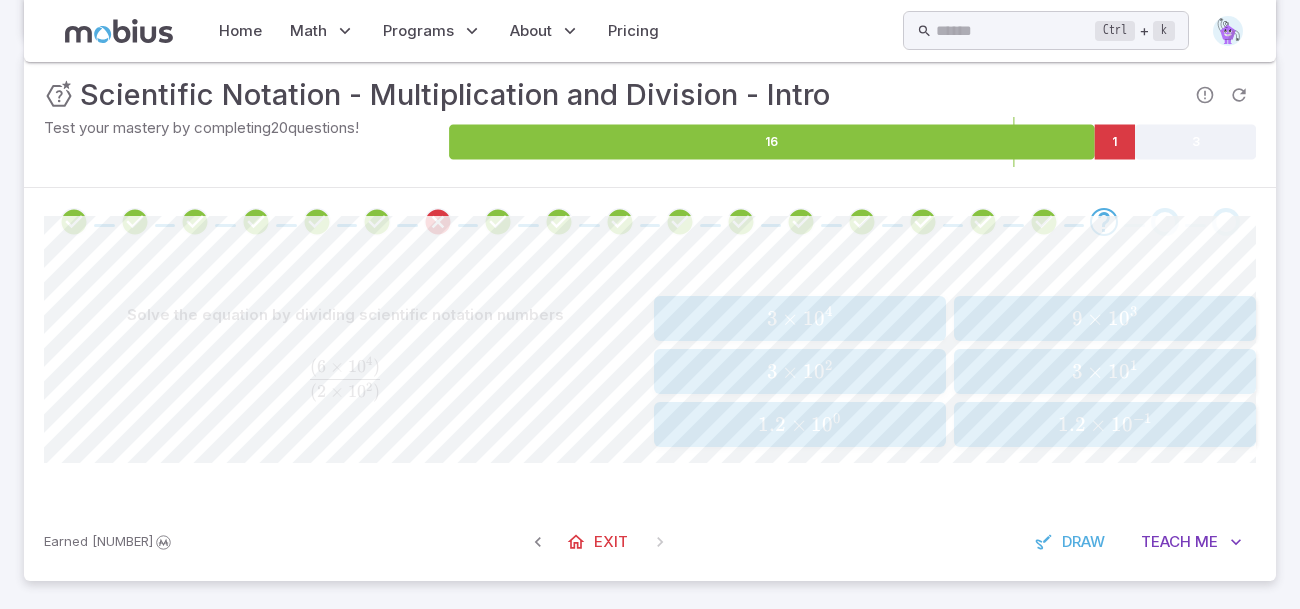 click on "0" at bounding box center [819, 371] 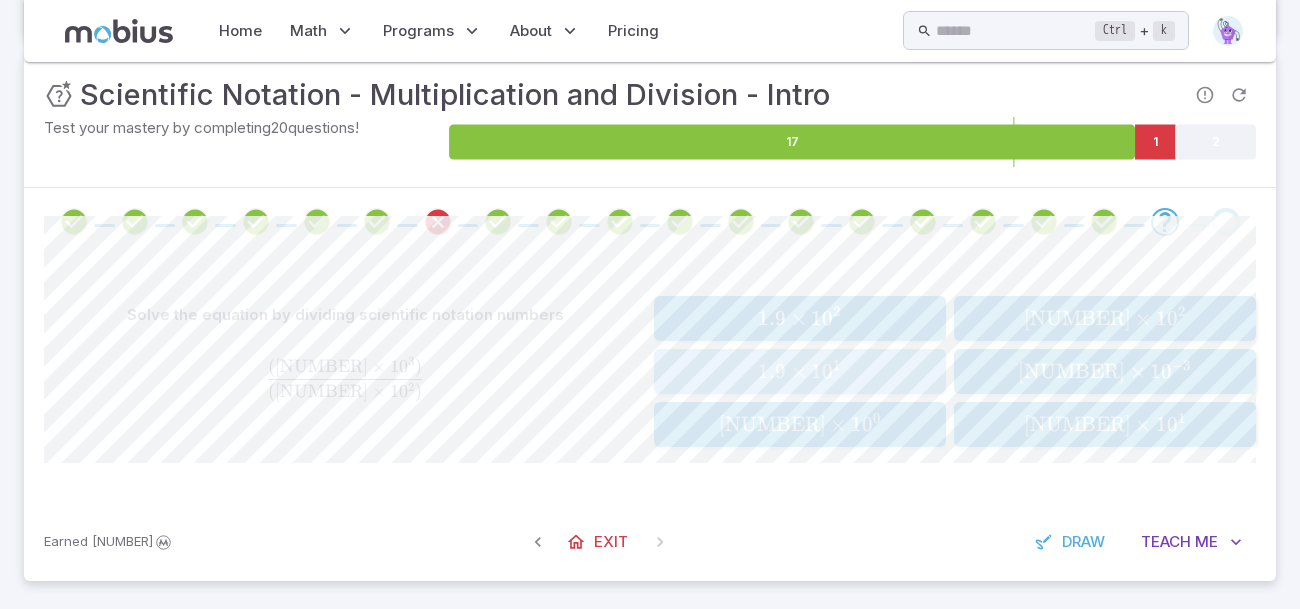 click on "0" at bounding box center (827, 371) 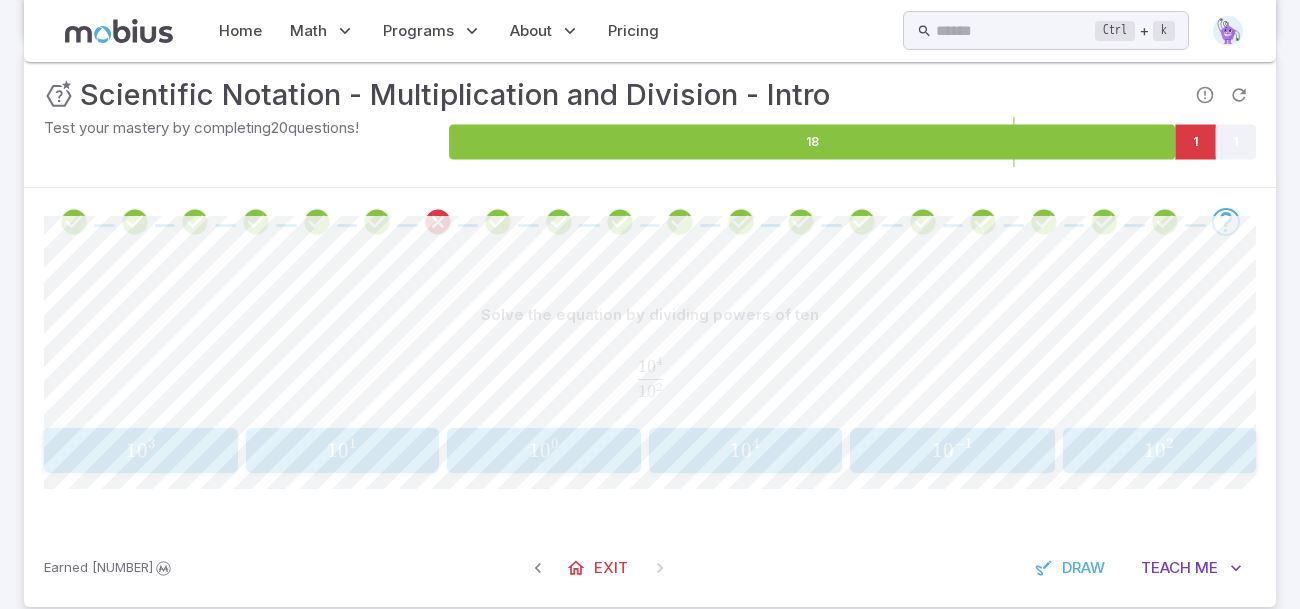 click on "1 0 [NUMBER]" at bounding box center (1159, 450) 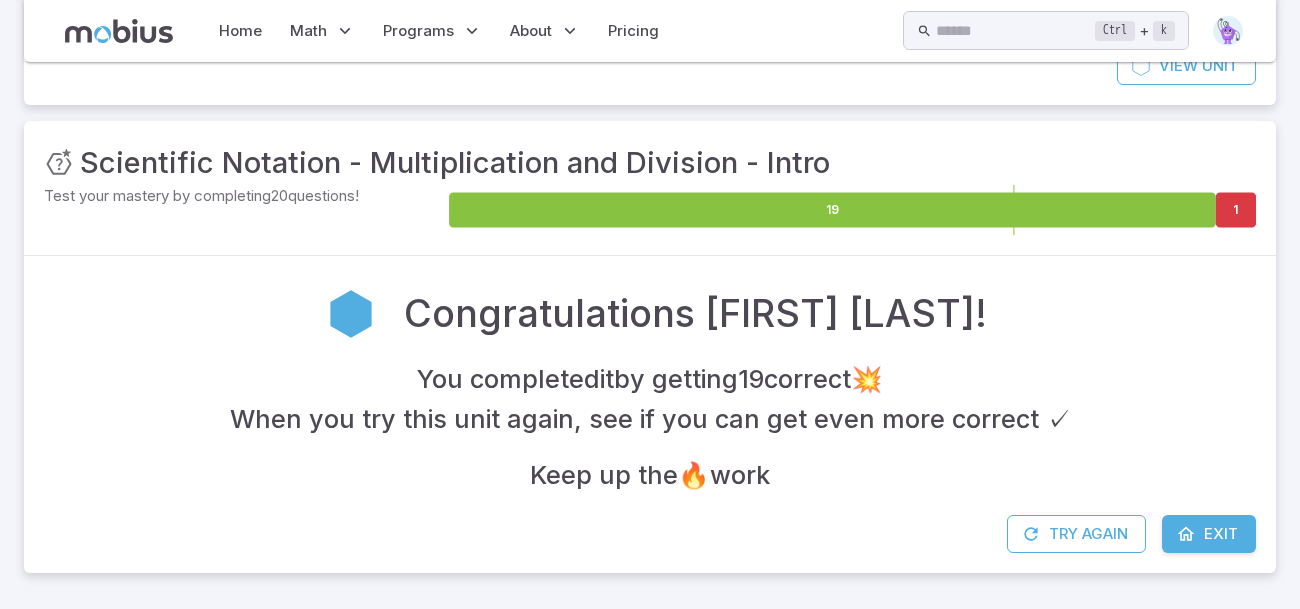 scroll, scrollTop: 256, scrollLeft: 0, axis: vertical 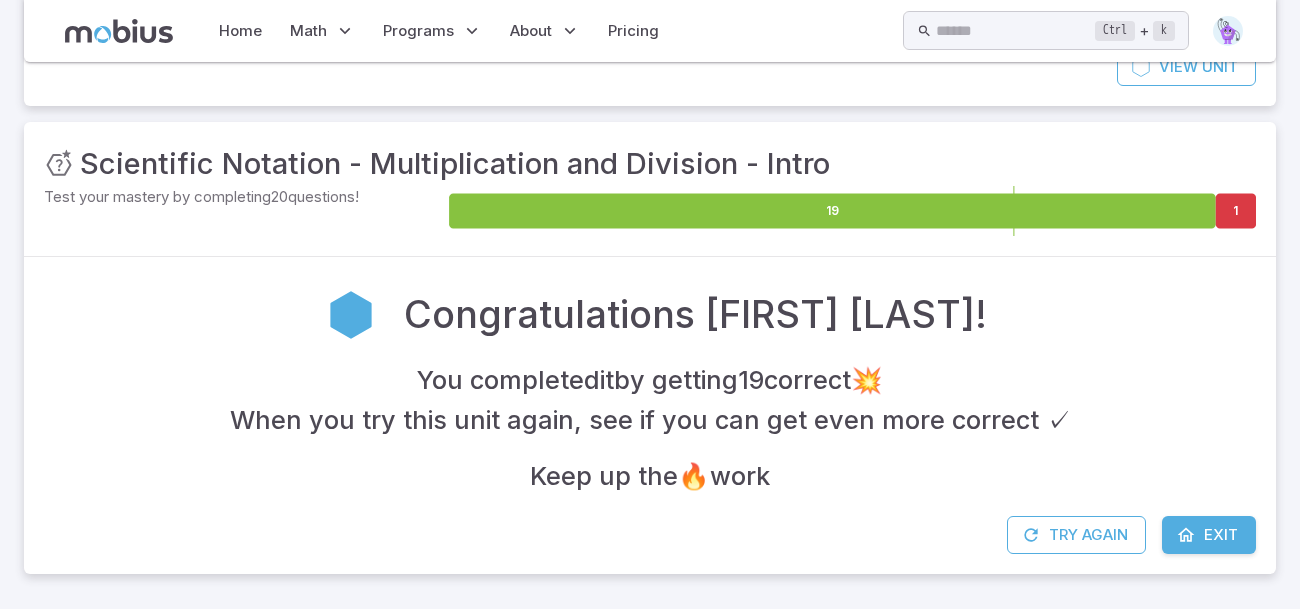 click at bounding box center (1186, 535) 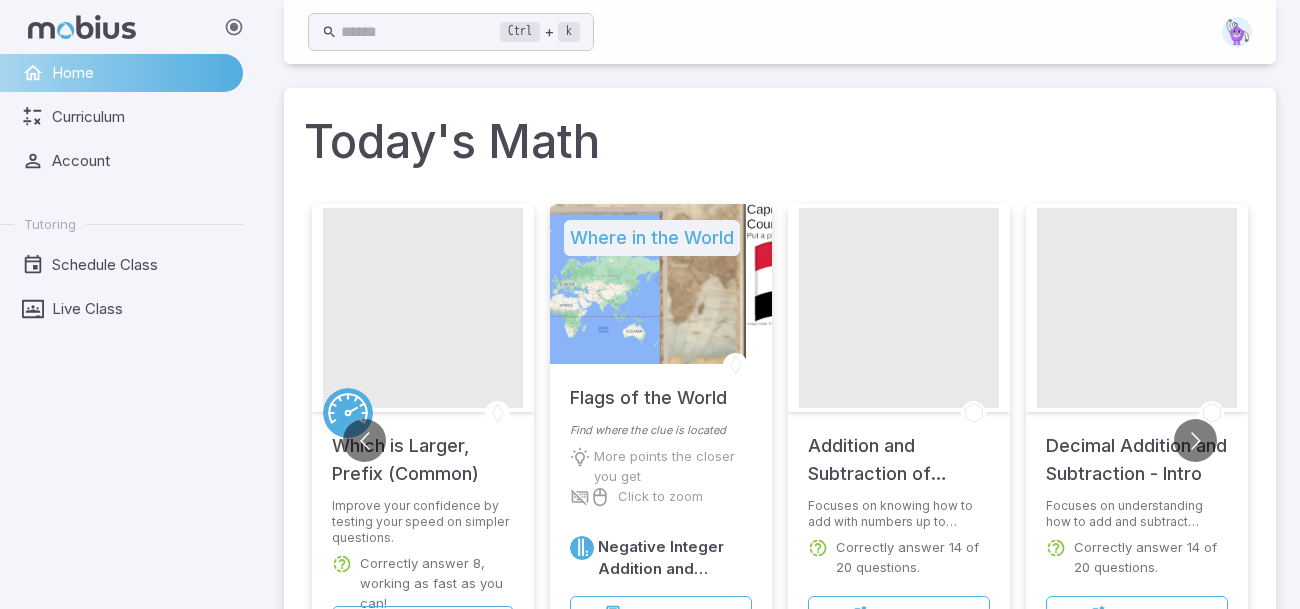 scroll, scrollTop: 90, scrollLeft: 0, axis: vertical 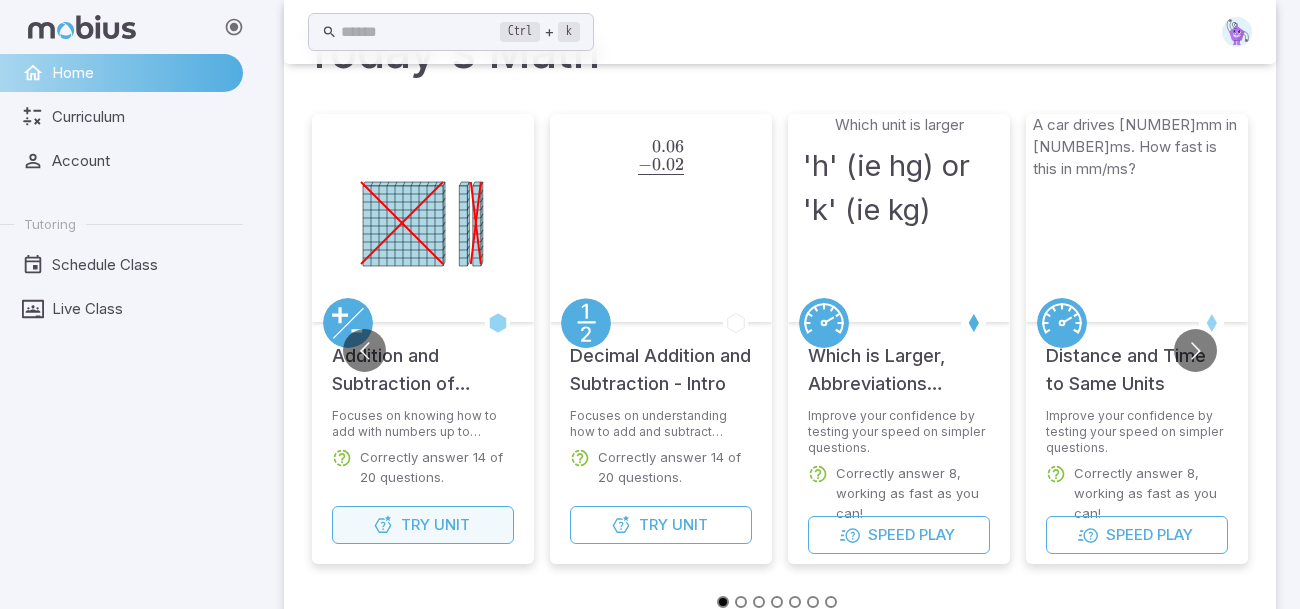click at bounding box center (383, 525) 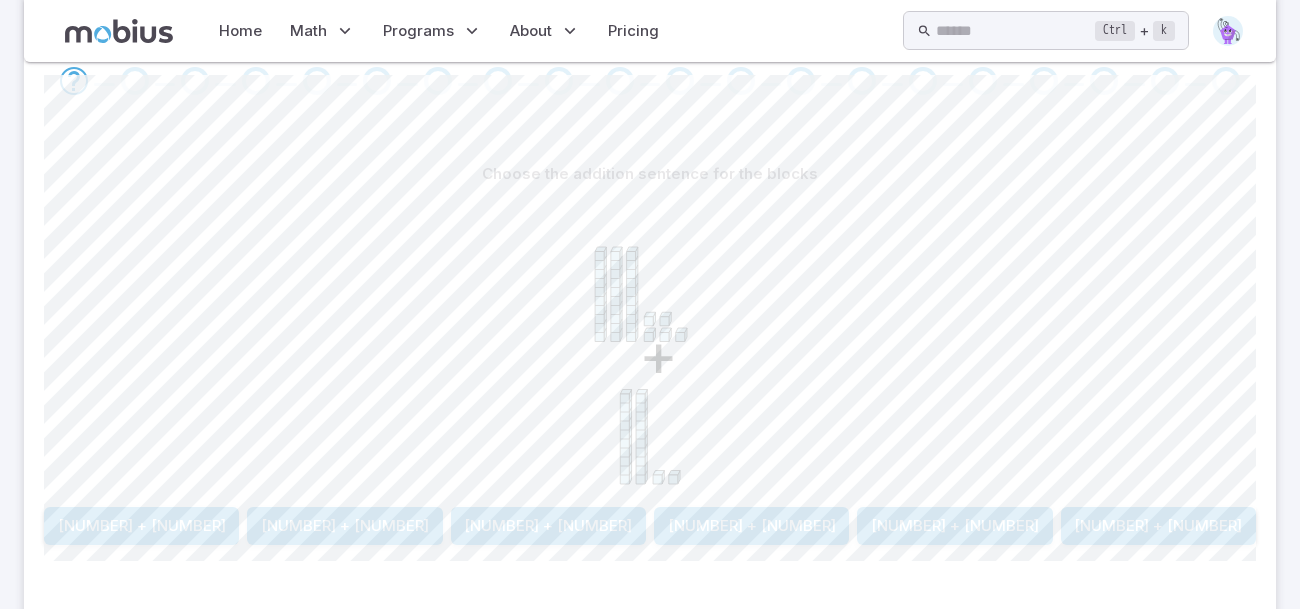 scroll, scrollTop: 401, scrollLeft: 0, axis: vertical 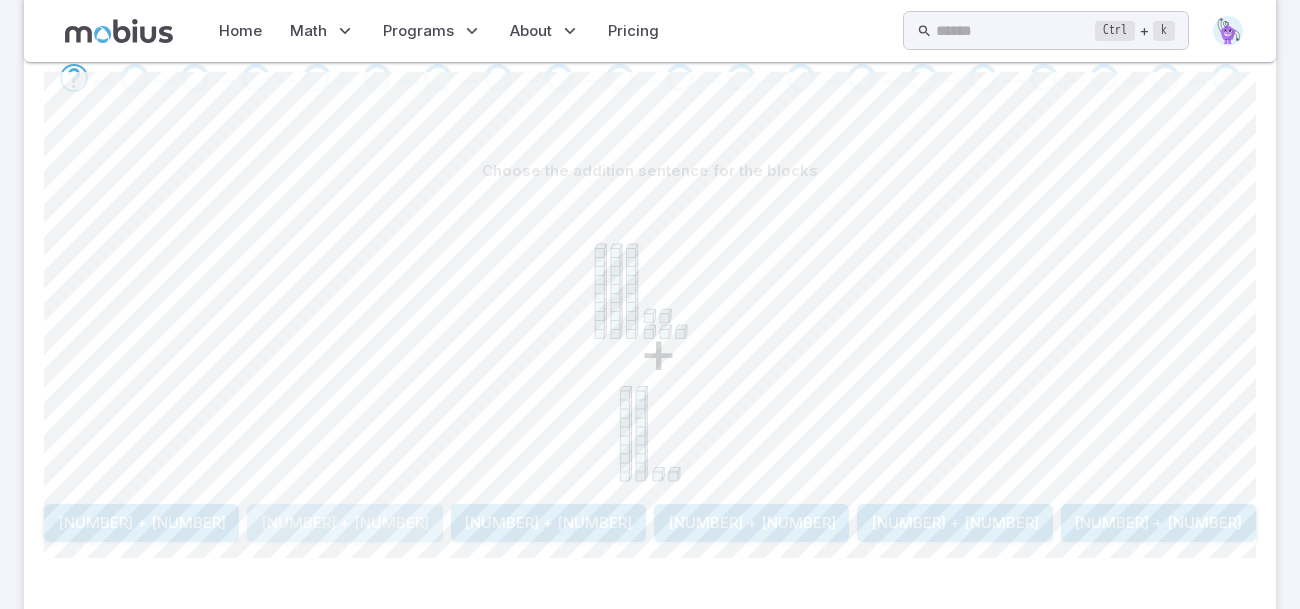 click on "[NUMBER] + [NUMBER]" at bounding box center (344, 523) 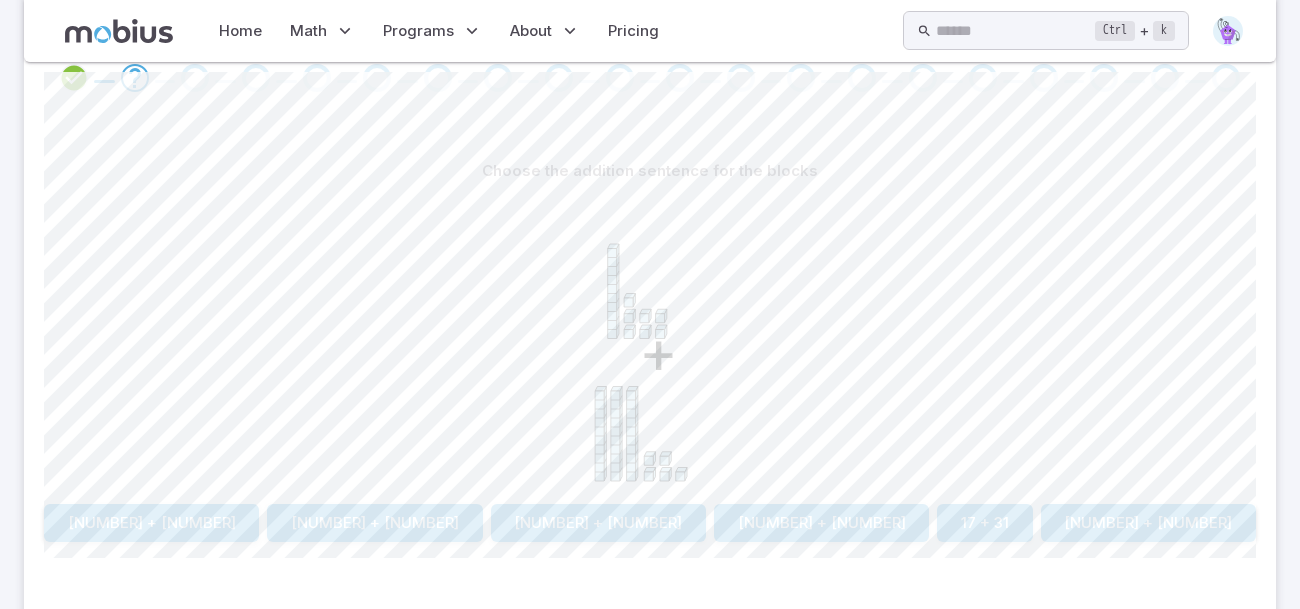 click on "[NUMBER] + [NUMBER]" at bounding box center [821, 523] 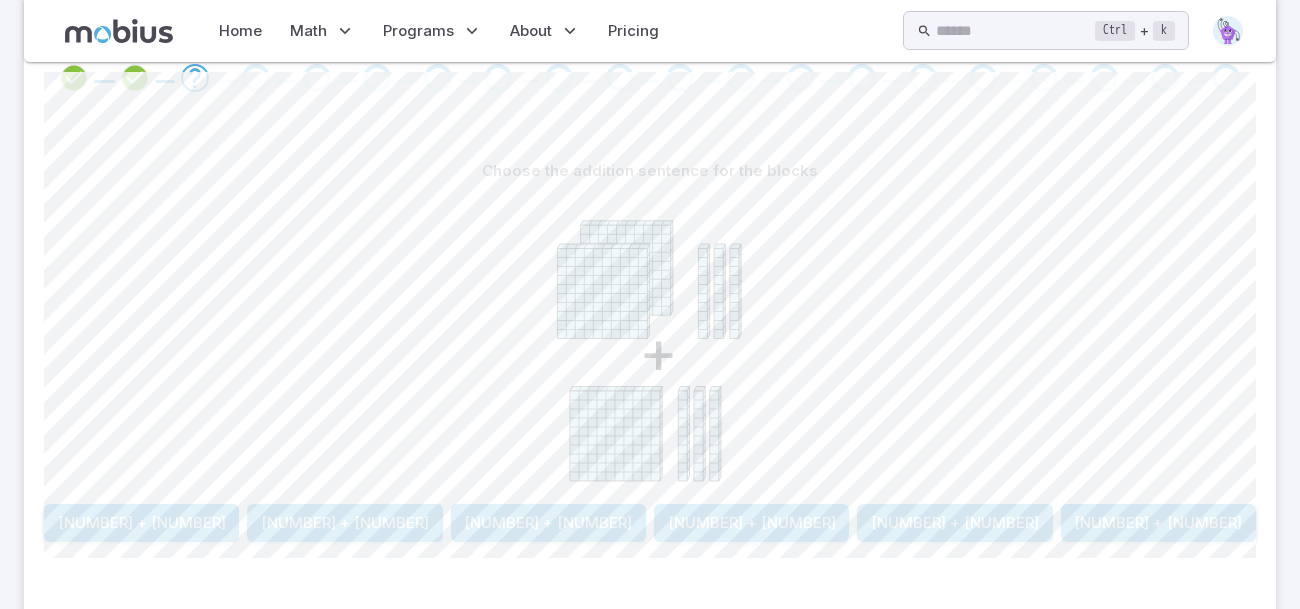 click on "[NUMBER] + [NUMBER]" at bounding box center [141, 523] 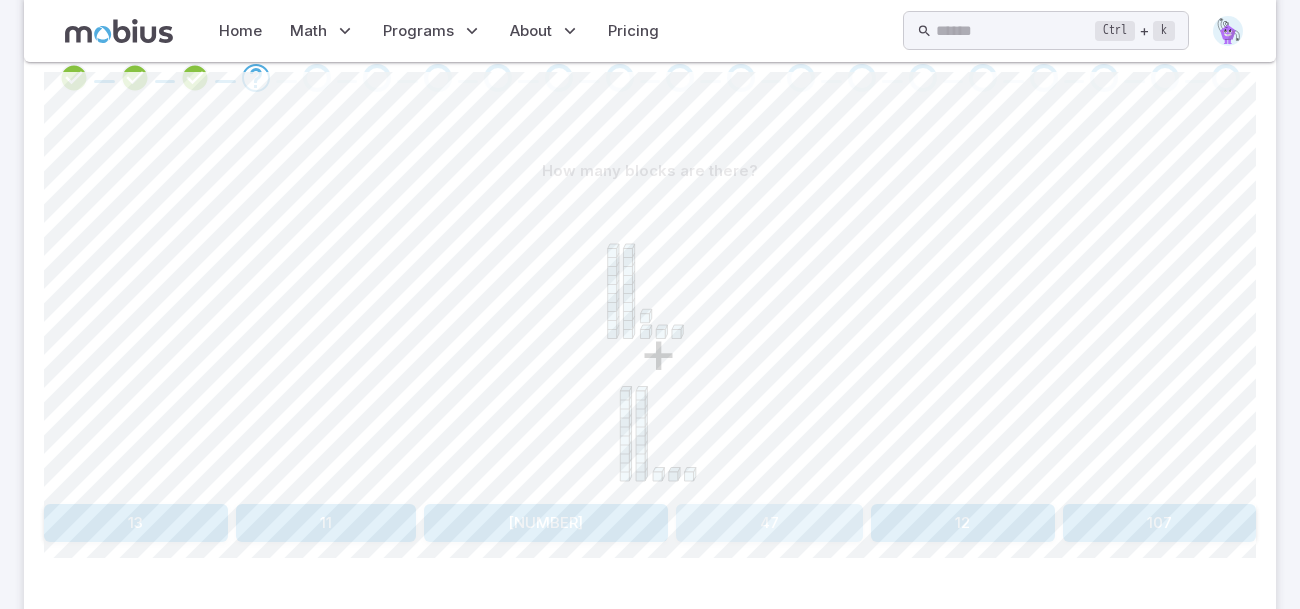 click on "47" at bounding box center [770, 523] 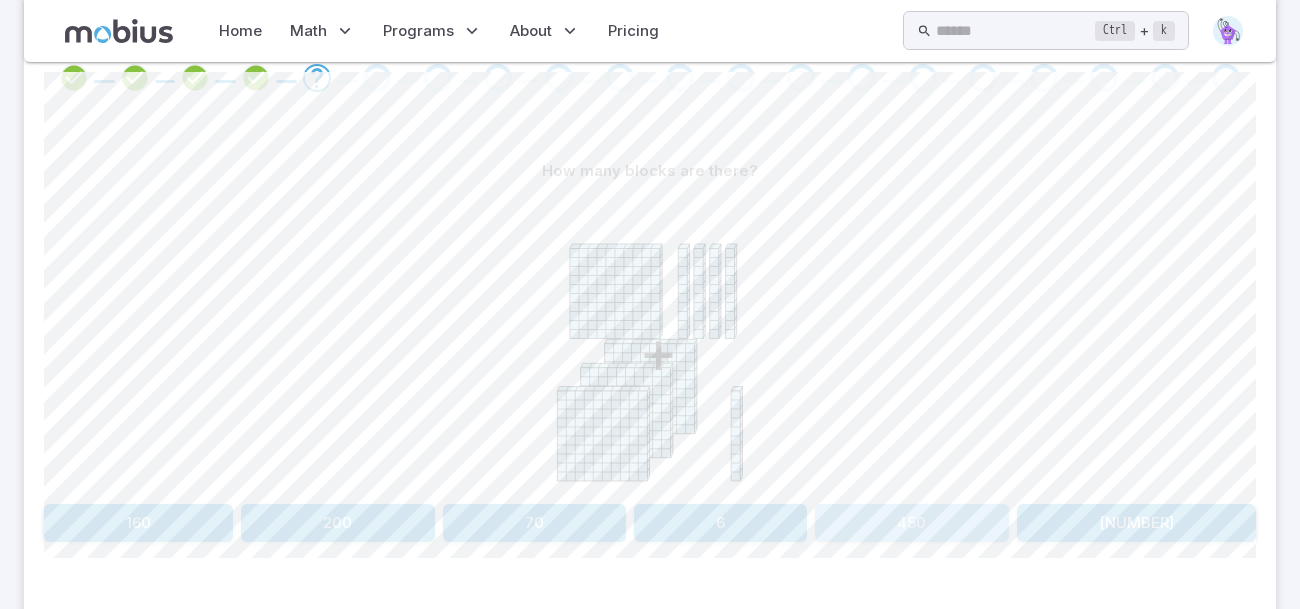 click on "450" at bounding box center [911, 523] 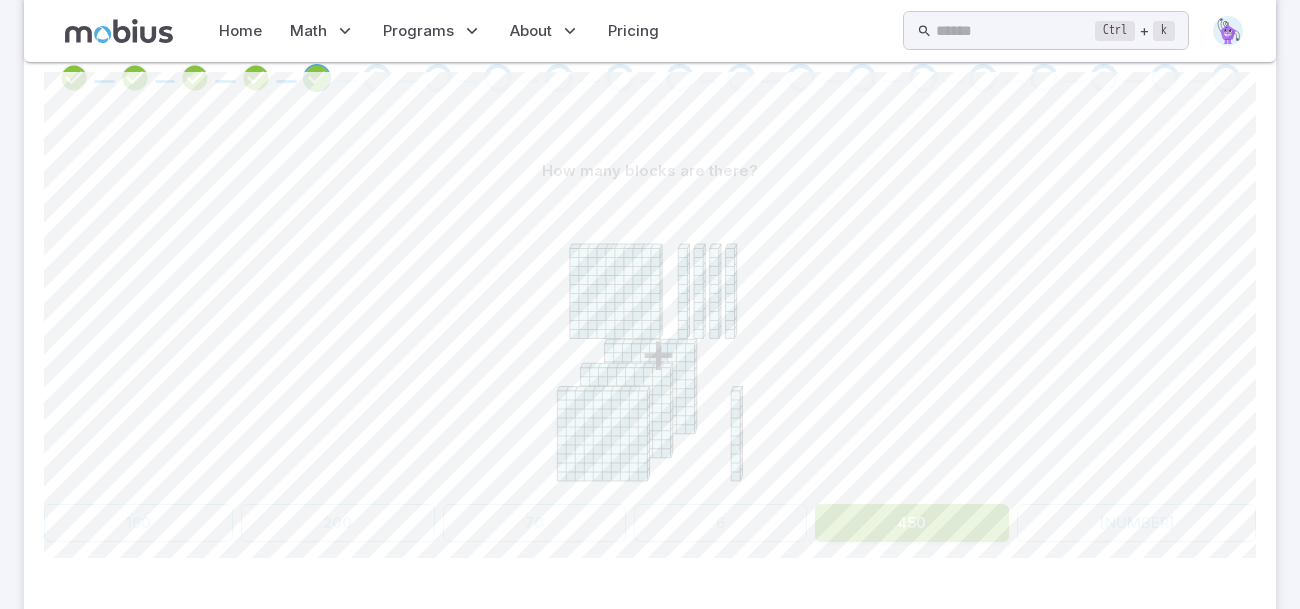 scroll, scrollTop: 256, scrollLeft: 0, axis: vertical 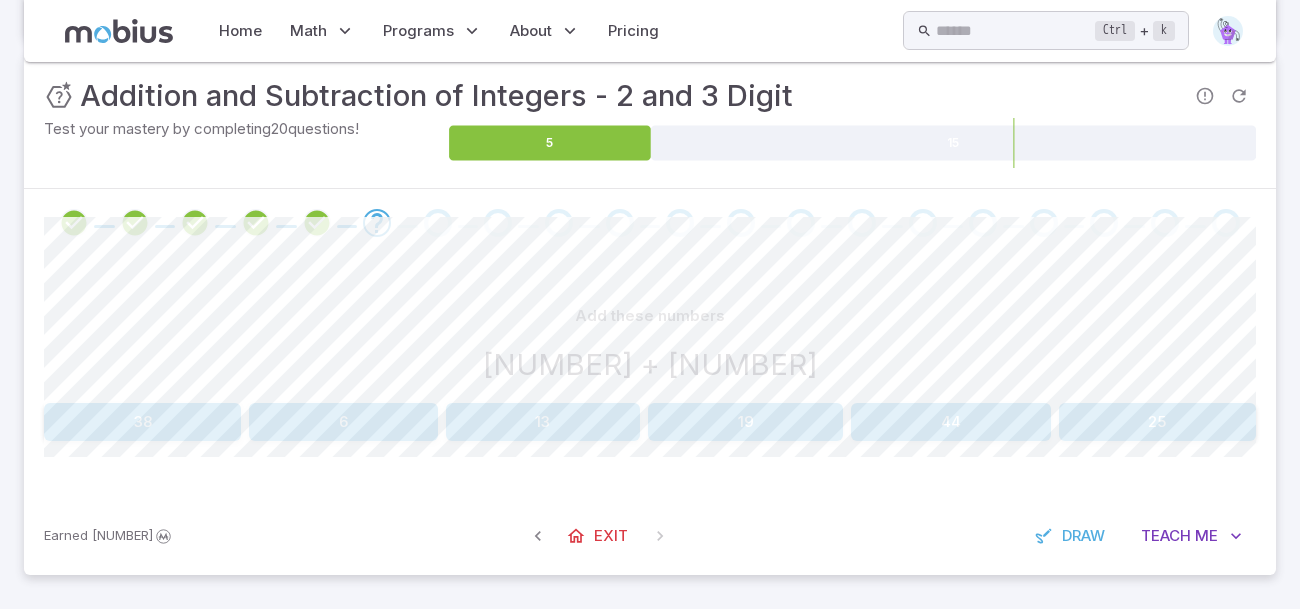 click on "Add these numbers [NUMBER] + [NUMBER] [NUMBER] [NUMBER] [NUMBER] [NUMBER] [NUMBER] [NUMBER] Canvas actions 100 % Exit zen mode" at bounding box center [650, 377] 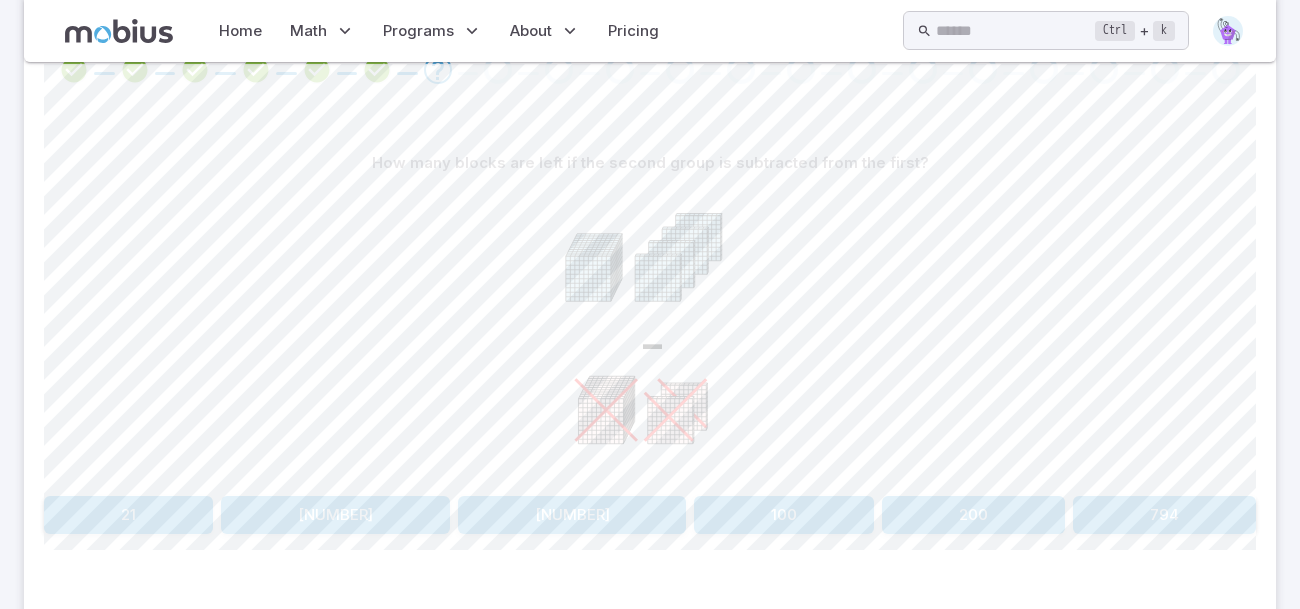 scroll, scrollTop: 411, scrollLeft: 0, axis: vertical 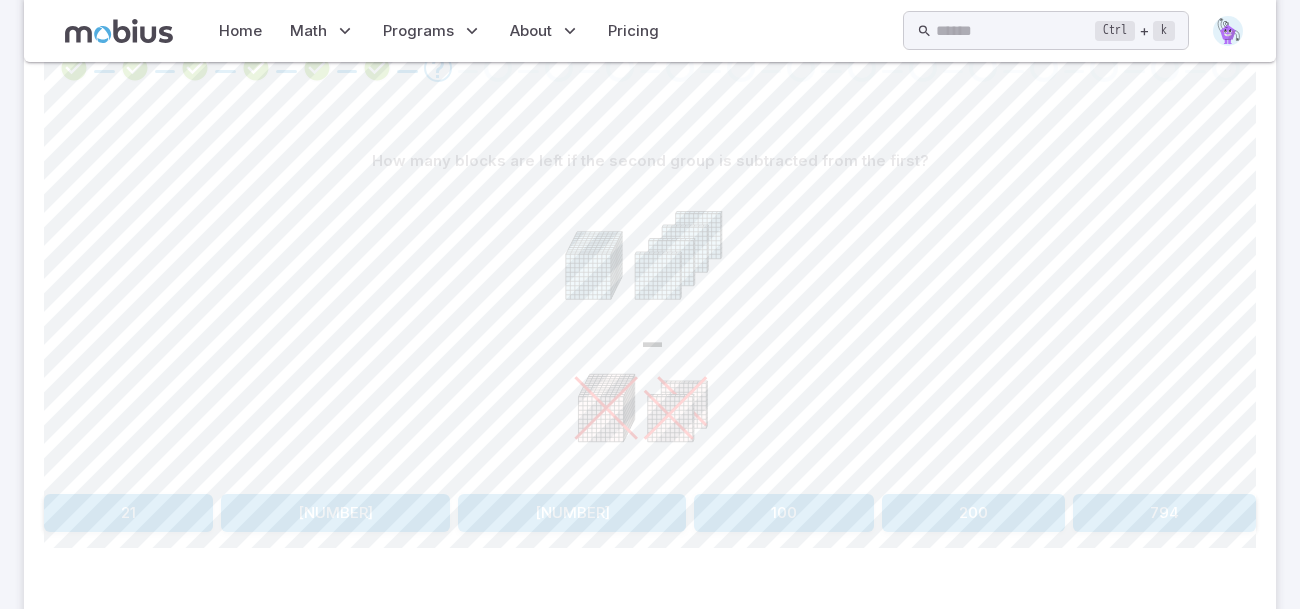 click on "200" at bounding box center [973, 513] 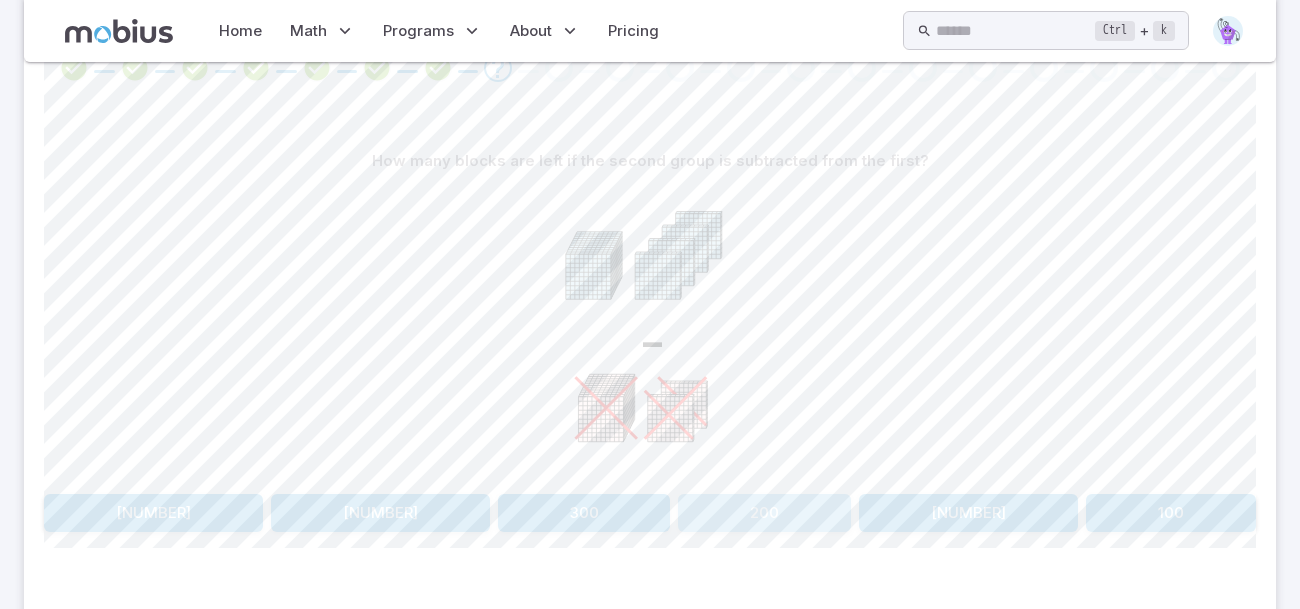 click on "200" at bounding box center [764, 513] 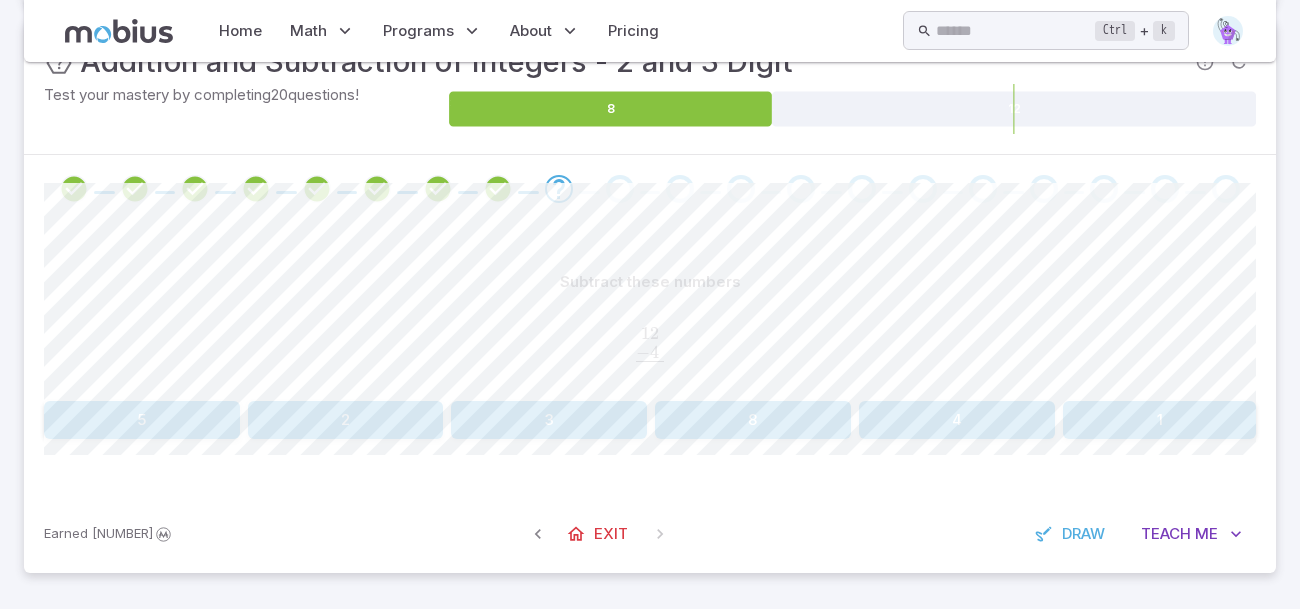 scroll, scrollTop: 288, scrollLeft: 0, axis: vertical 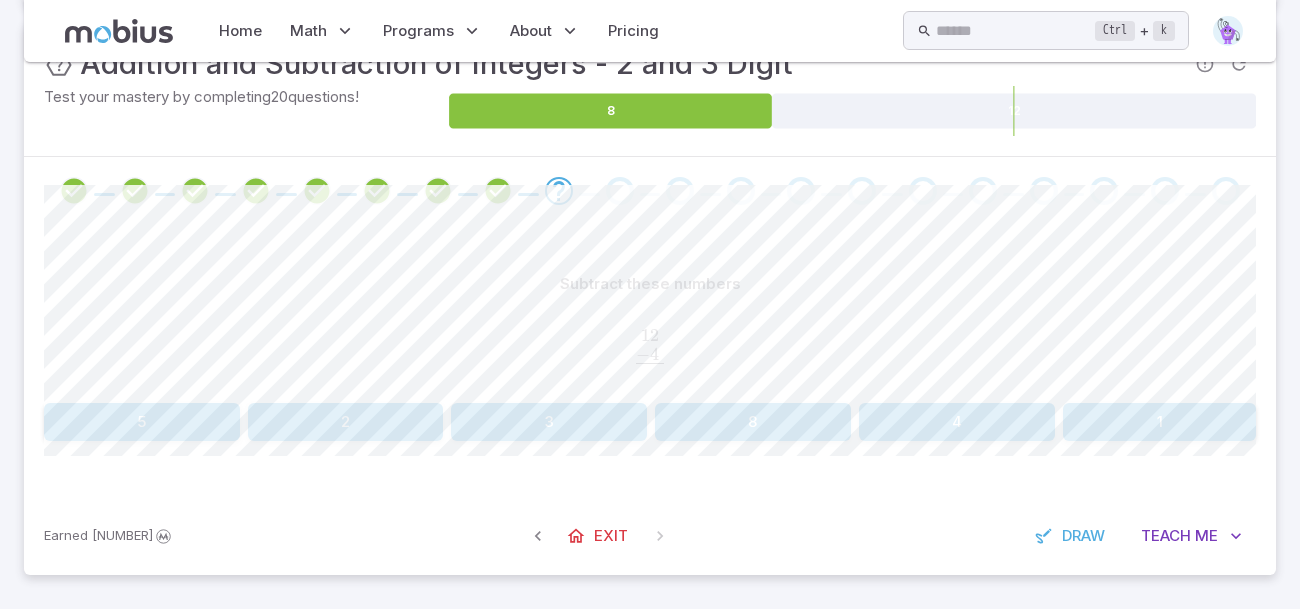 click on "8" at bounding box center (753, 422) 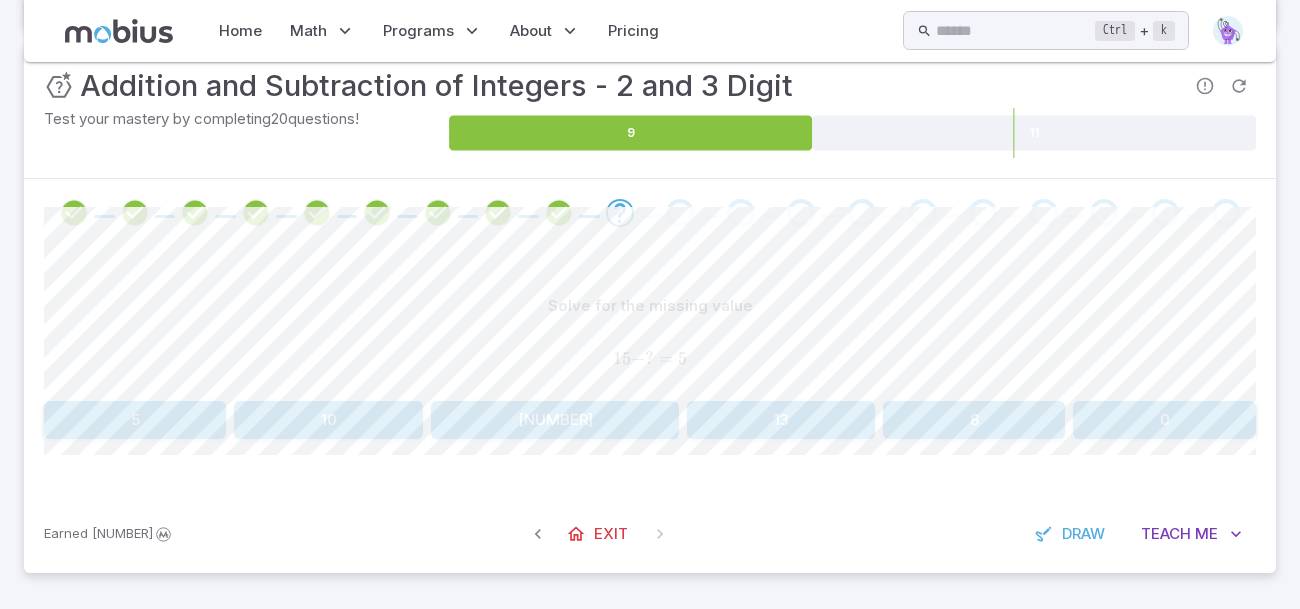 scroll, scrollTop: 265, scrollLeft: 0, axis: vertical 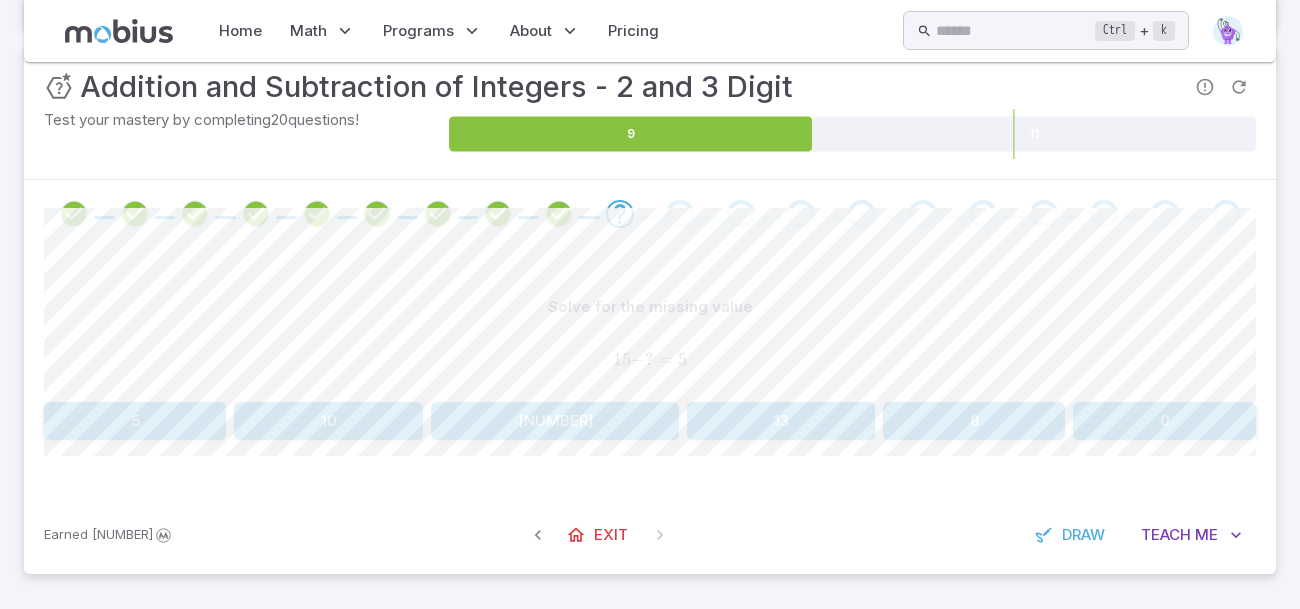 click on "10" at bounding box center (328, 421) 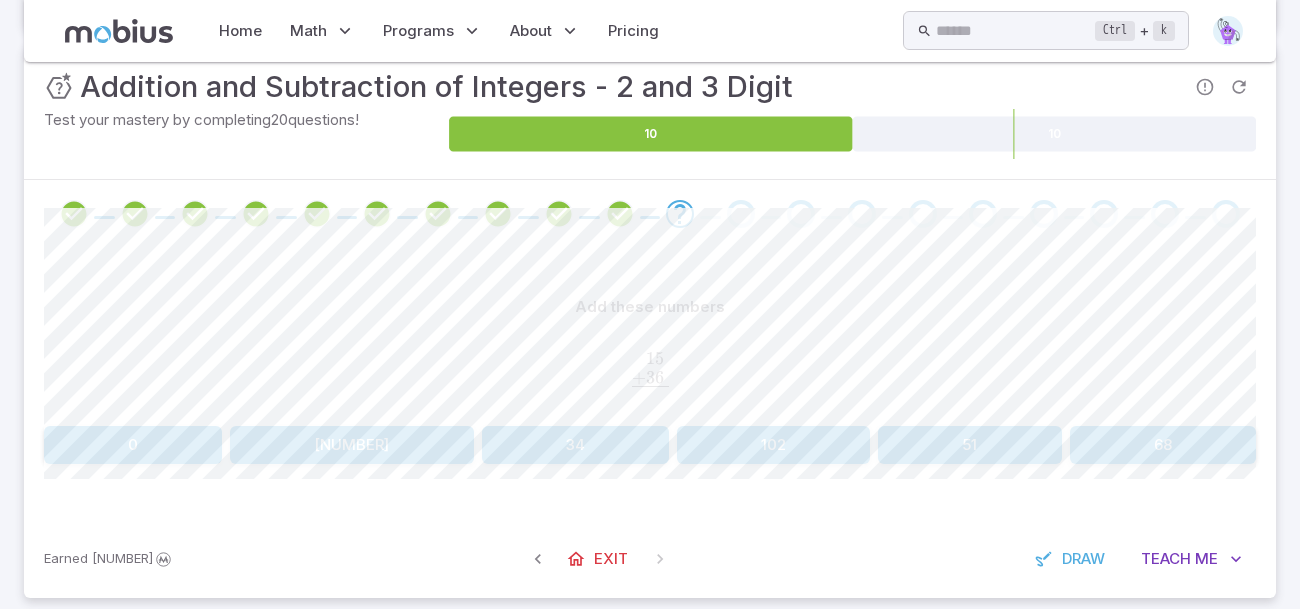 click on "51" at bounding box center [969, 445] 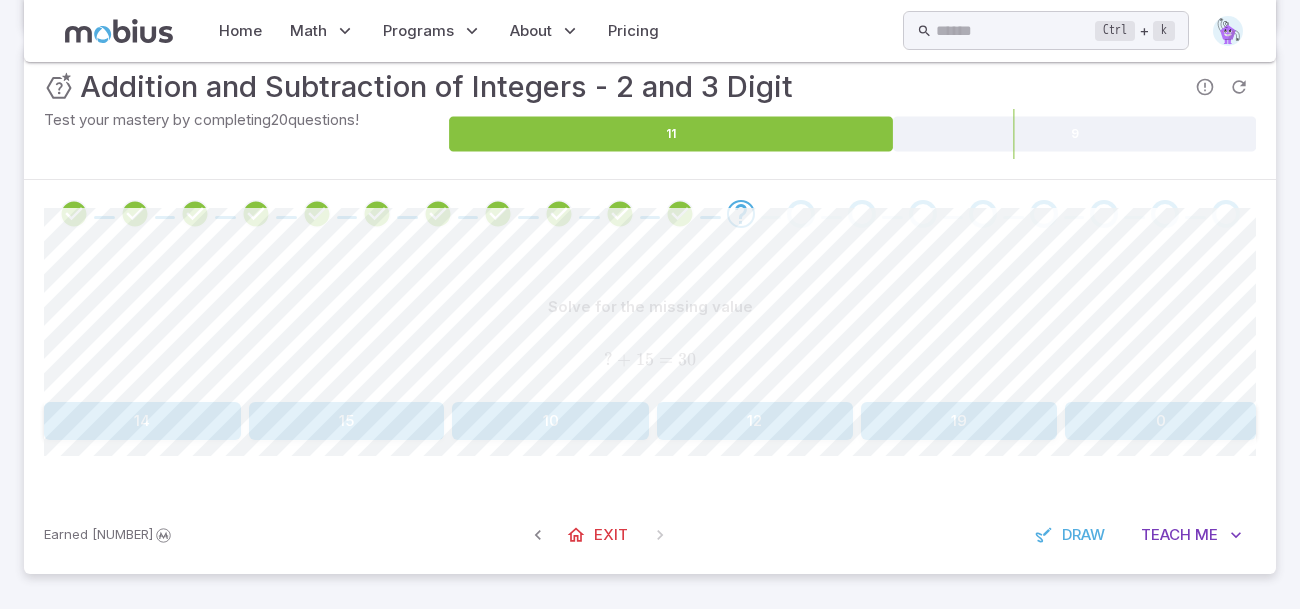 click on "15" at bounding box center [347, 421] 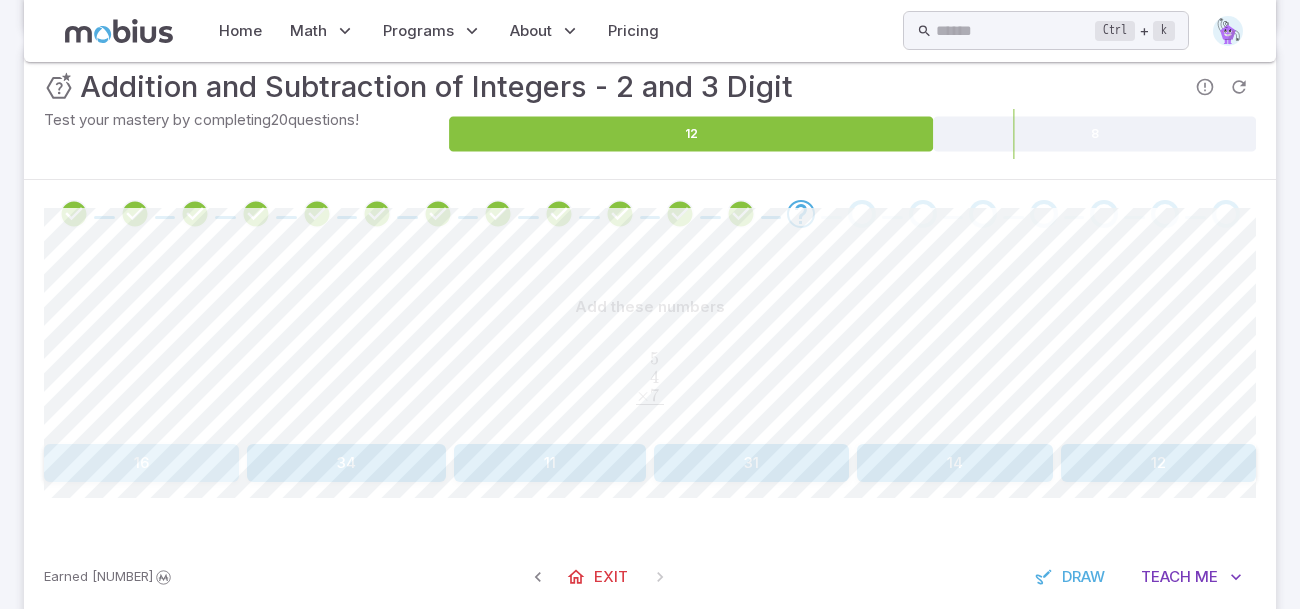 click on "16" at bounding box center [141, 463] 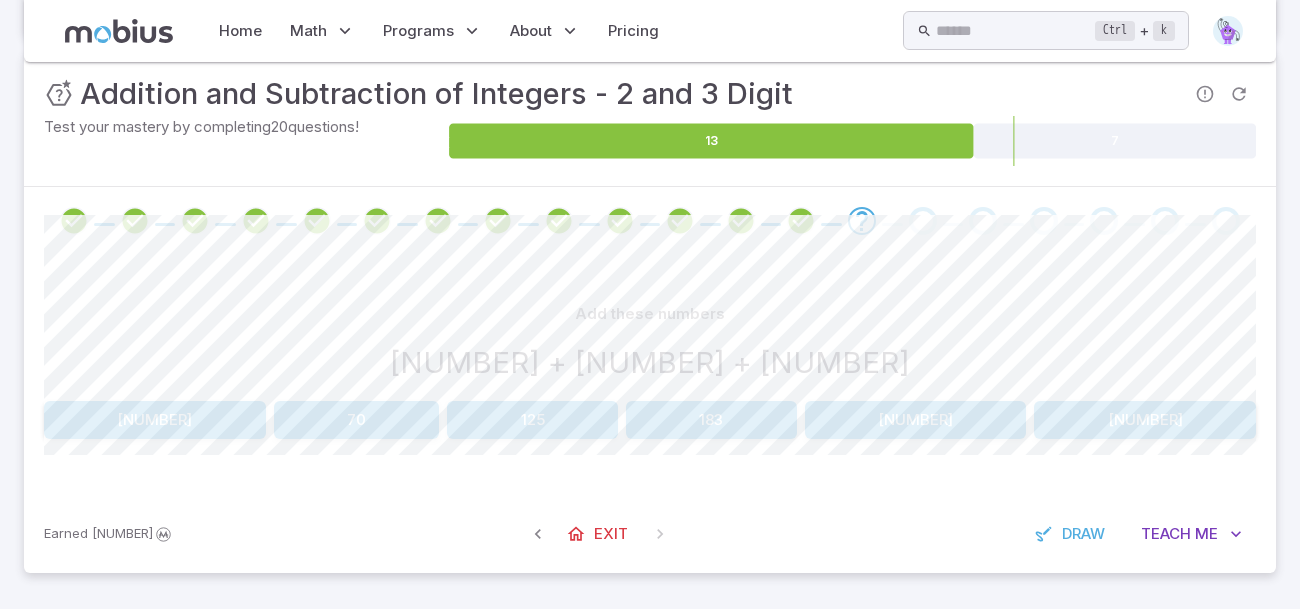 scroll, scrollTop: 256, scrollLeft: 0, axis: vertical 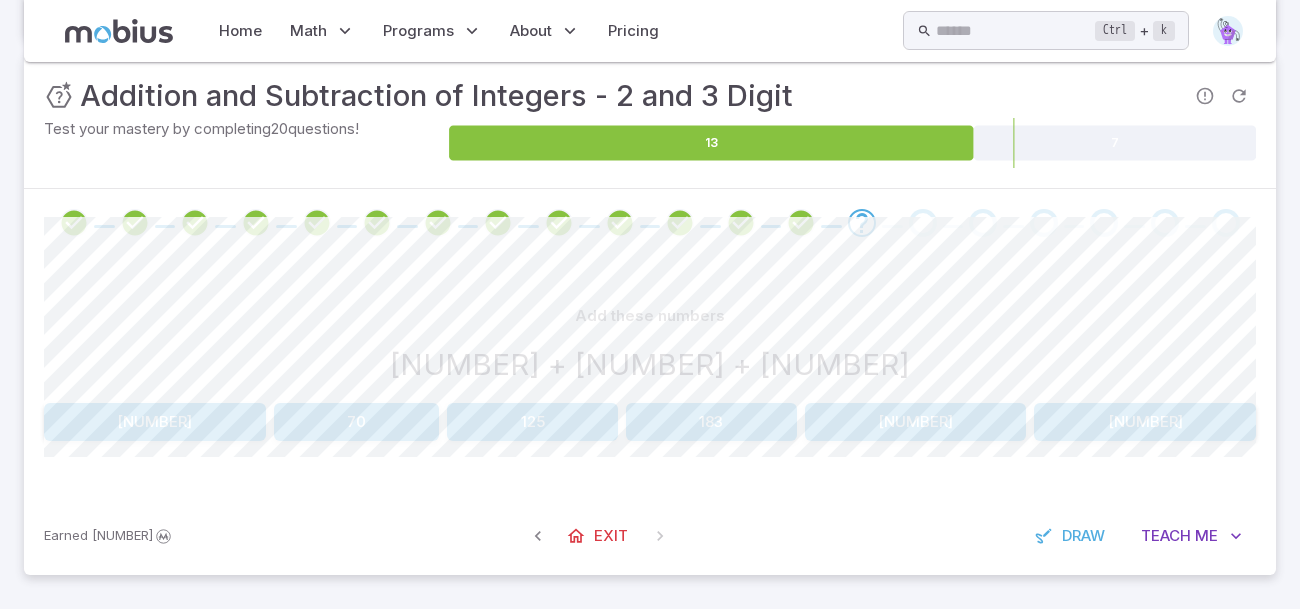 click on "183" at bounding box center (711, 422) 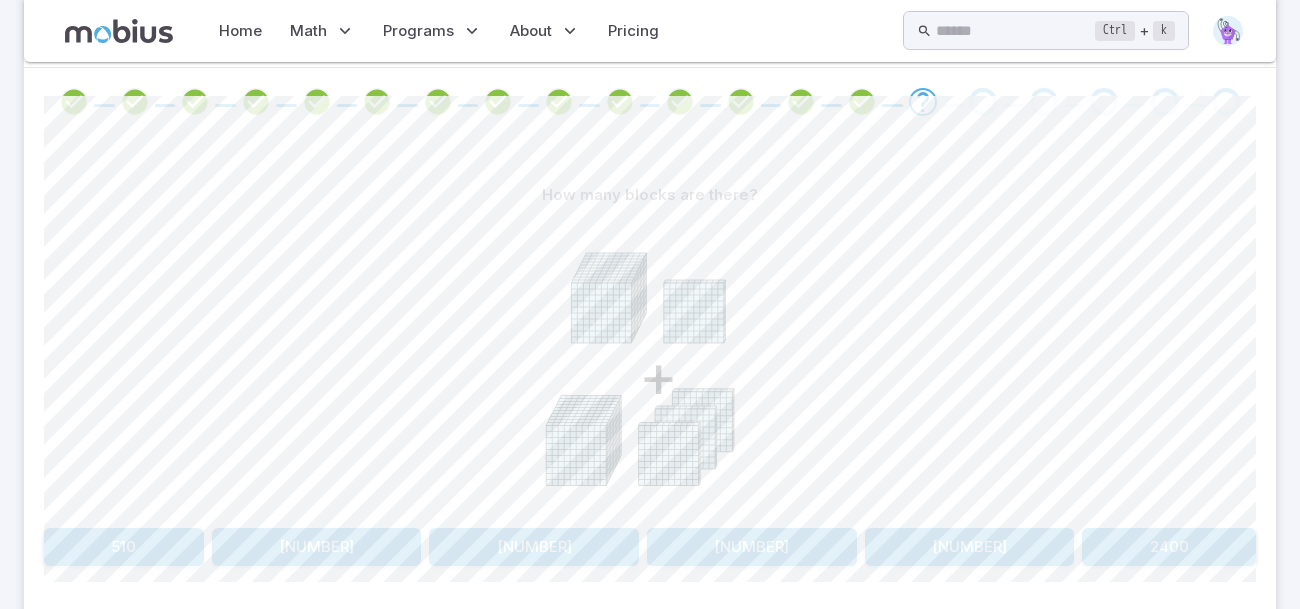 scroll, scrollTop: 379, scrollLeft: 0, axis: vertical 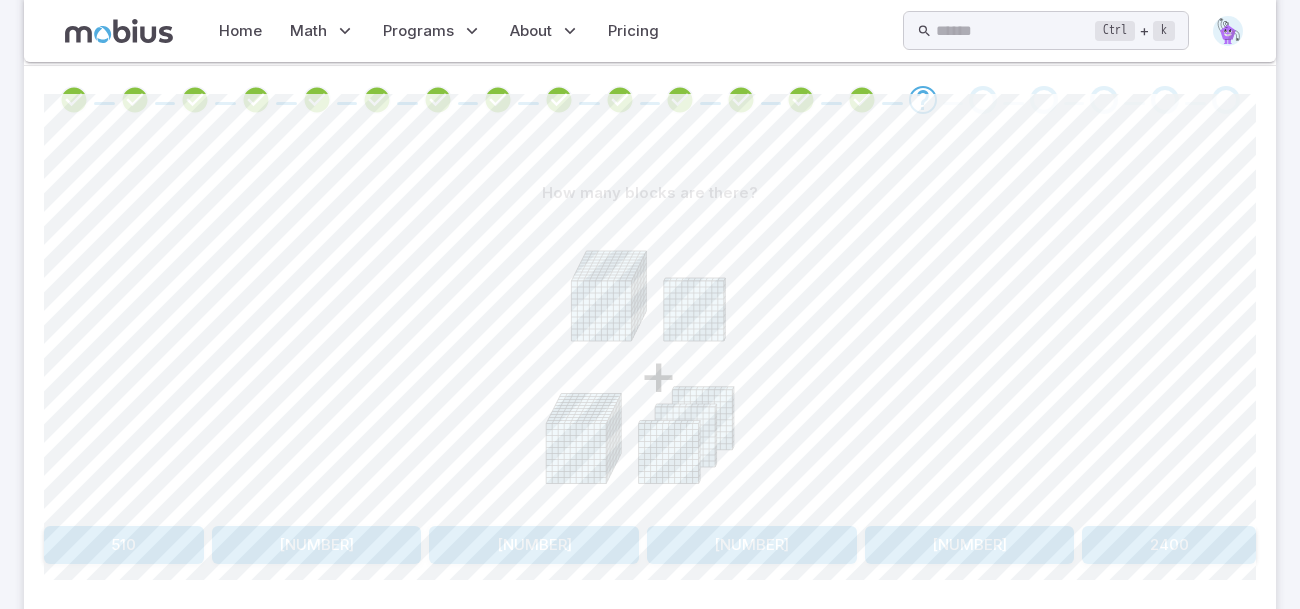 click on "2400" at bounding box center (1169, 545) 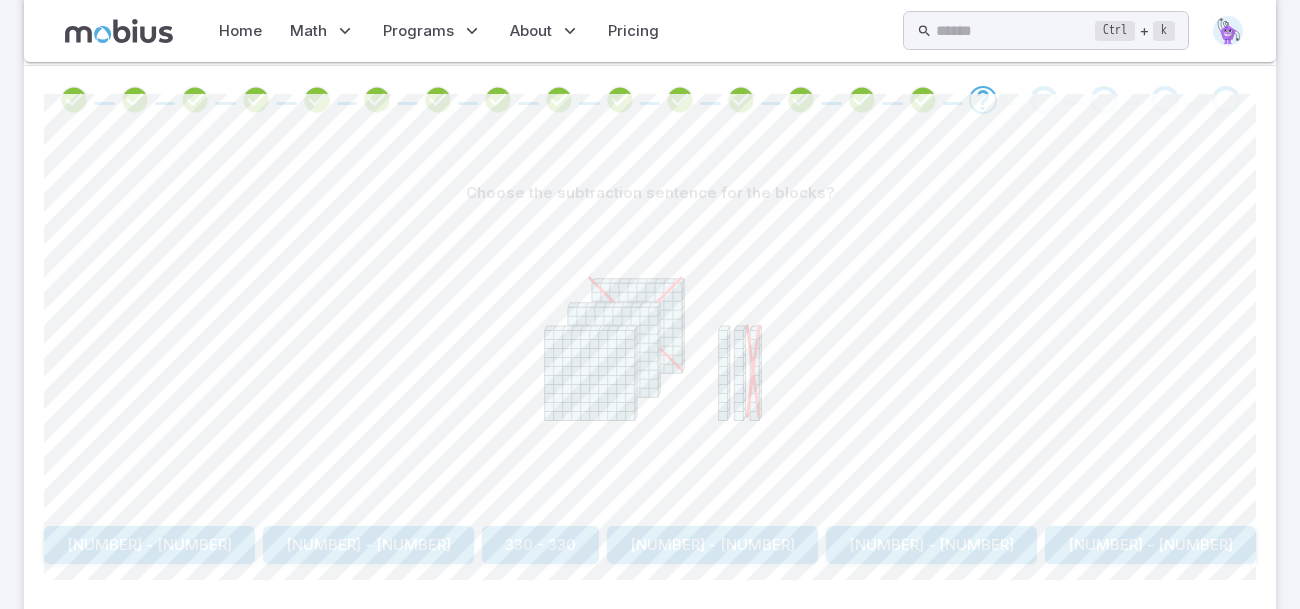 click on "[NUMBER] - [NUMBER]" at bounding box center (368, 545) 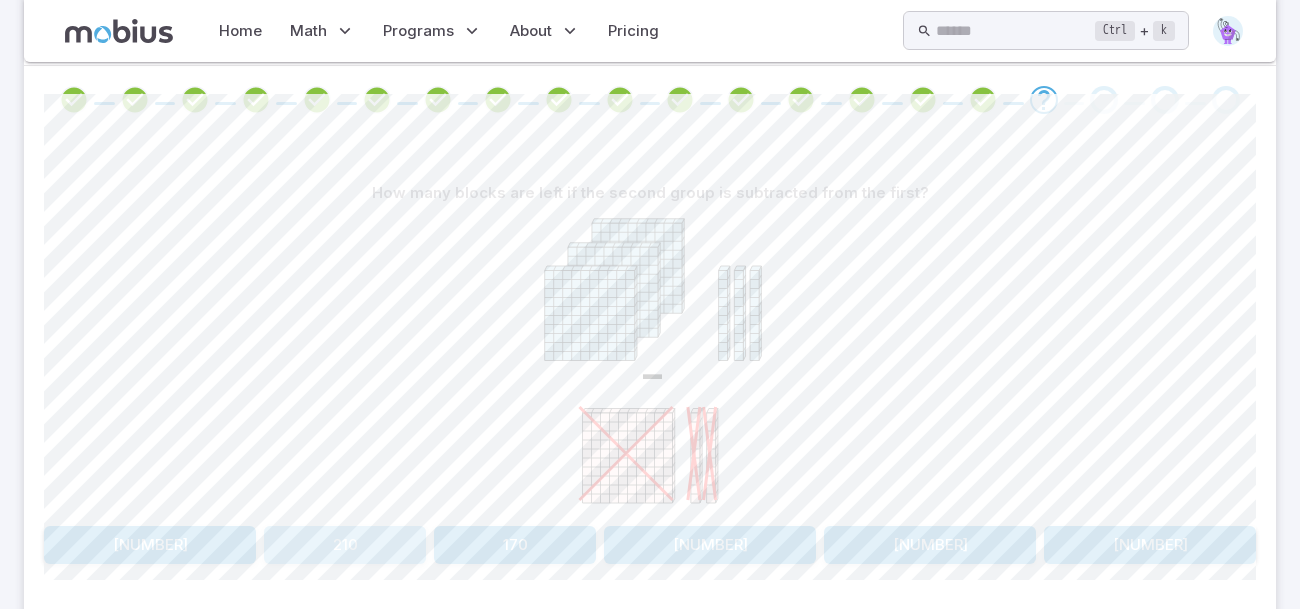 click on "210" at bounding box center (345, 545) 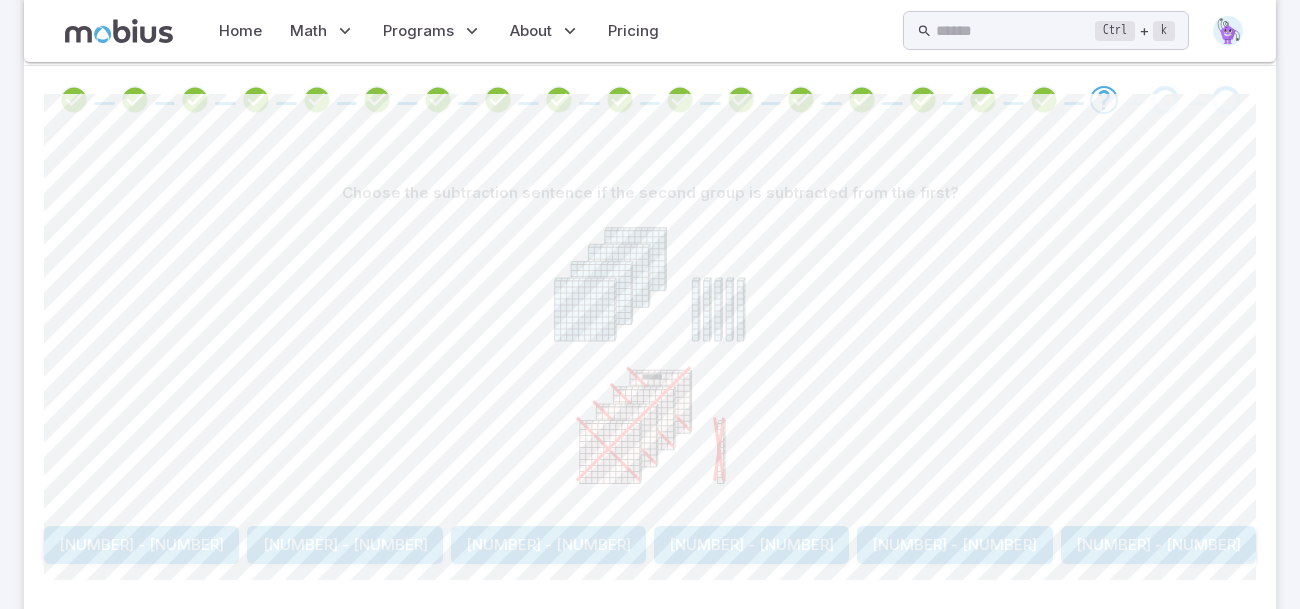 click on "[NUMBER] - [NUMBER]" at bounding box center [954, 545] 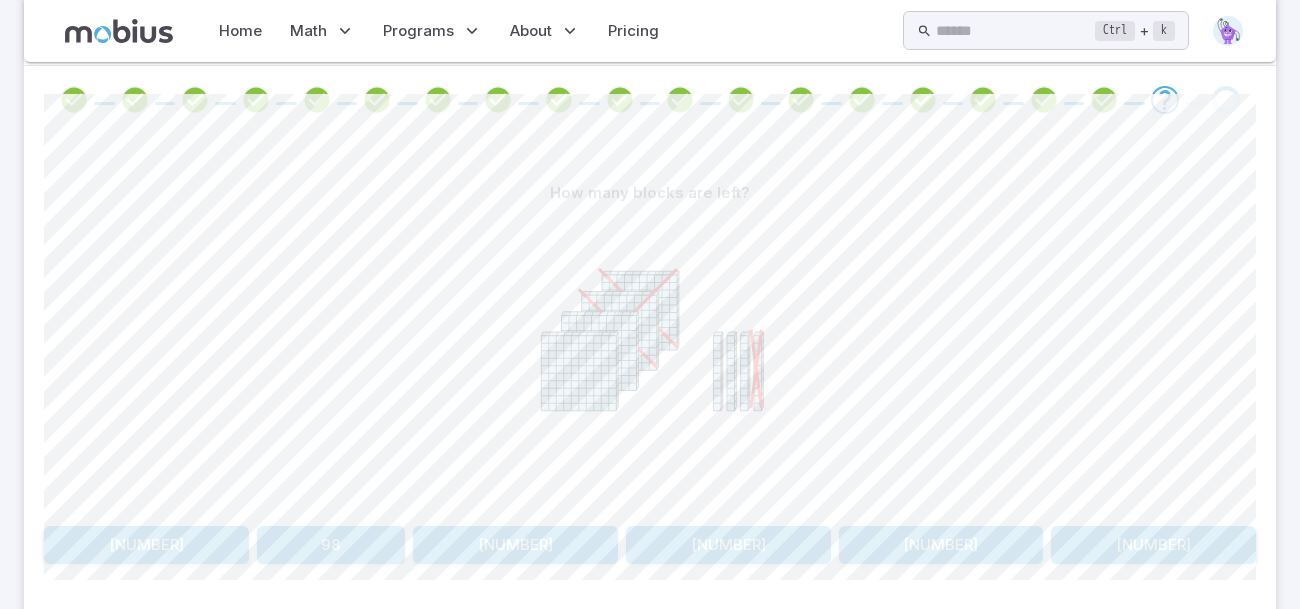 click on "How many blocks are there? [NUMBER] [NUMBER] [NUMBER] [NUMBER] [NUMBER] Canvas actions 100 % Exit zen mode" at bounding box center [650, 377] 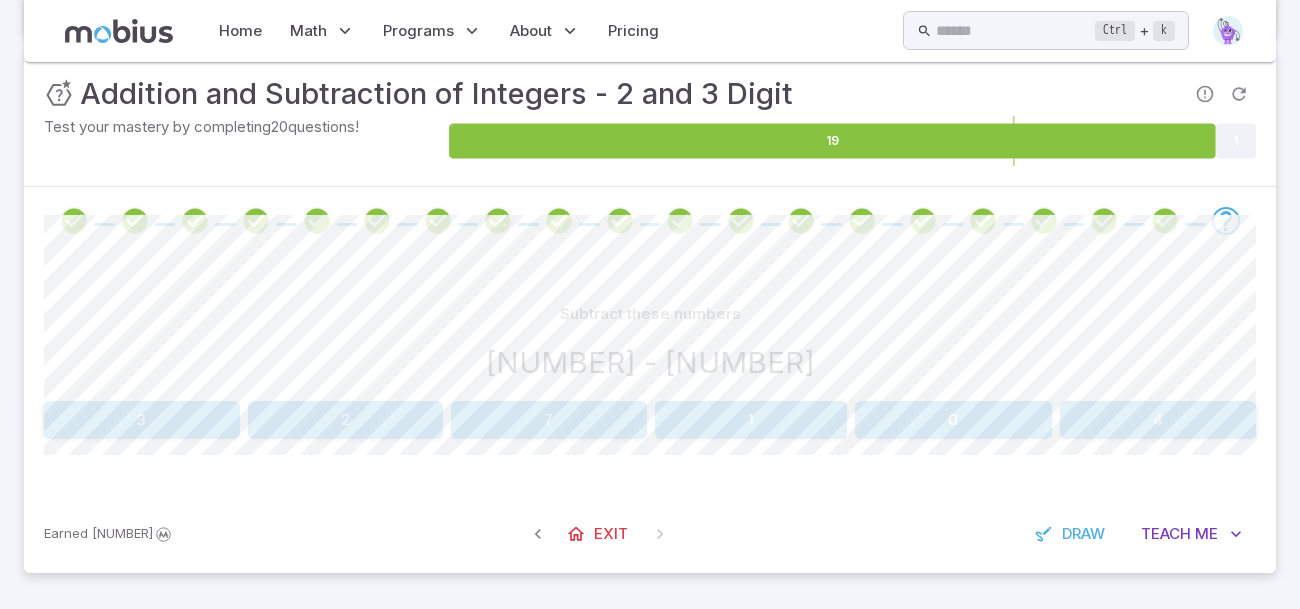 scroll, scrollTop: 256, scrollLeft: 0, axis: vertical 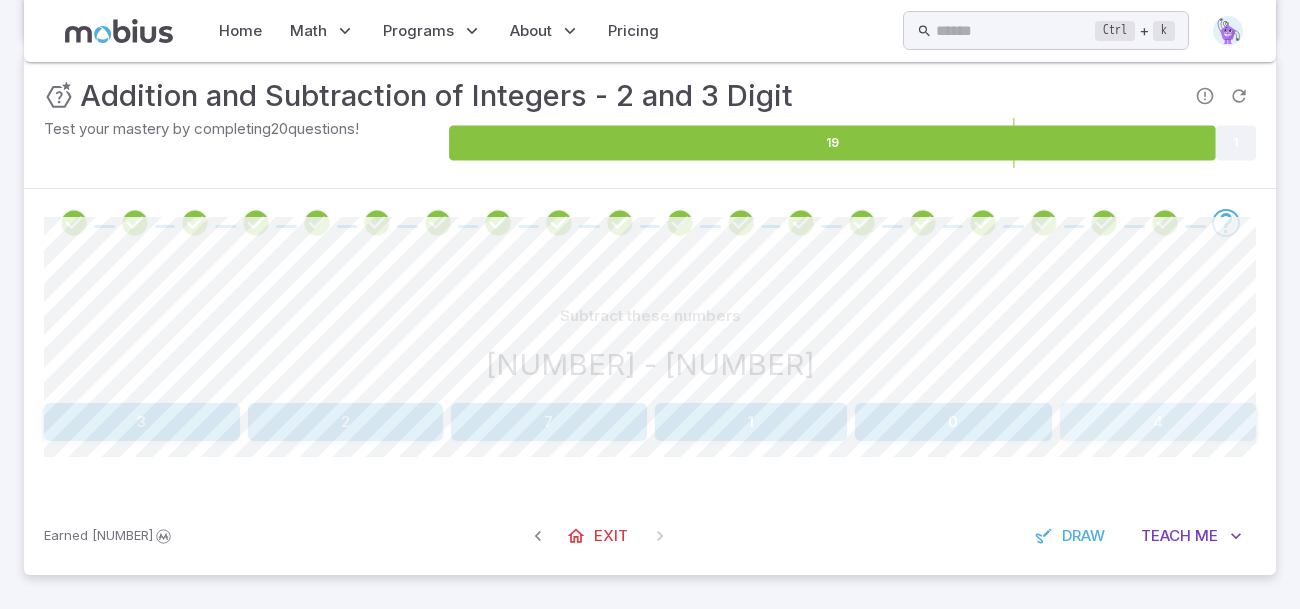 click on "4" at bounding box center [1158, 422] 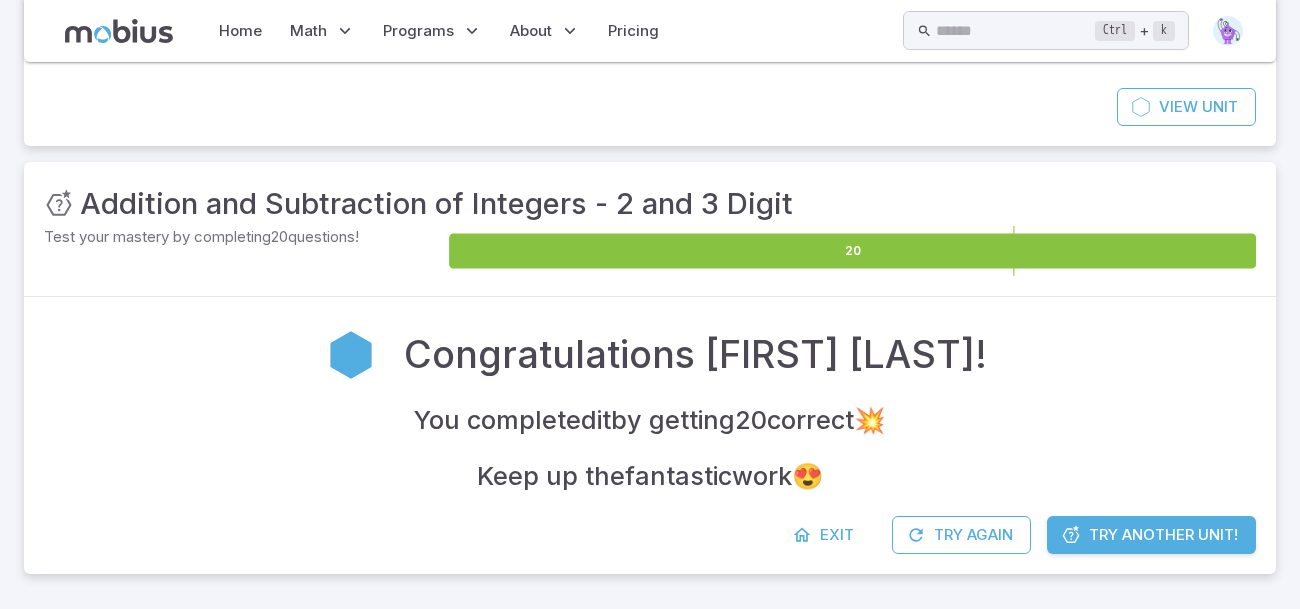 scroll, scrollTop: 256, scrollLeft: 0, axis: vertical 